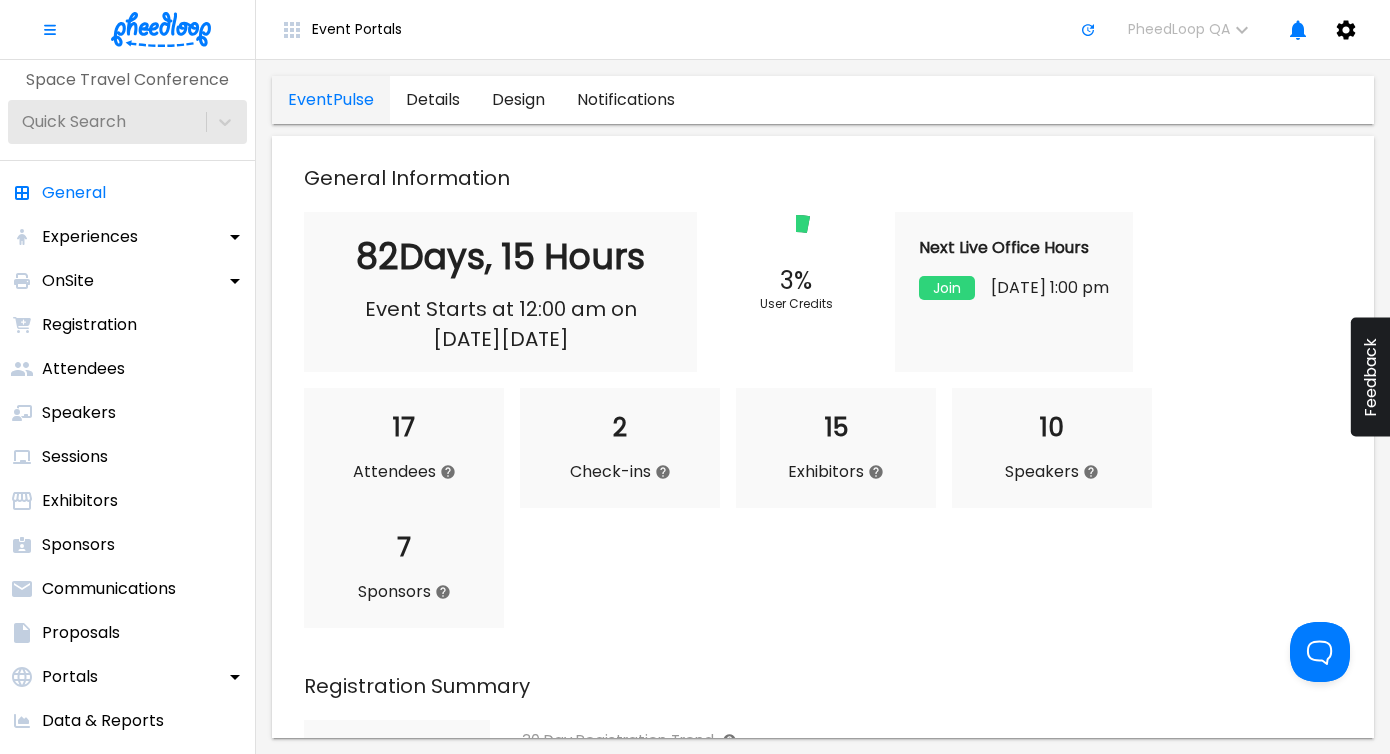scroll, scrollTop: 0, scrollLeft: 0, axis: both 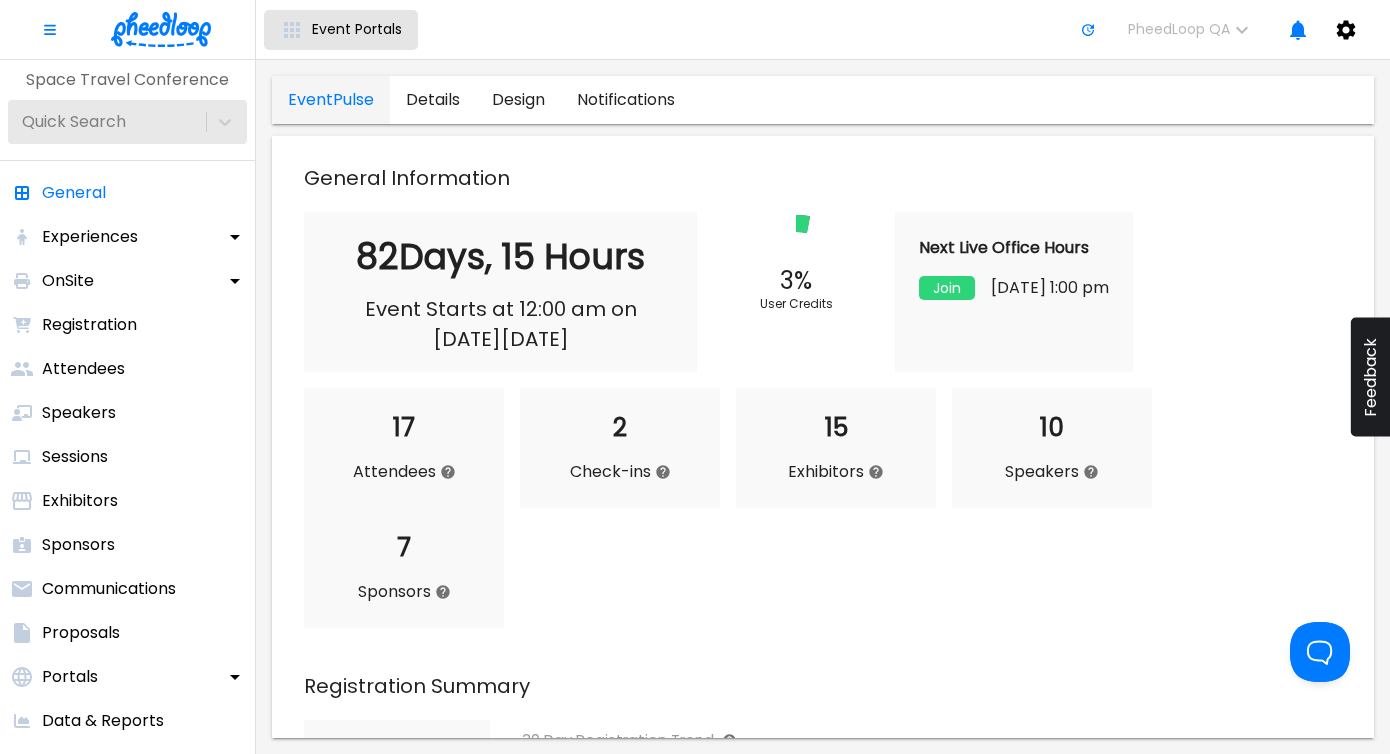 click on "Event Portals" at bounding box center (341, 30) 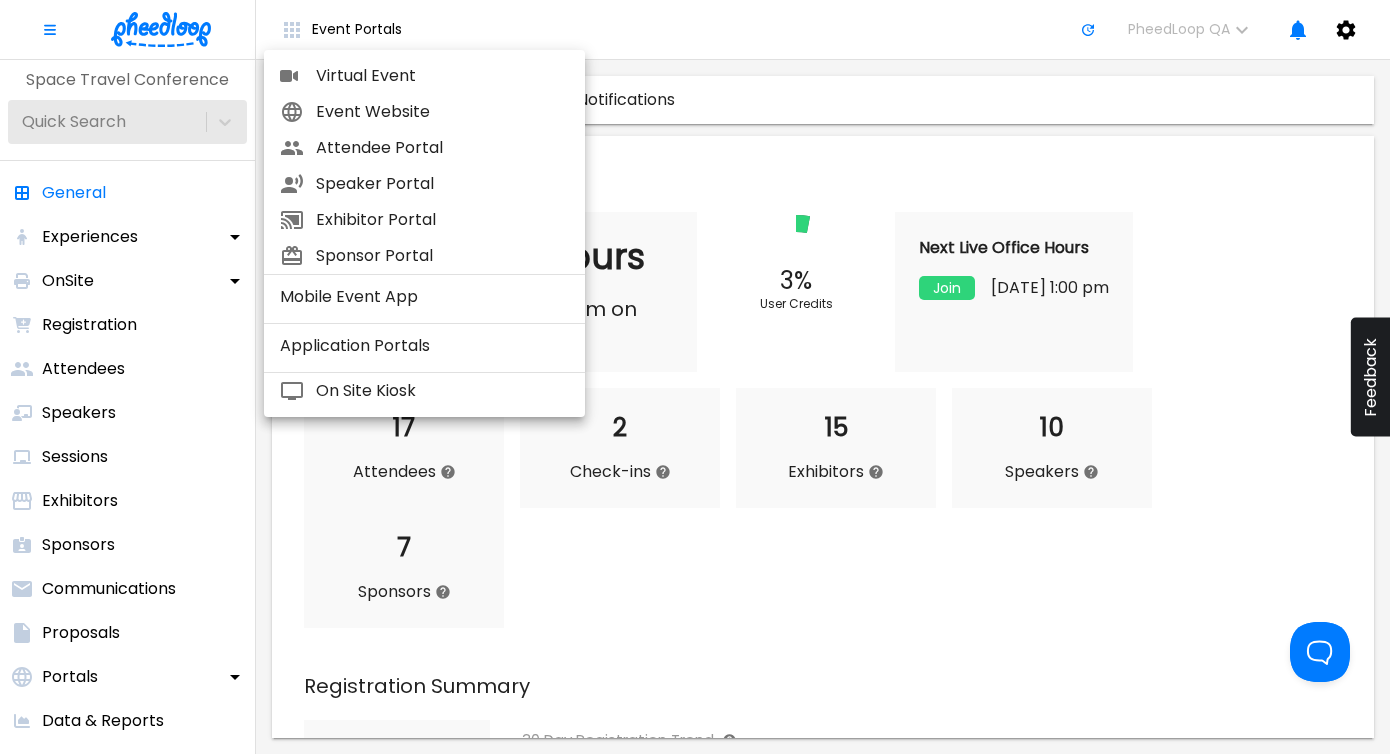 click on "Virtual Event" at bounding box center (442, 76) 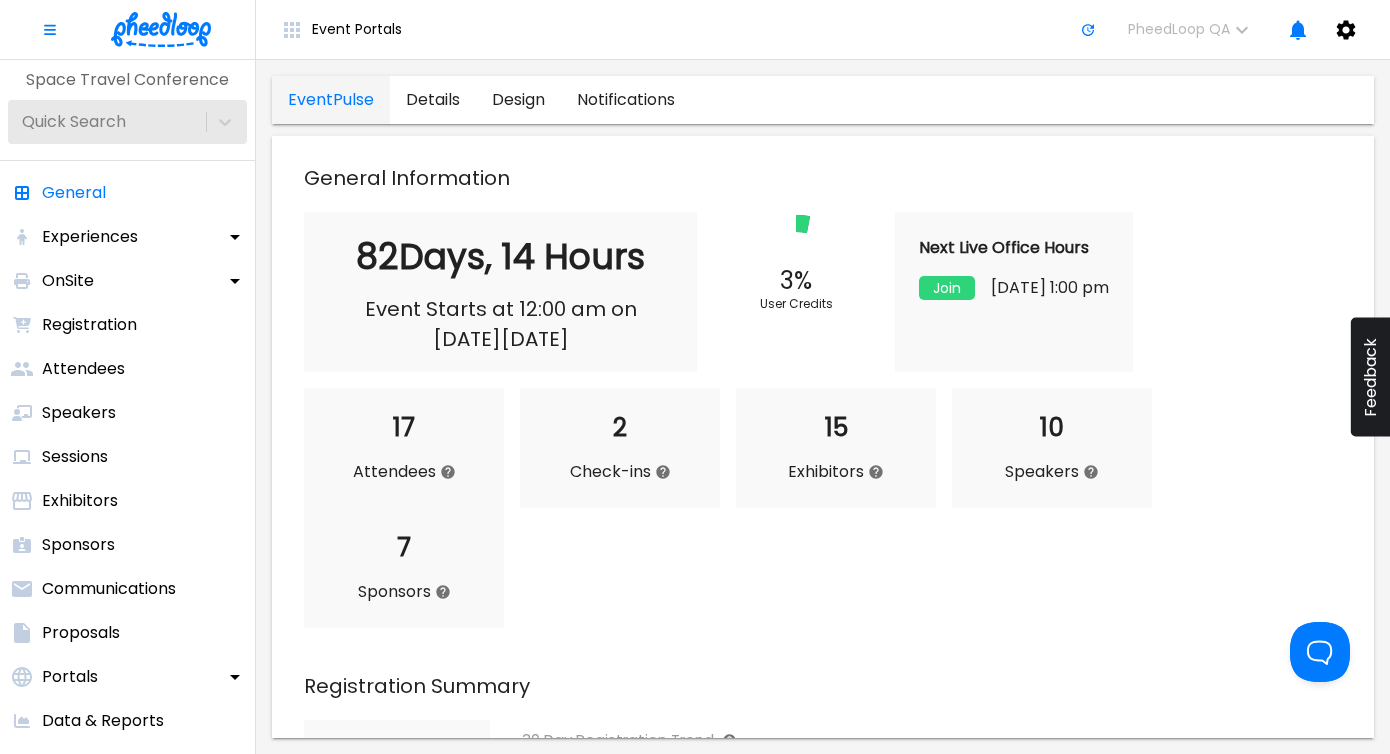 scroll, scrollTop: 0, scrollLeft: 0, axis: both 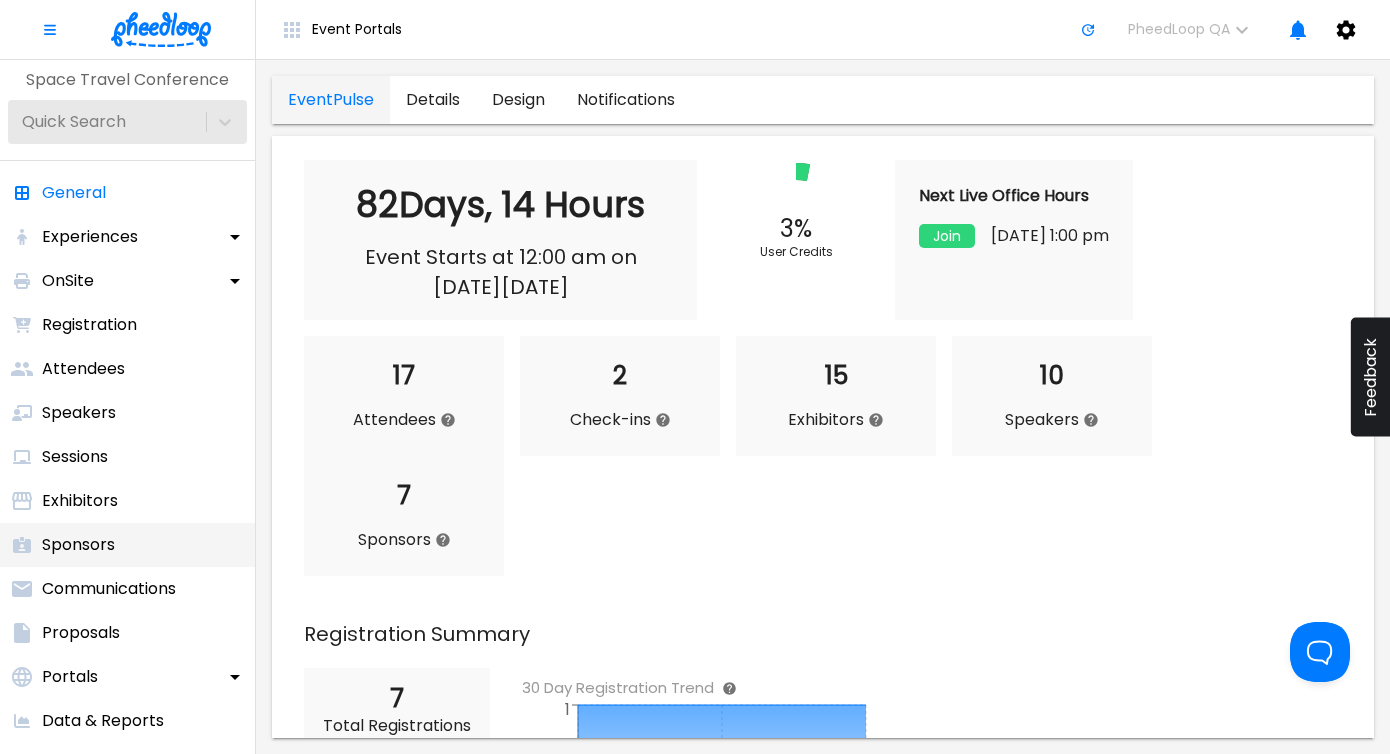 click on "Sponsors" at bounding box center [127, 545] 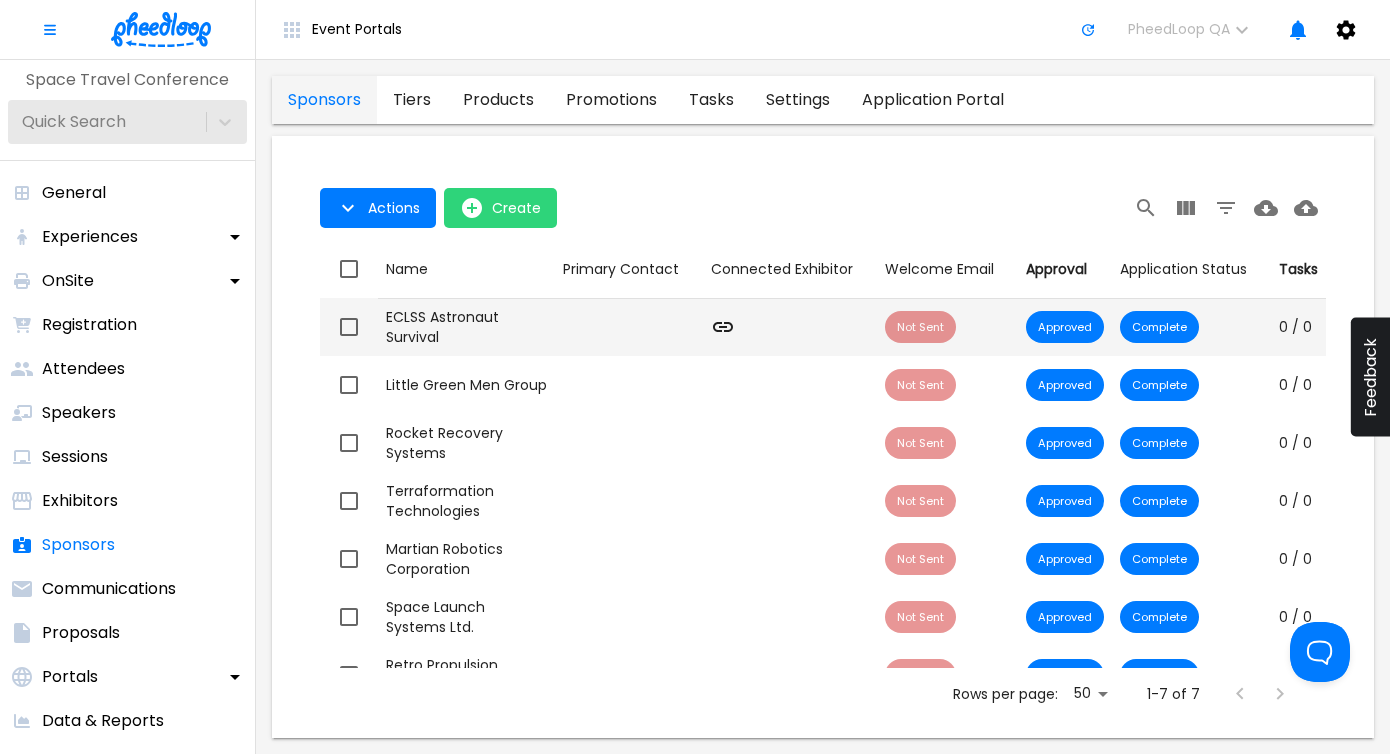 click on "Primary Contact" at bounding box center (629, 327) 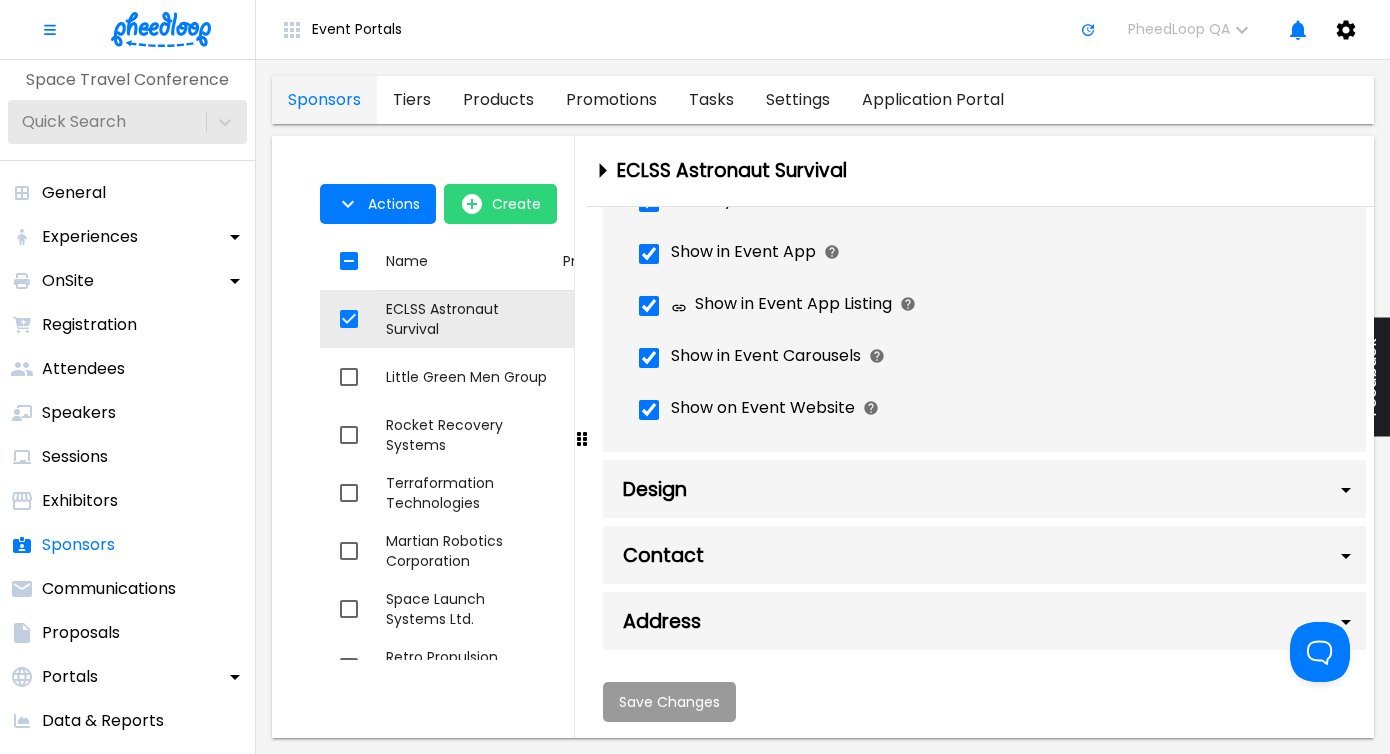 scroll, scrollTop: 0, scrollLeft: 0, axis: both 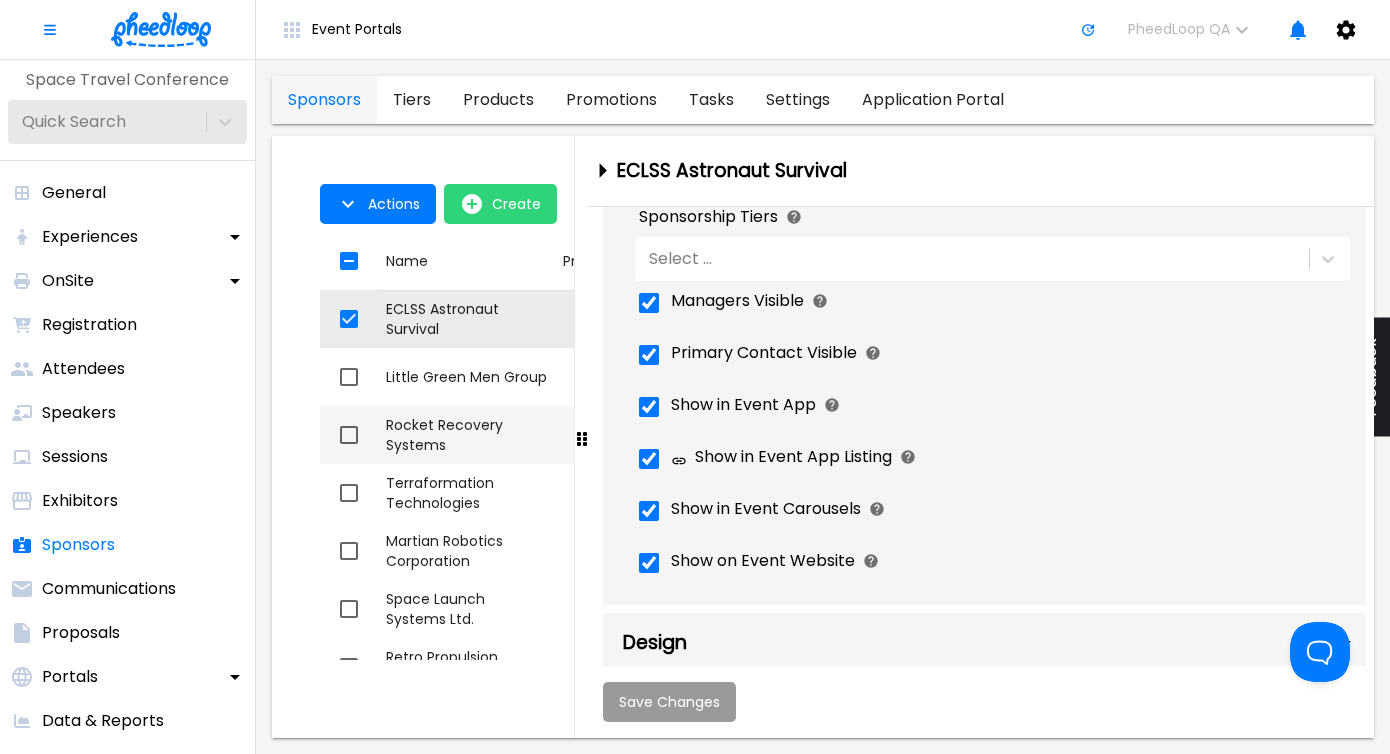 click on "Rocket Recovery Systems" at bounding box center [466, 435] 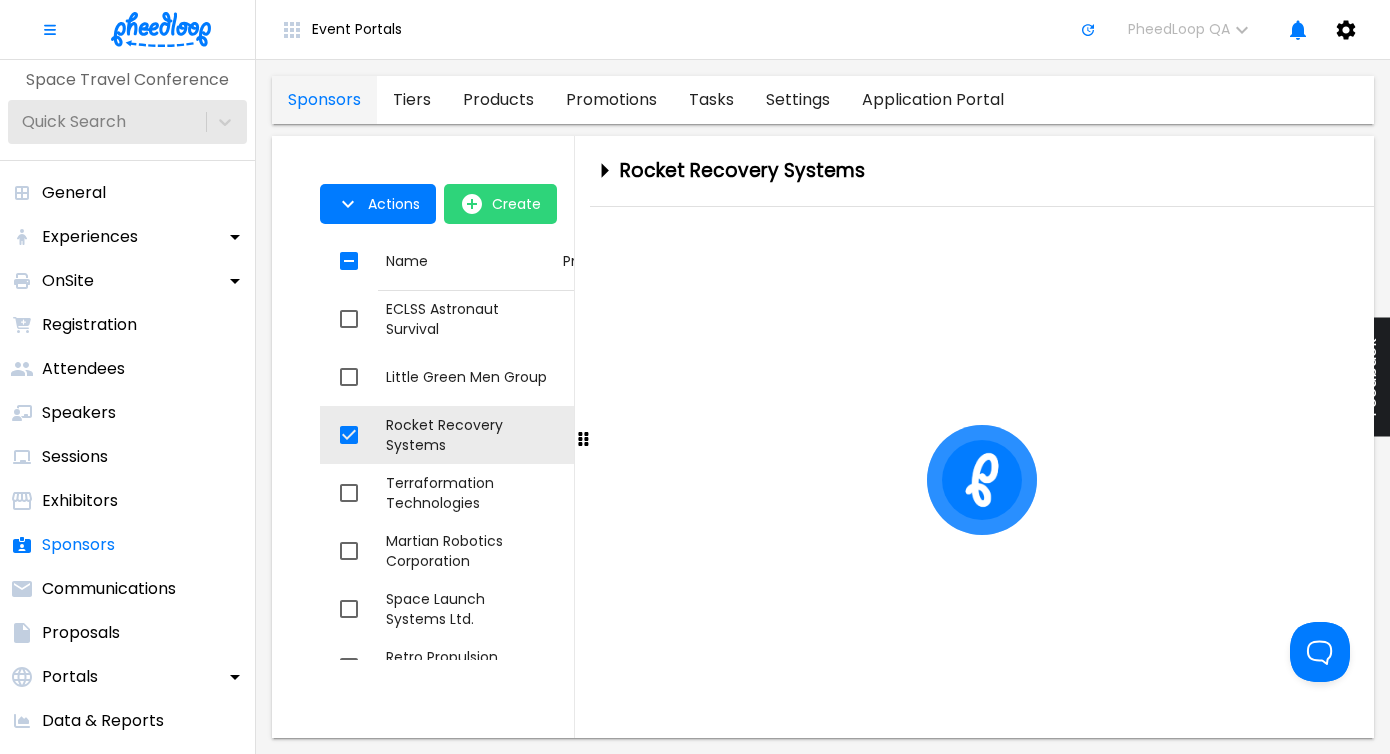 scroll, scrollTop: 0, scrollLeft: 0, axis: both 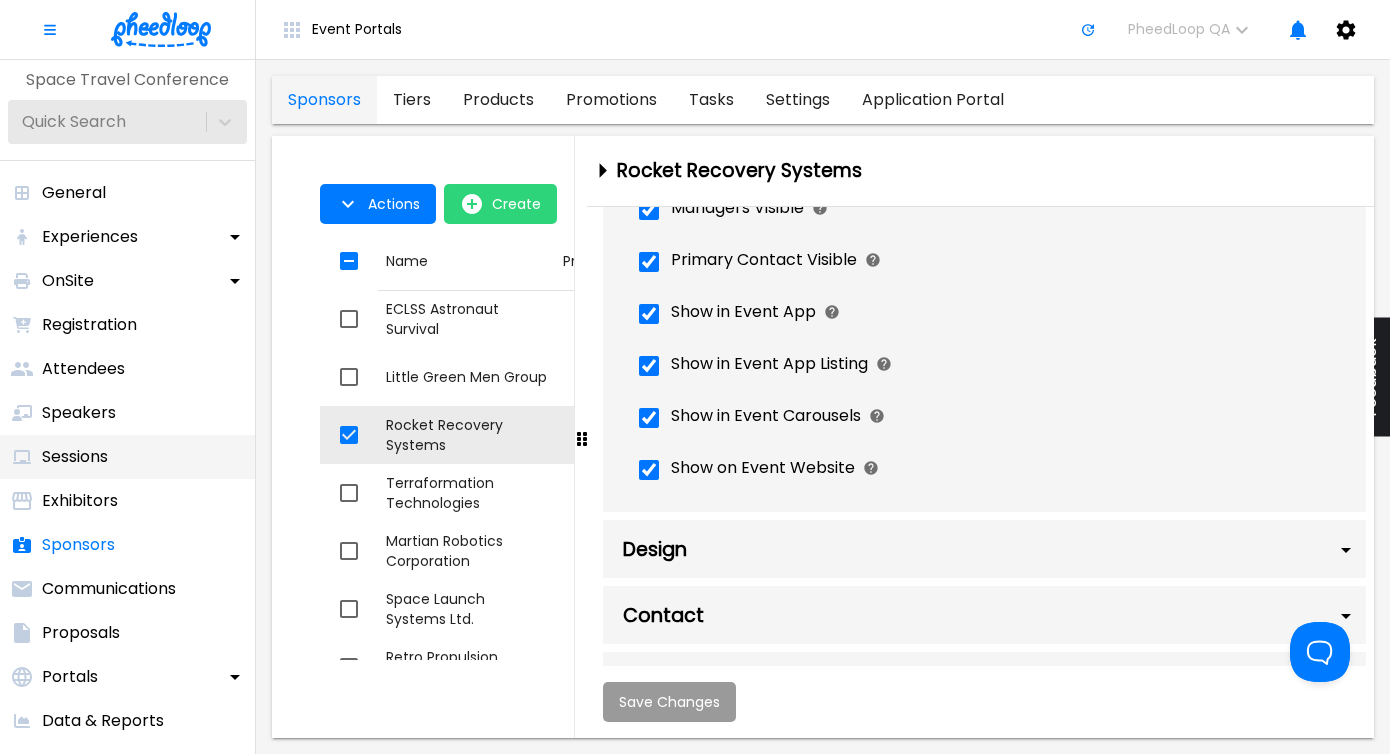 click on "Sessions" at bounding box center (127, 457) 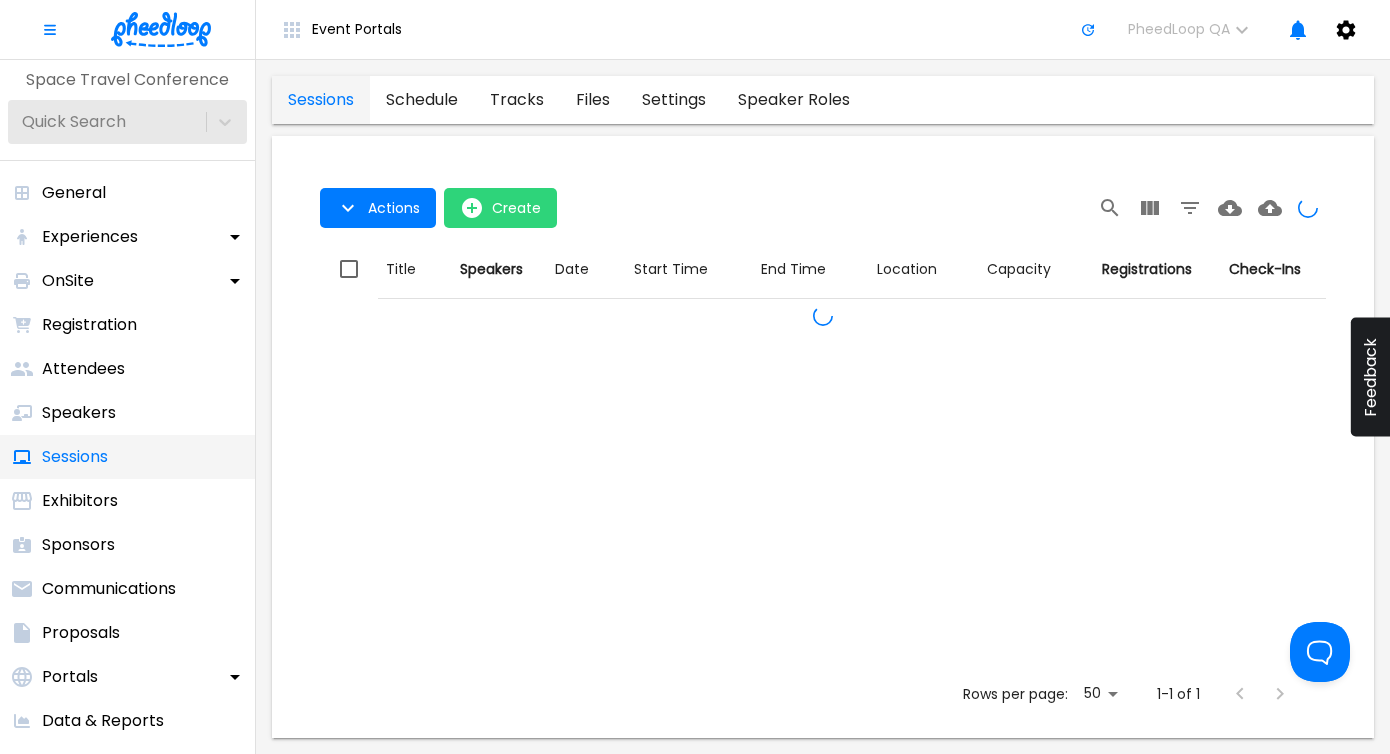 click on "Sessions" at bounding box center [127, 457] 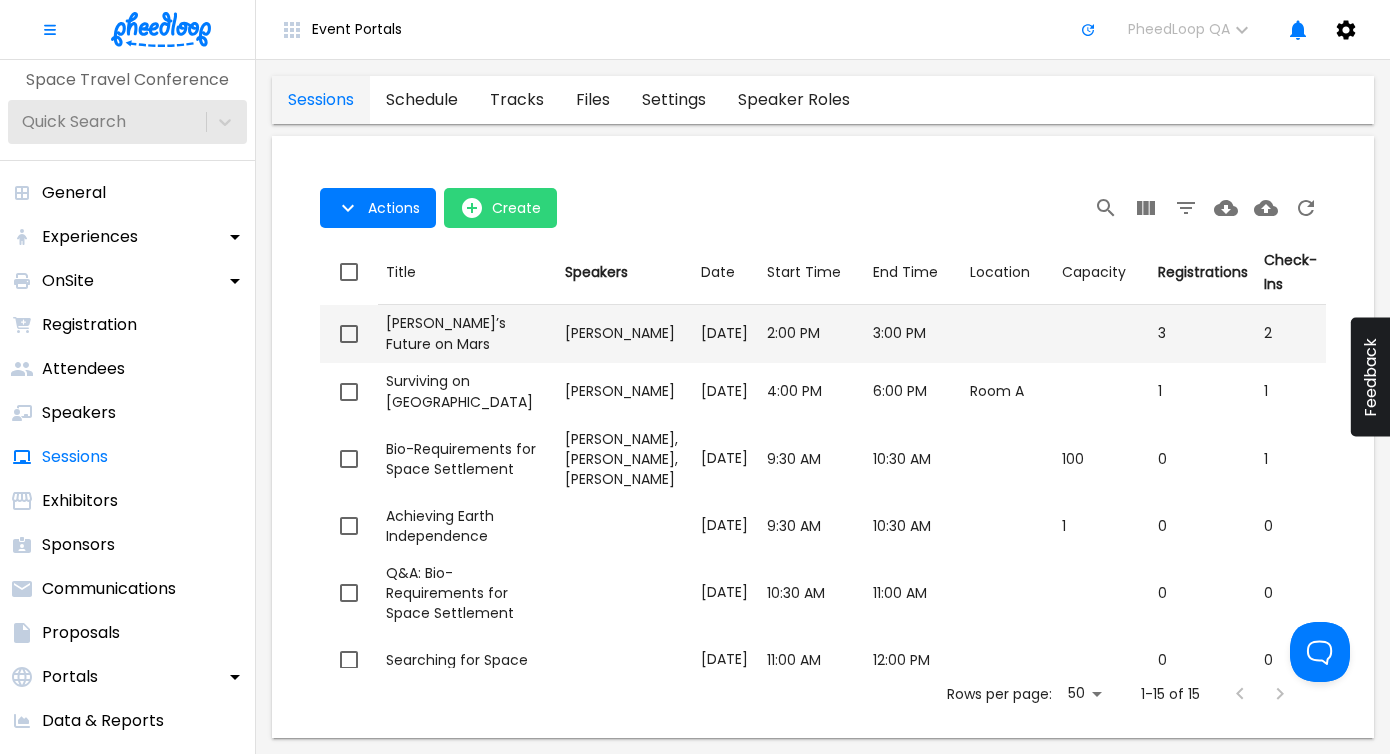 click on "Title Mankind’s Future on Mars" at bounding box center [467, 334] 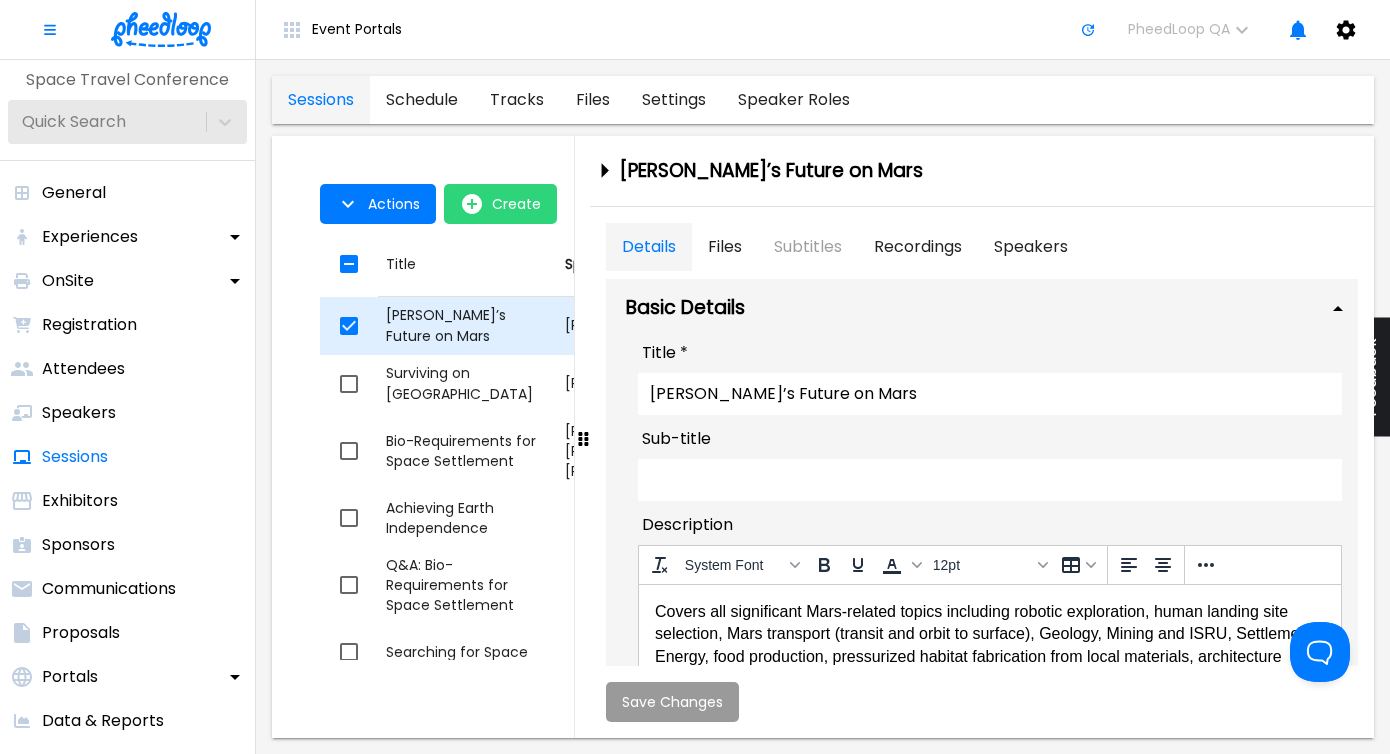 scroll, scrollTop: 0, scrollLeft: 0, axis: both 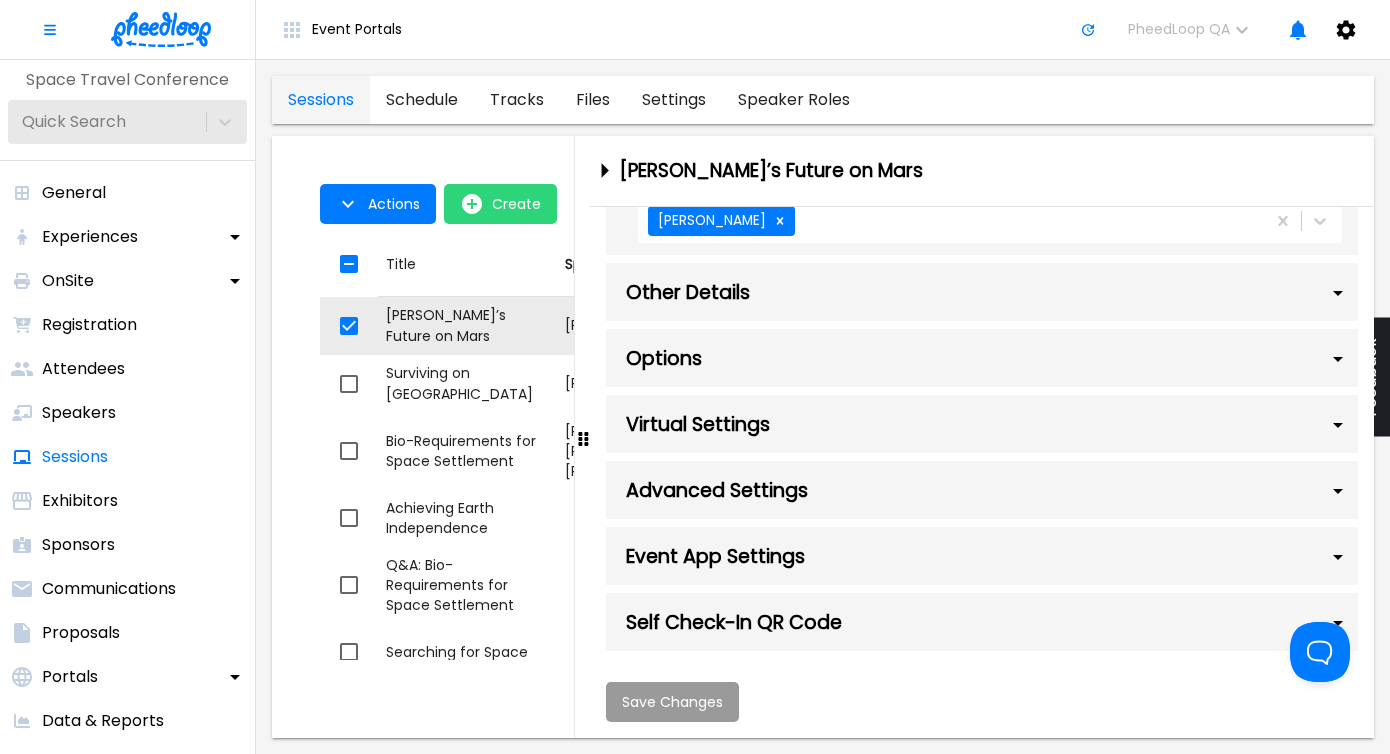 click on "Other Details" at bounding box center (982, 292) 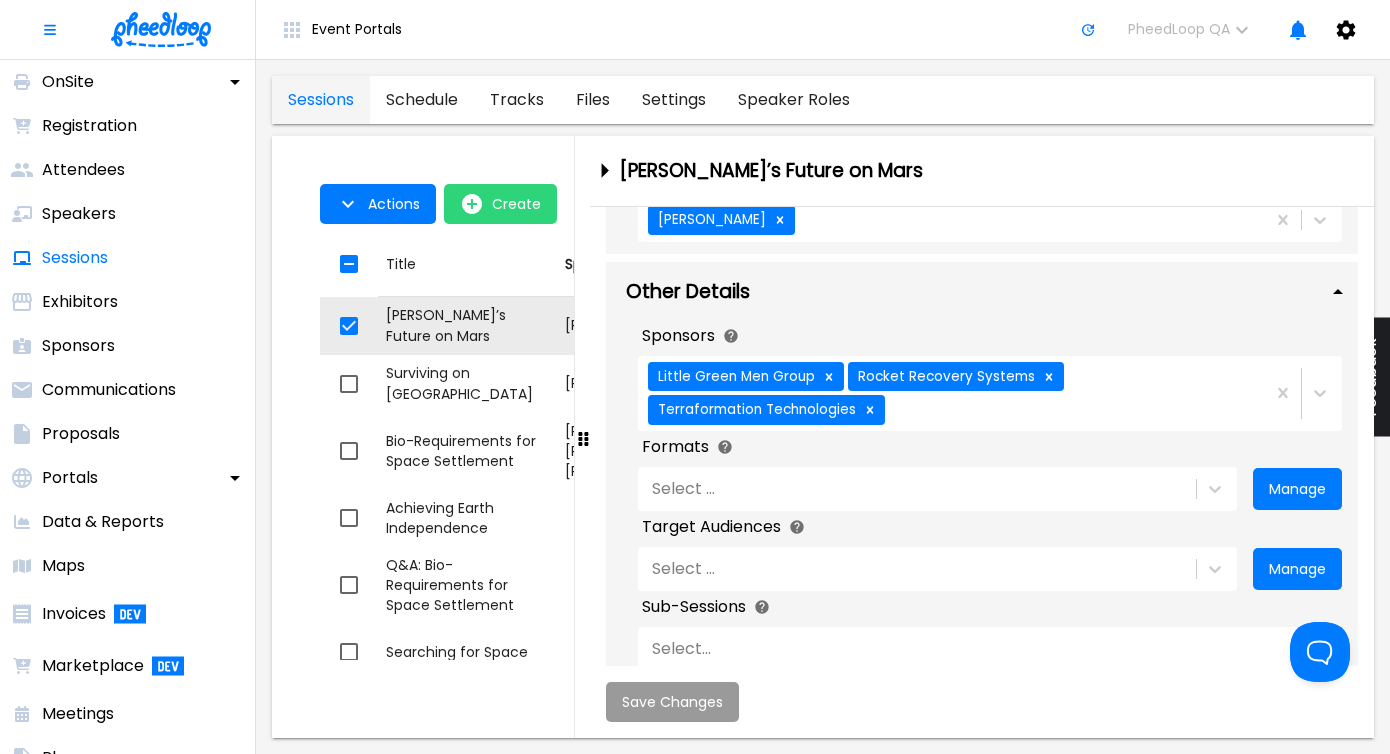 scroll, scrollTop: 446, scrollLeft: 0, axis: vertical 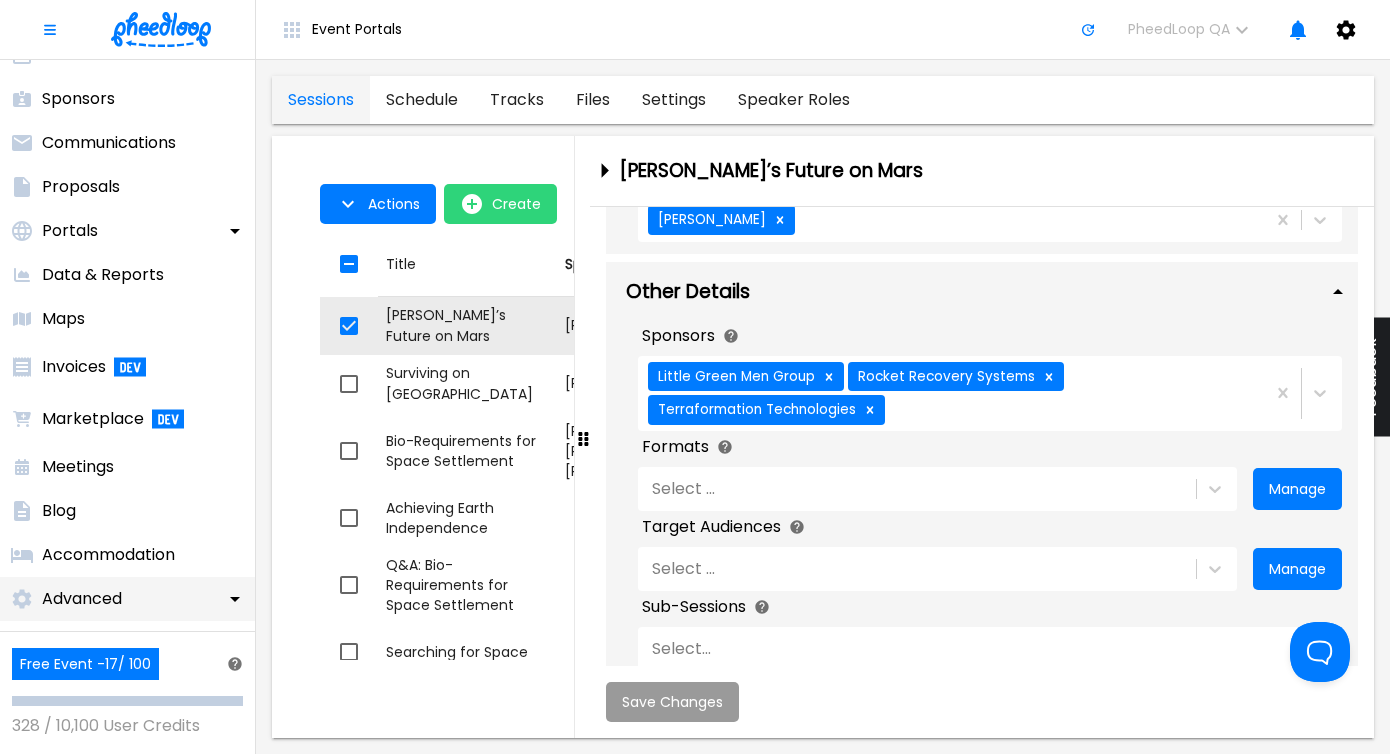 click on "Advanced" at bounding box center (127, 599) 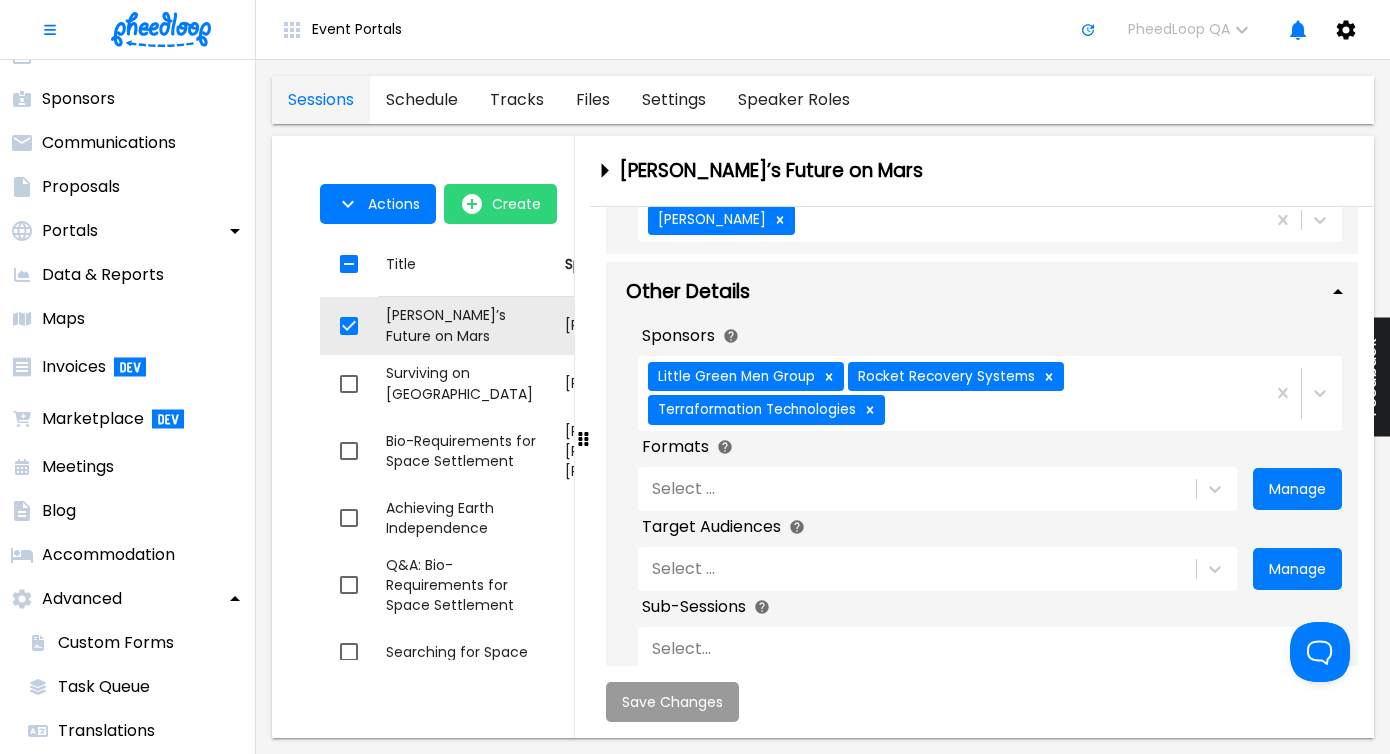 scroll, scrollTop: 575, scrollLeft: 0, axis: vertical 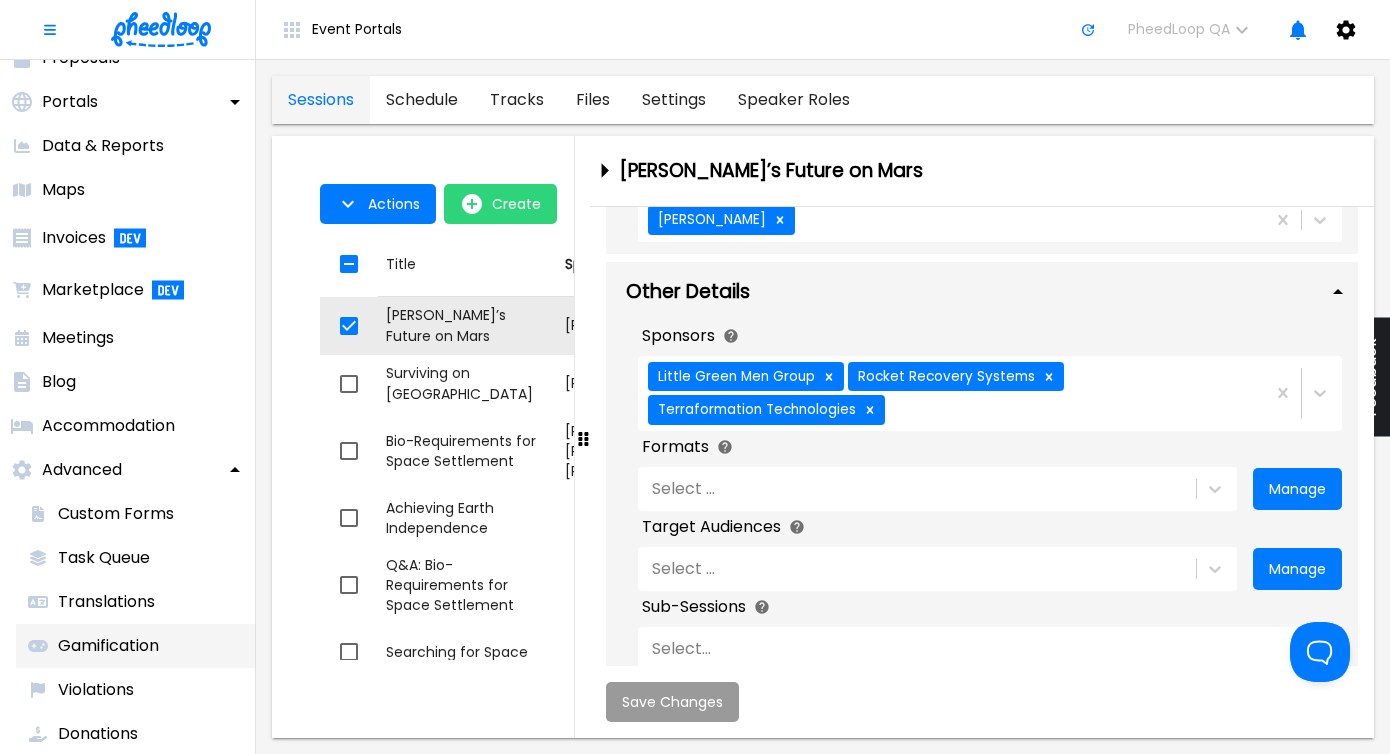 click on "Gamification" at bounding box center [135, 646] 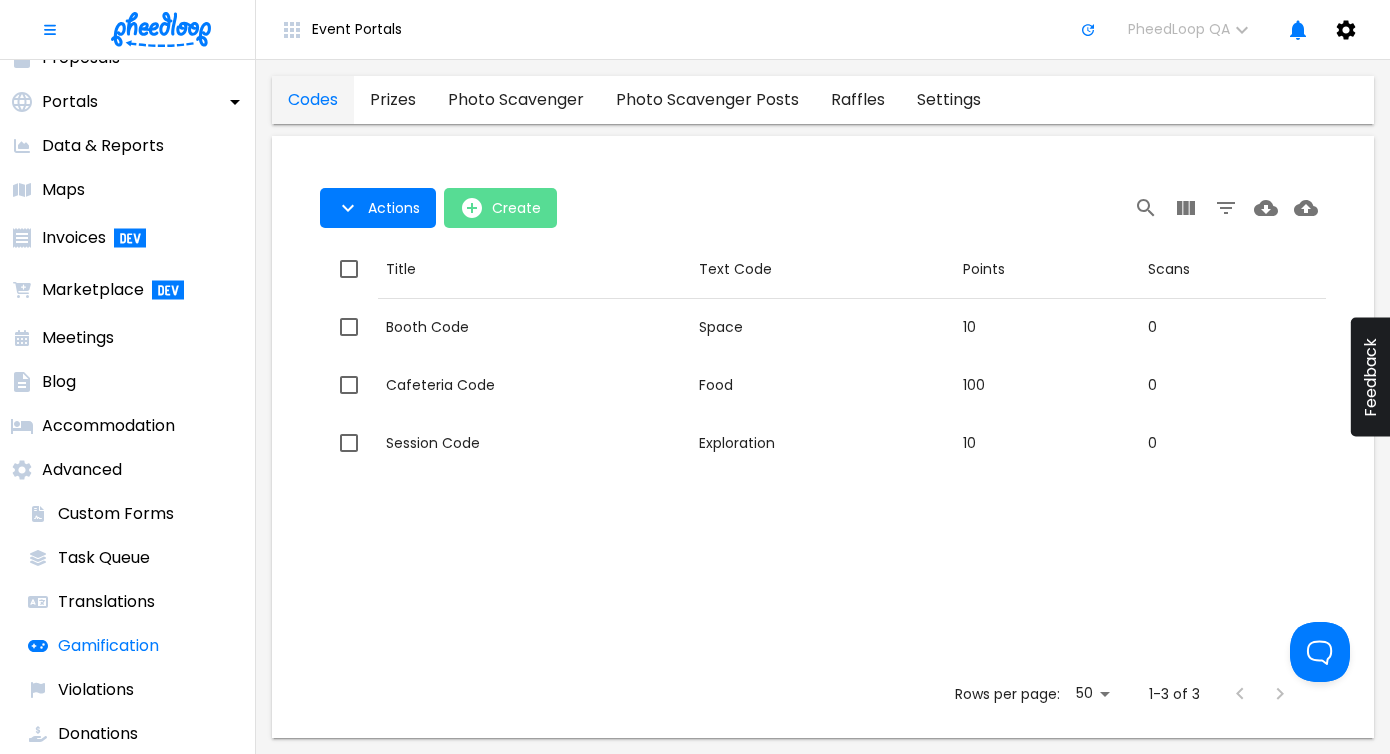 click on "Create" at bounding box center [516, 208] 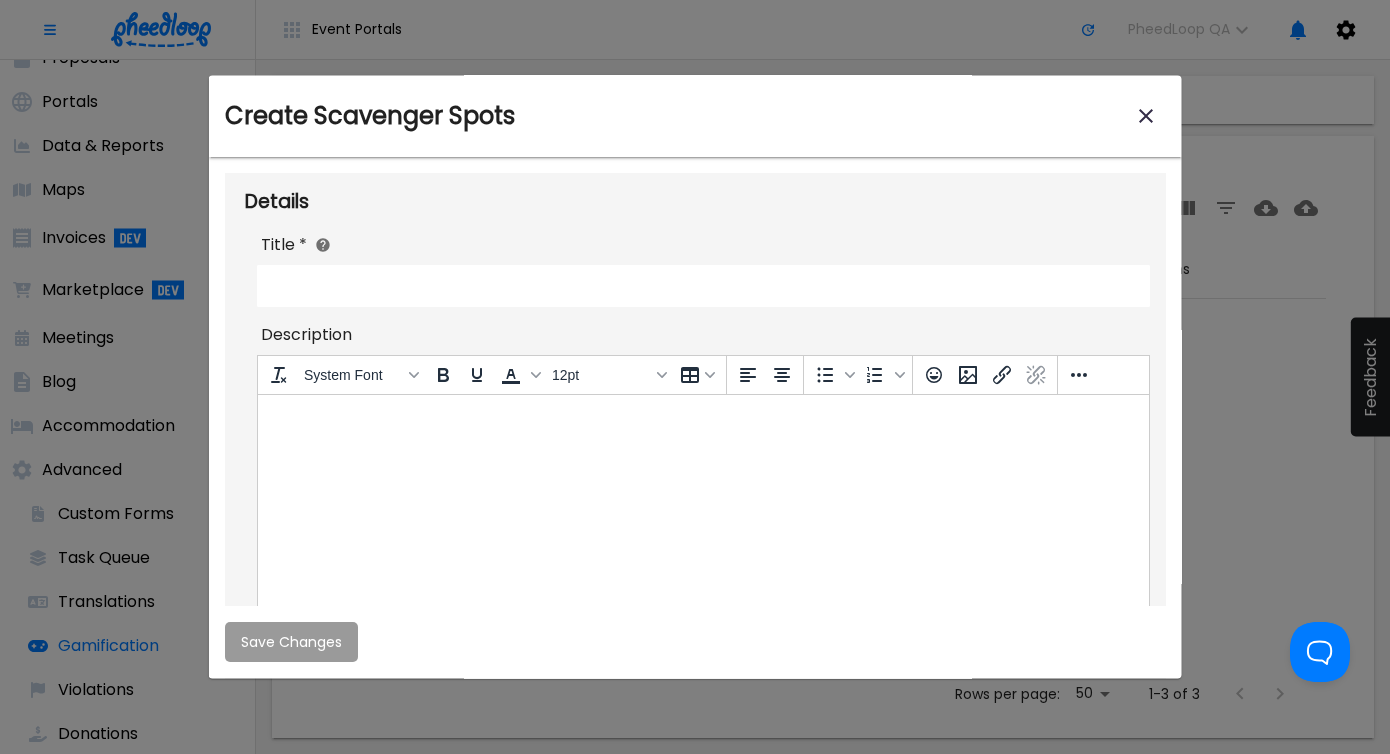 scroll, scrollTop: 0, scrollLeft: 0, axis: both 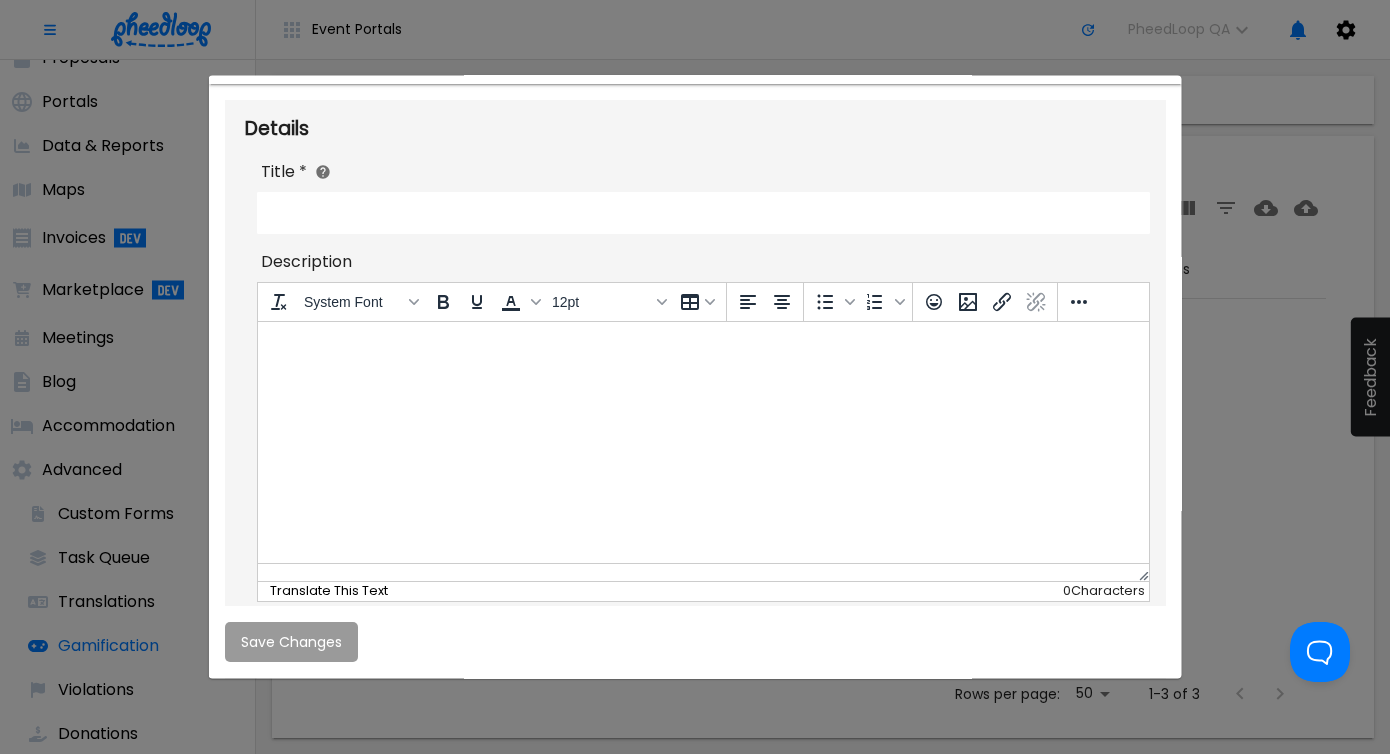 click at bounding box center [702, 349] 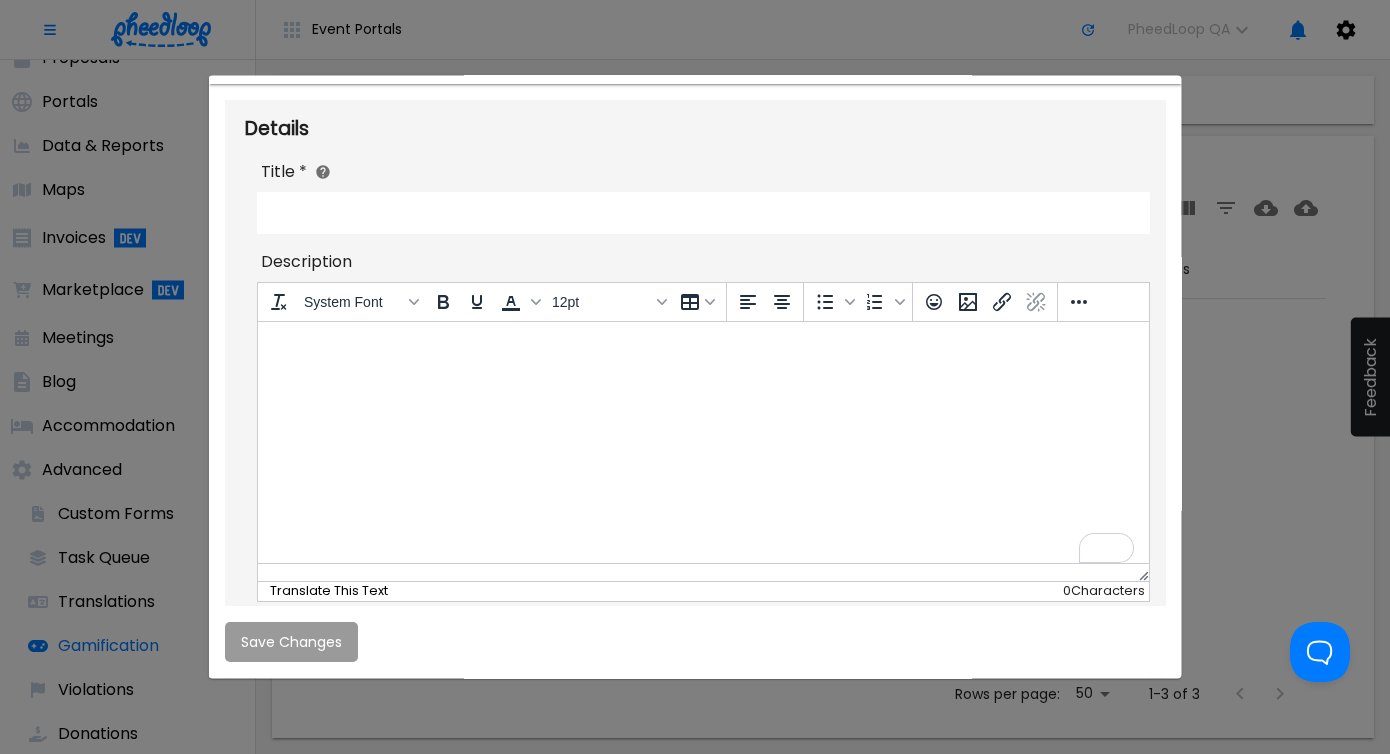 scroll, scrollTop: 60, scrollLeft: 0, axis: vertical 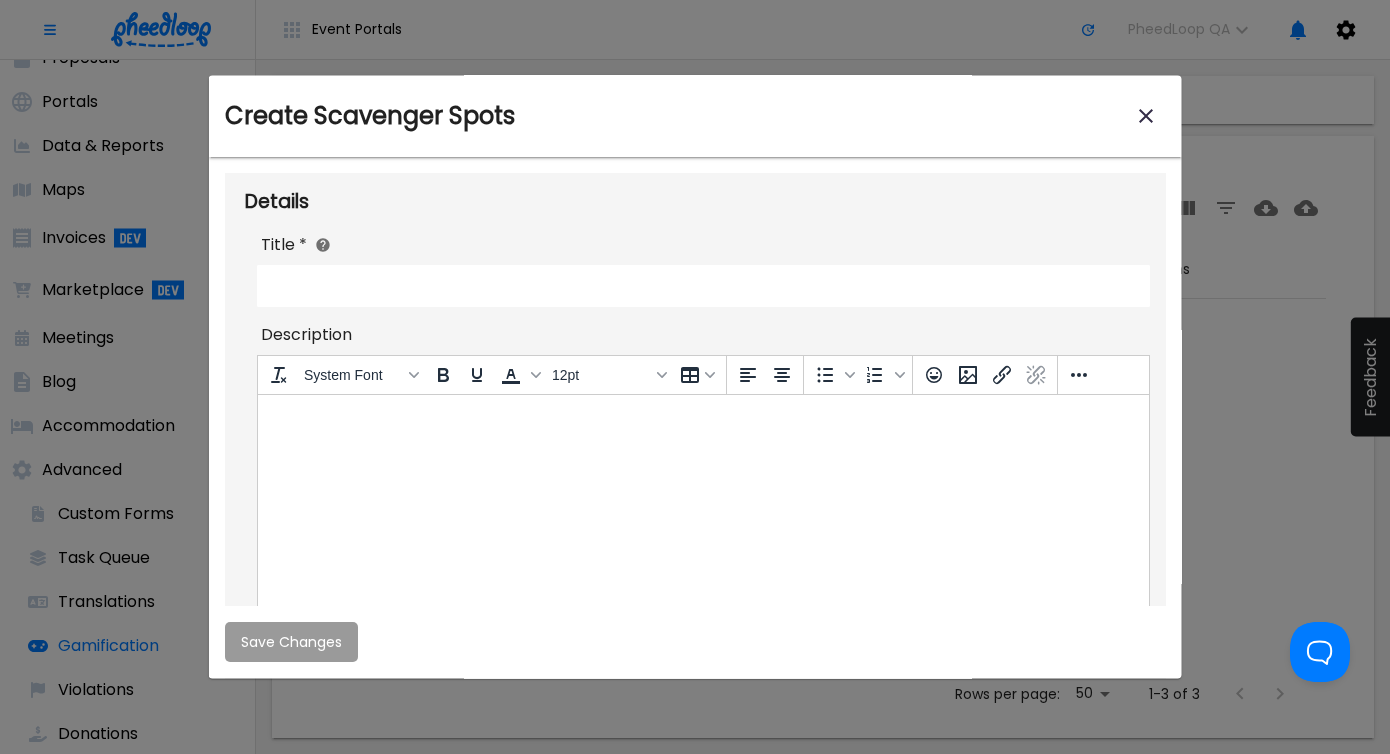 click at bounding box center (695, 377) 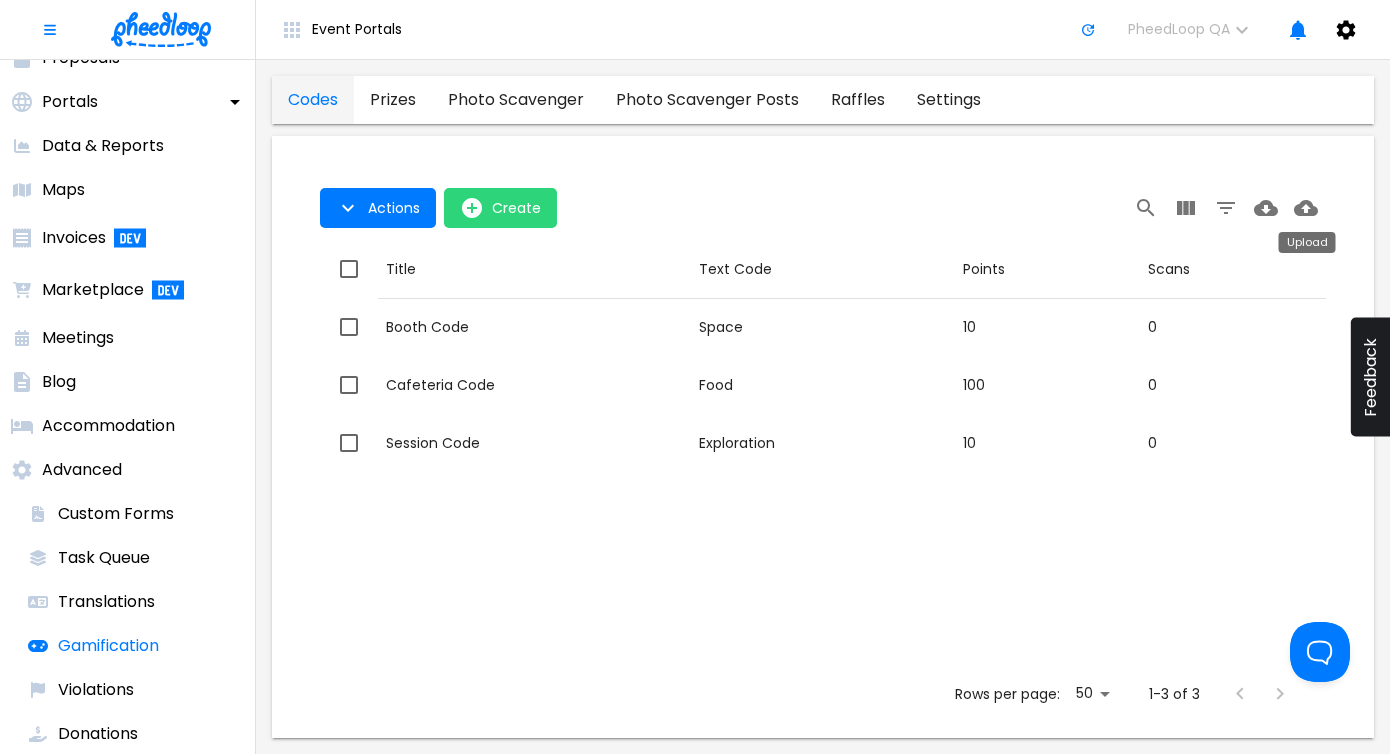 click on "Upload" at bounding box center (1307, 236) 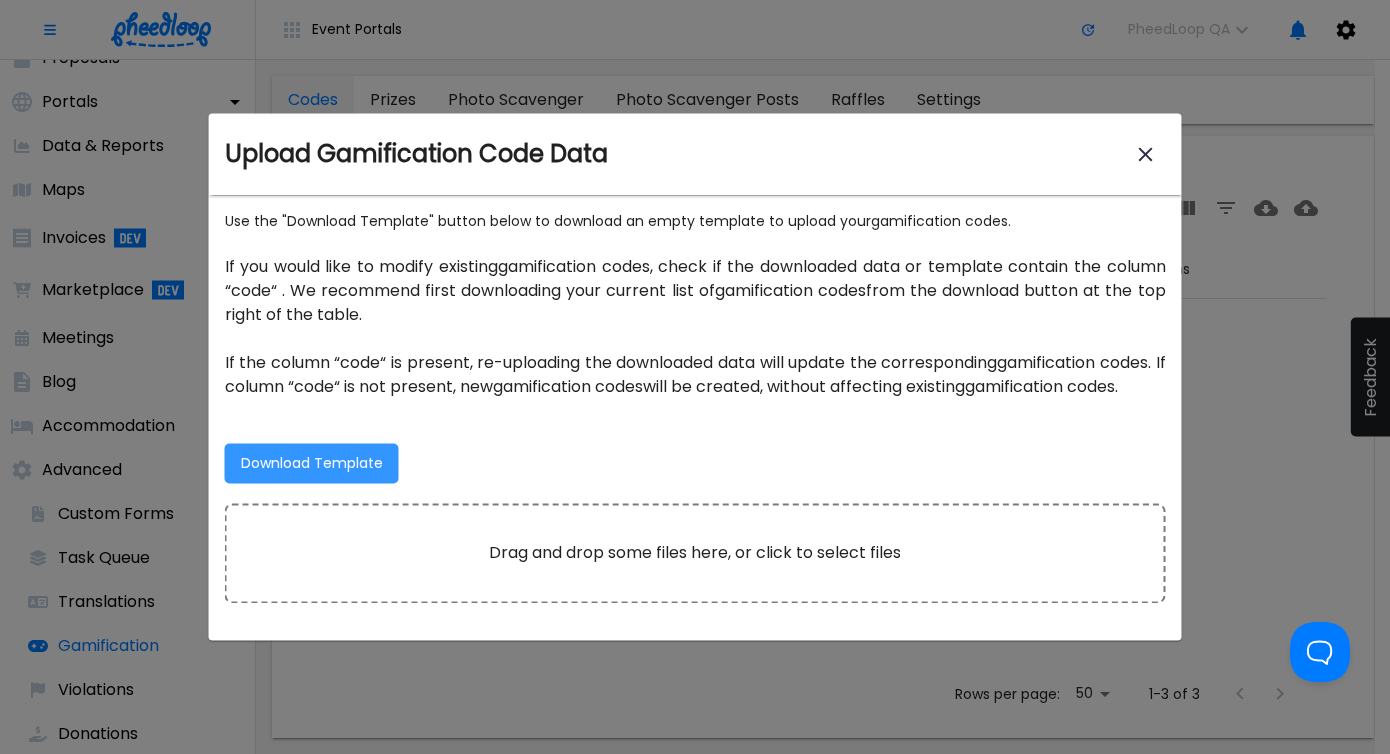 click on "Download Template" at bounding box center (312, 464) 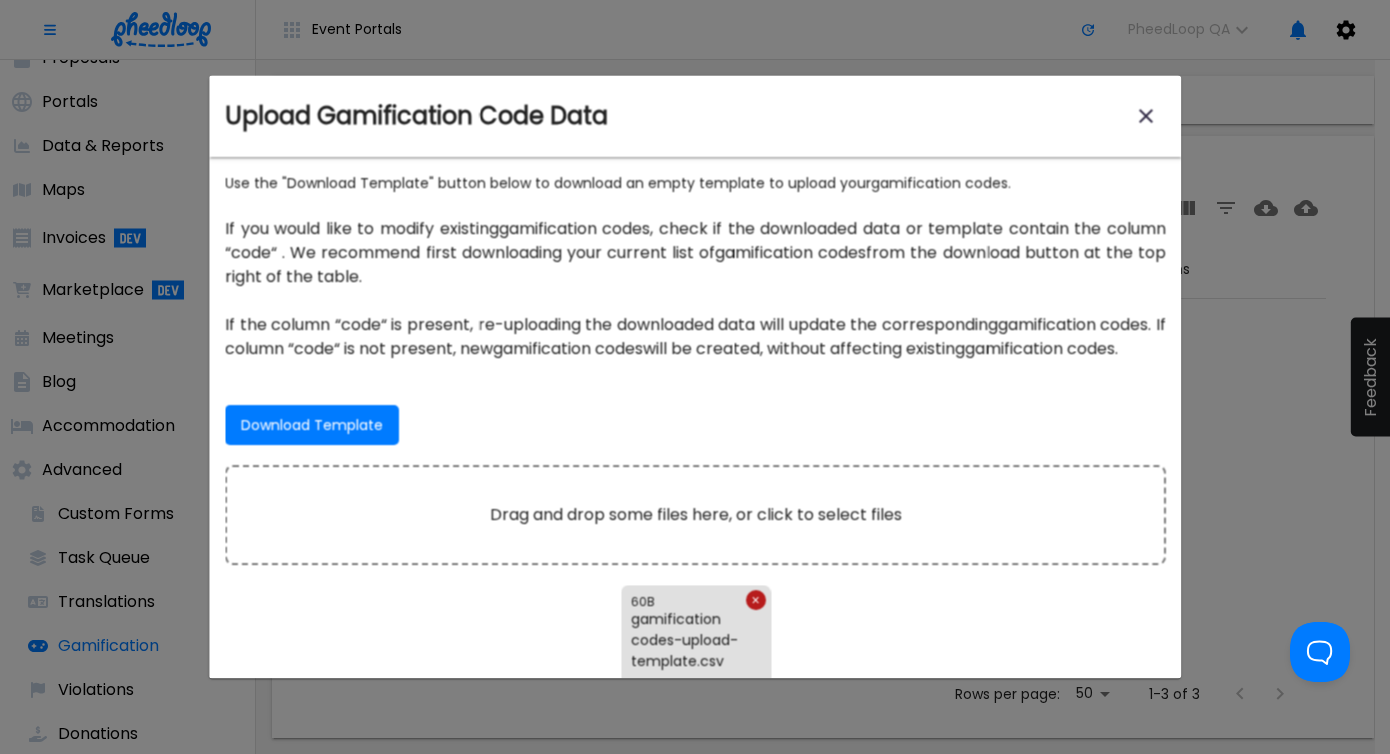 scroll, scrollTop: 278, scrollLeft: 0, axis: vertical 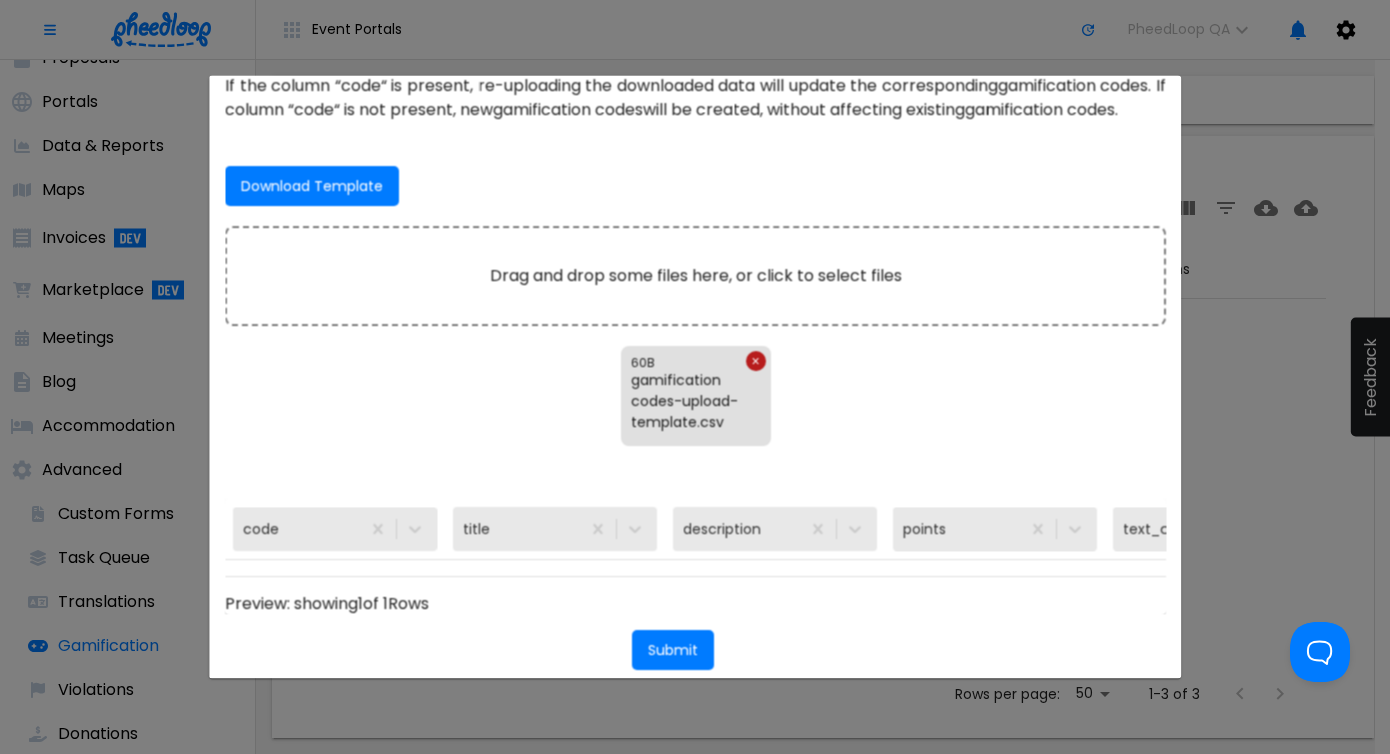 click at bounding box center (695, 377) 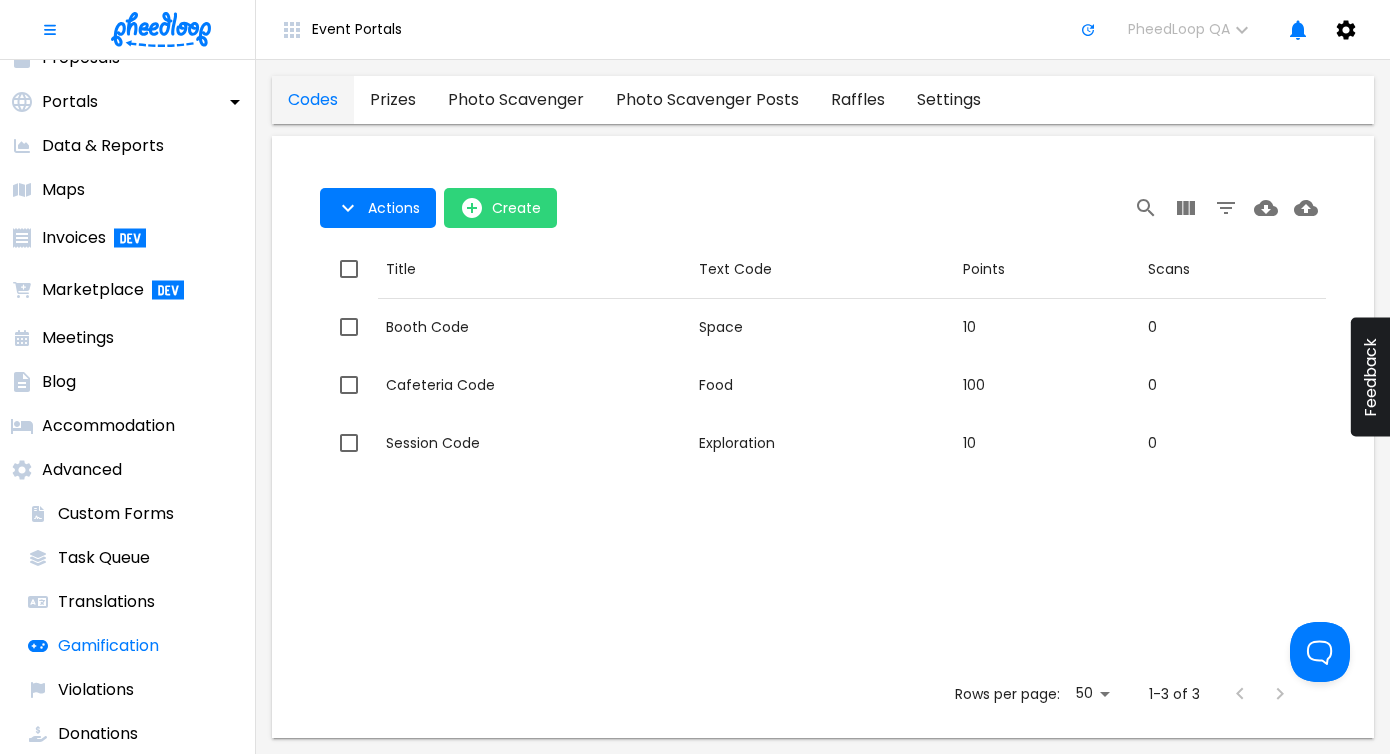 drag, startPoint x: 926, startPoint y: 74, endPoint x: 970, endPoint y: 96, distance: 49.193497 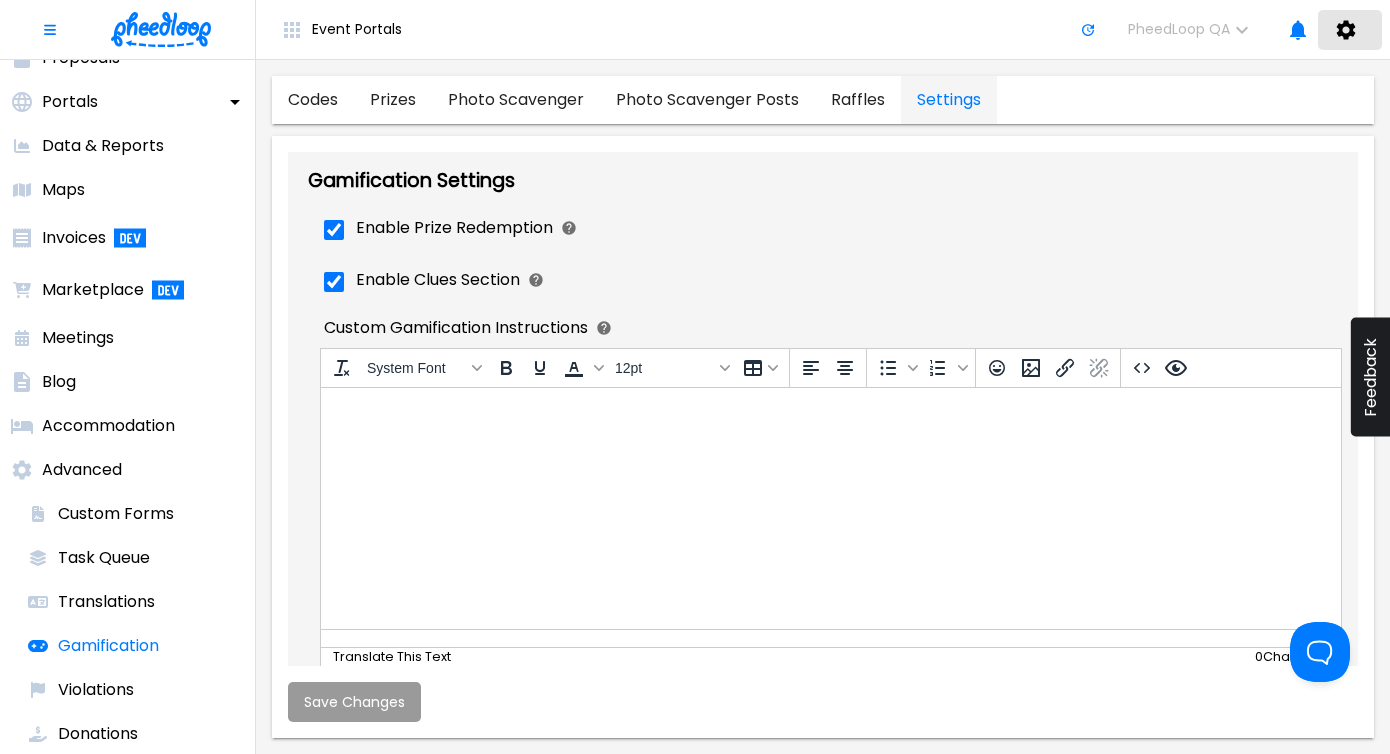 checkbox on "true" 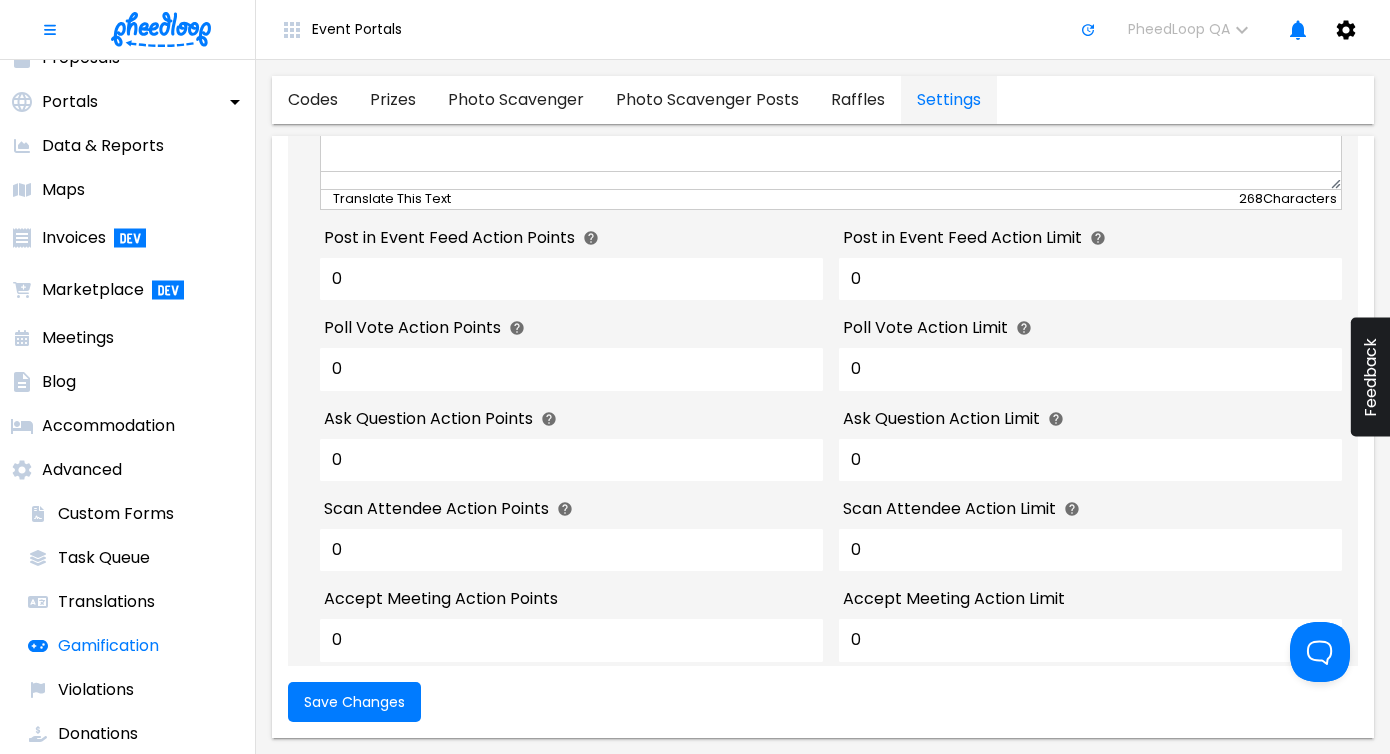 scroll, scrollTop: 483, scrollLeft: 0, axis: vertical 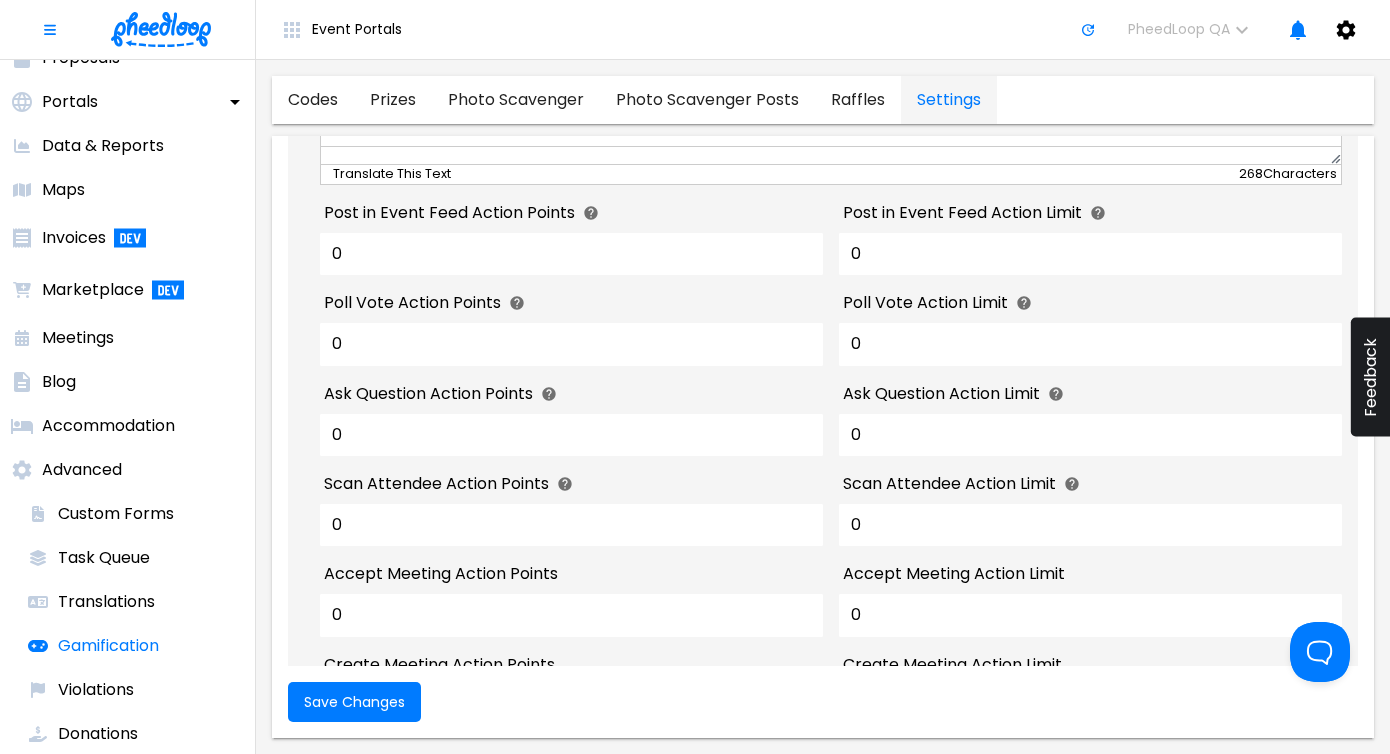 click on "prizes" at bounding box center (393, 100) 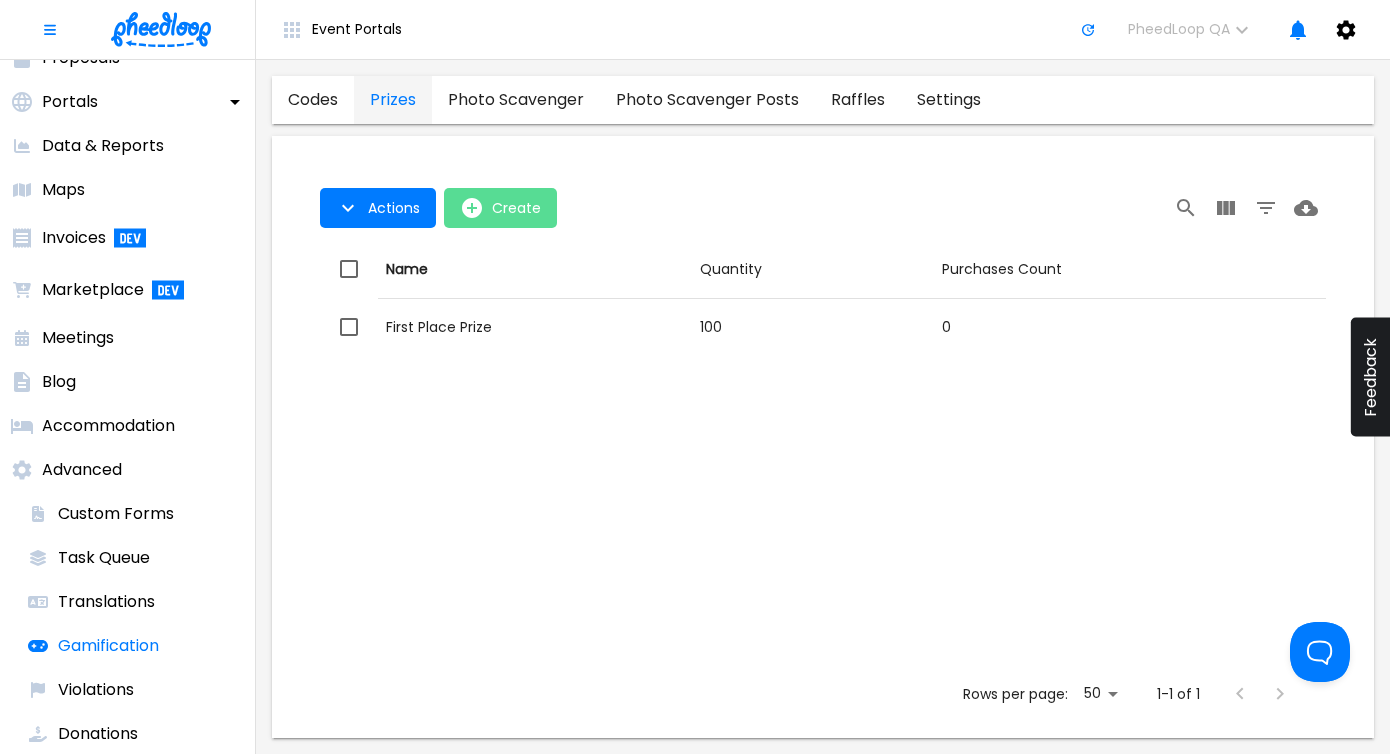 click on "Create" at bounding box center (500, 208) 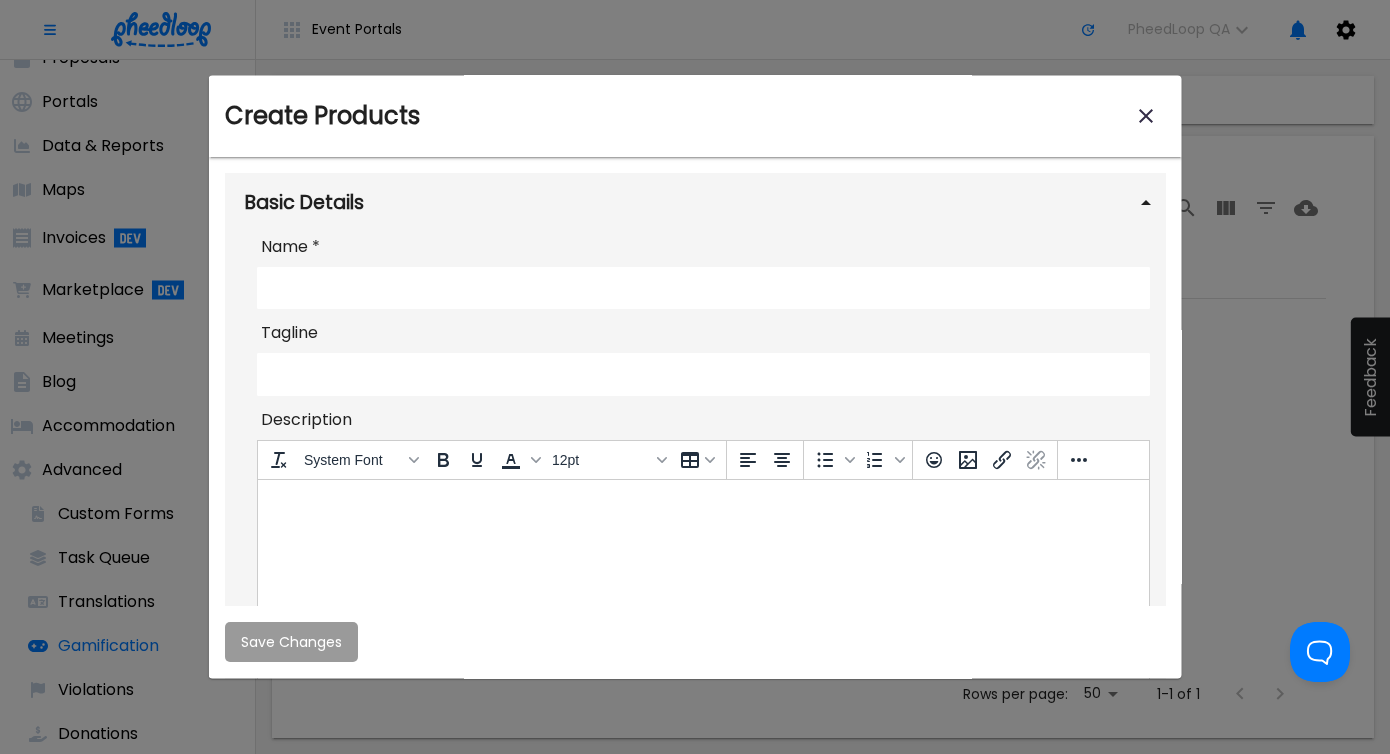 scroll, scrollTop: 0, scrollLeft: 0, axis: both 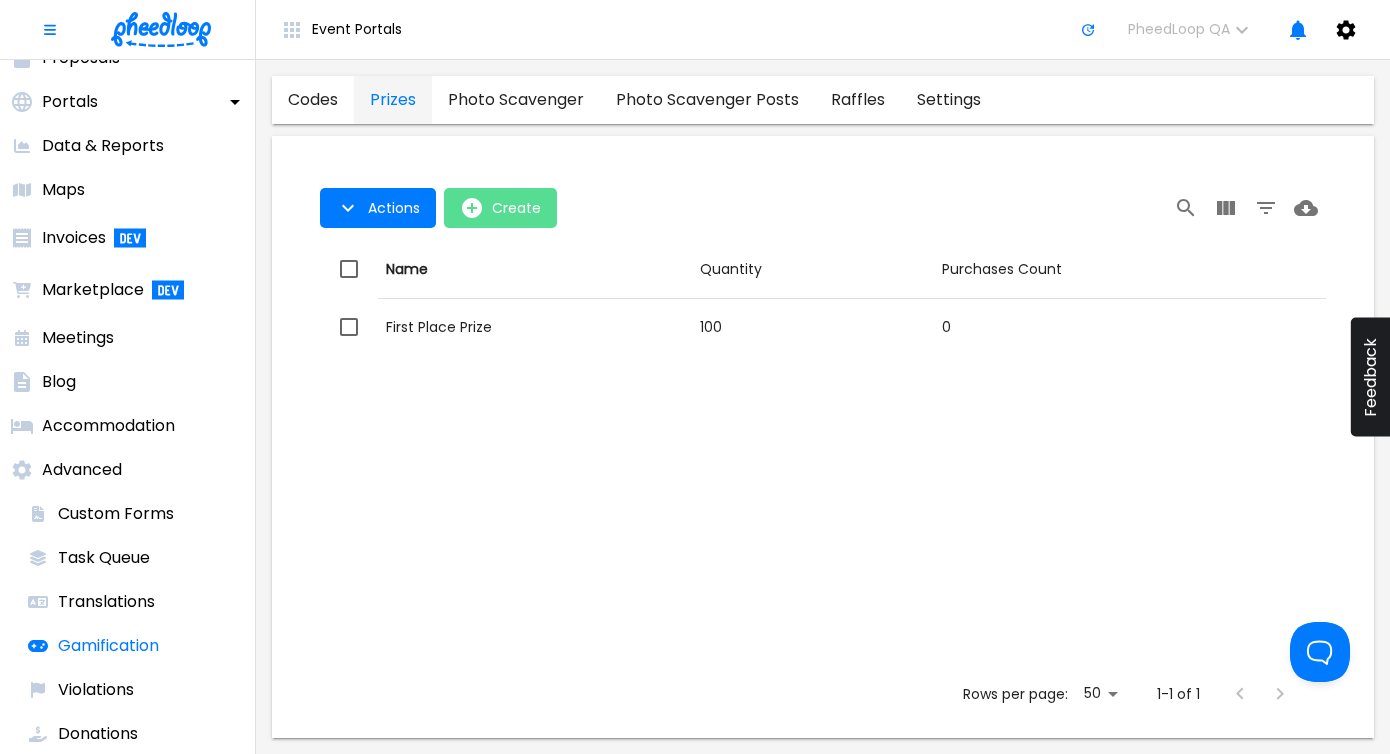 click on "Create" at bounding box center (500, 208) 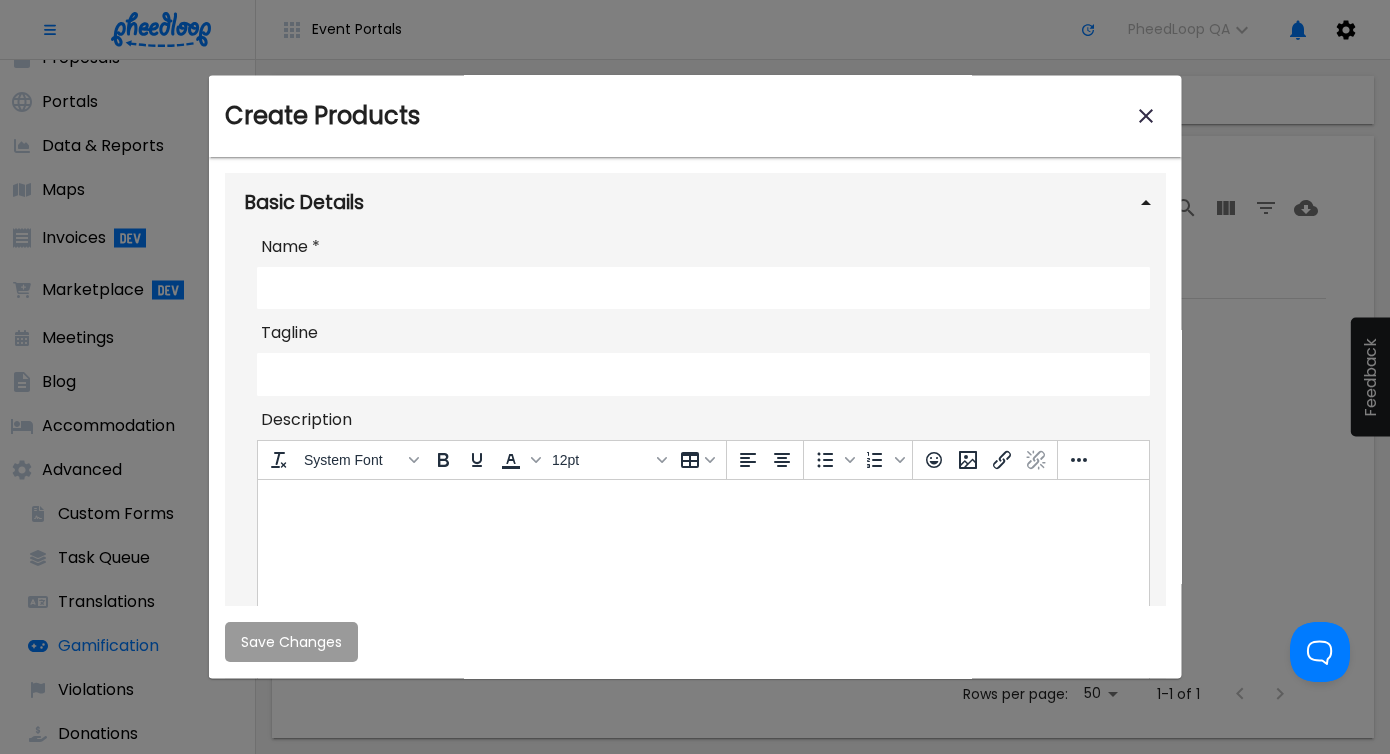scroll, scrollTop: 0, scrollLeft: 0, axis: both 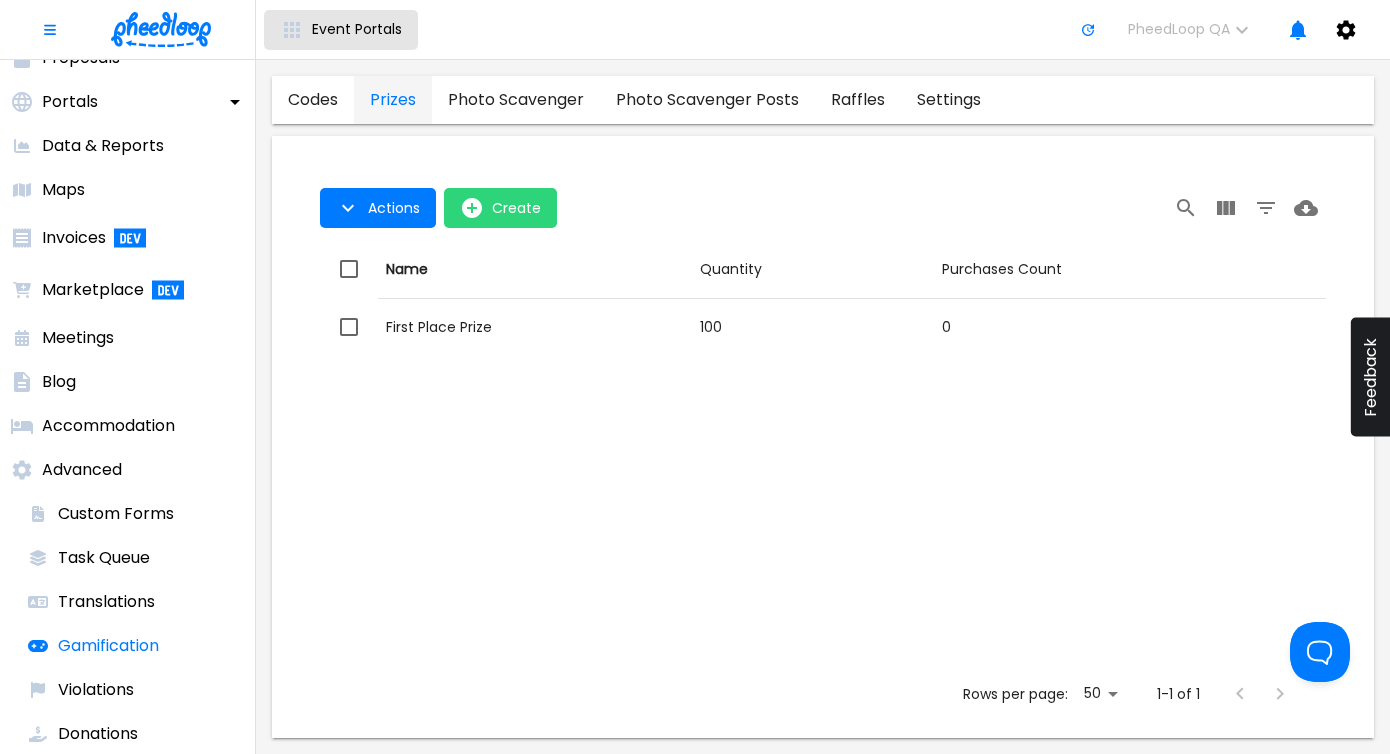 click on "Event Portals" at bounding box center [357, 29] 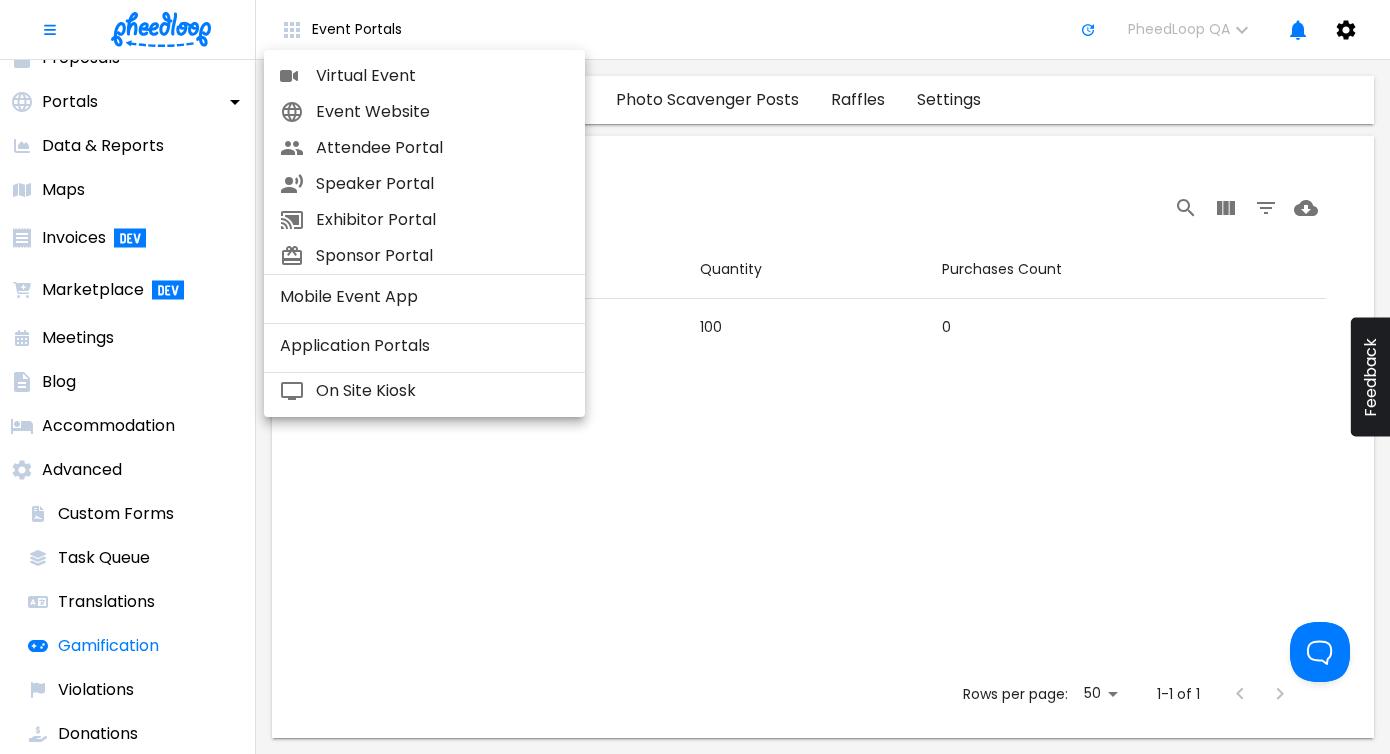 click on "Virtual Event" at bounding box center [442, 76] 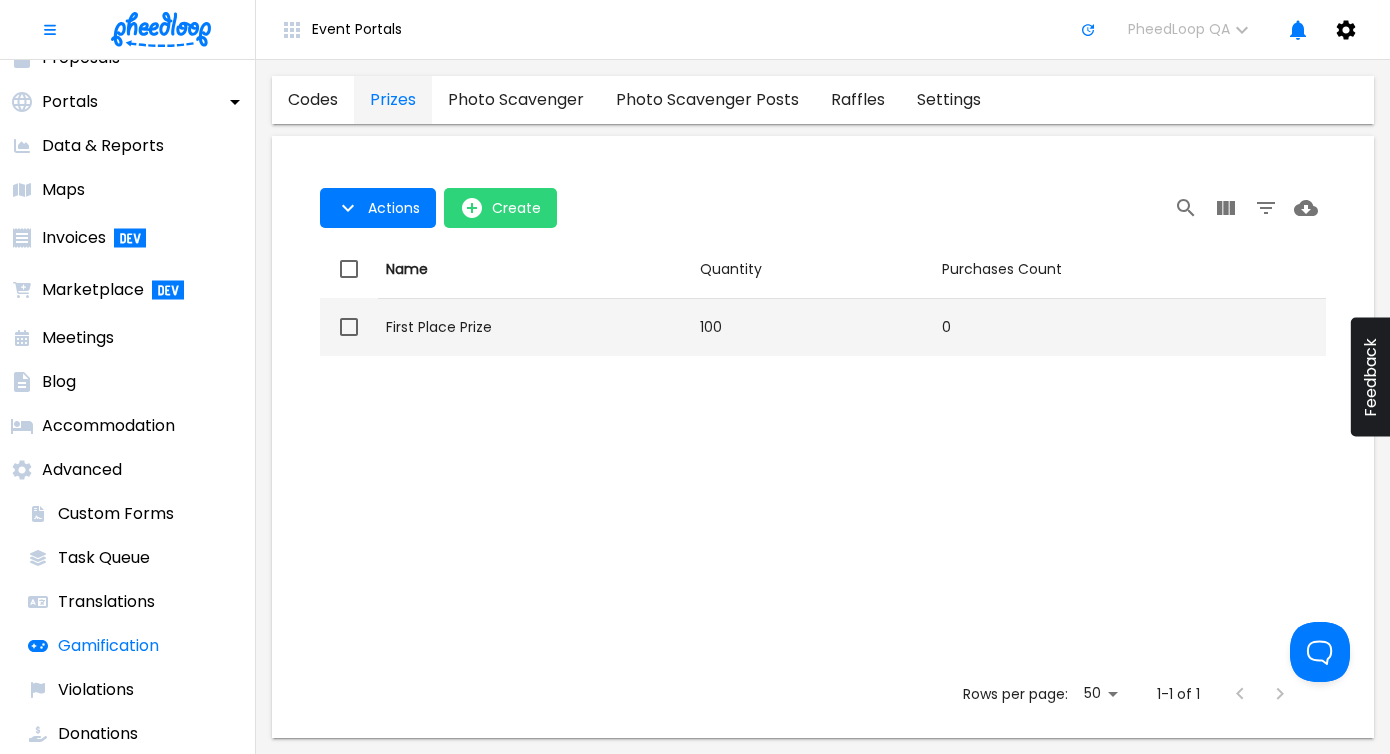 click on "First Place Prize" at bounding box center [535, 327] 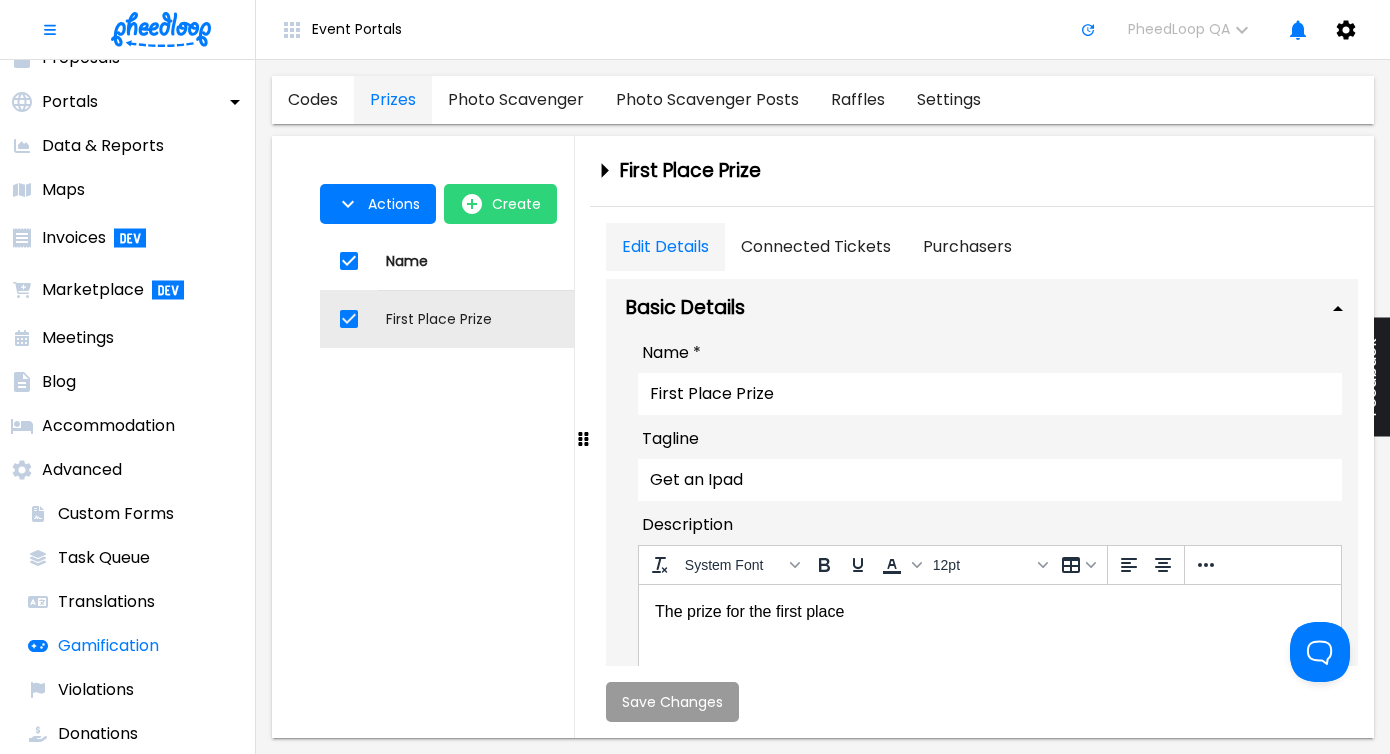 scroll, scrollTop: 0, scrollLeft: 0, axis: both 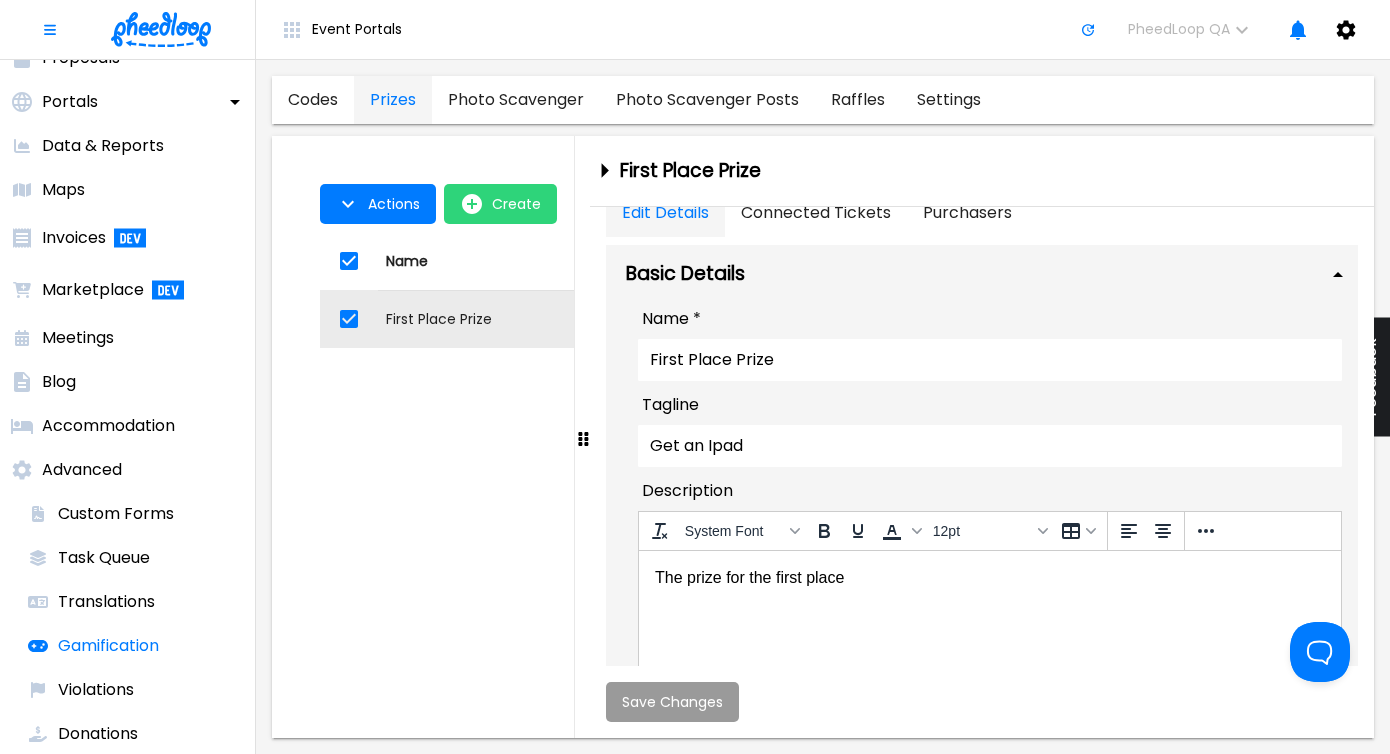 click on "The prize for the first place" at bounding box center [989, 578] 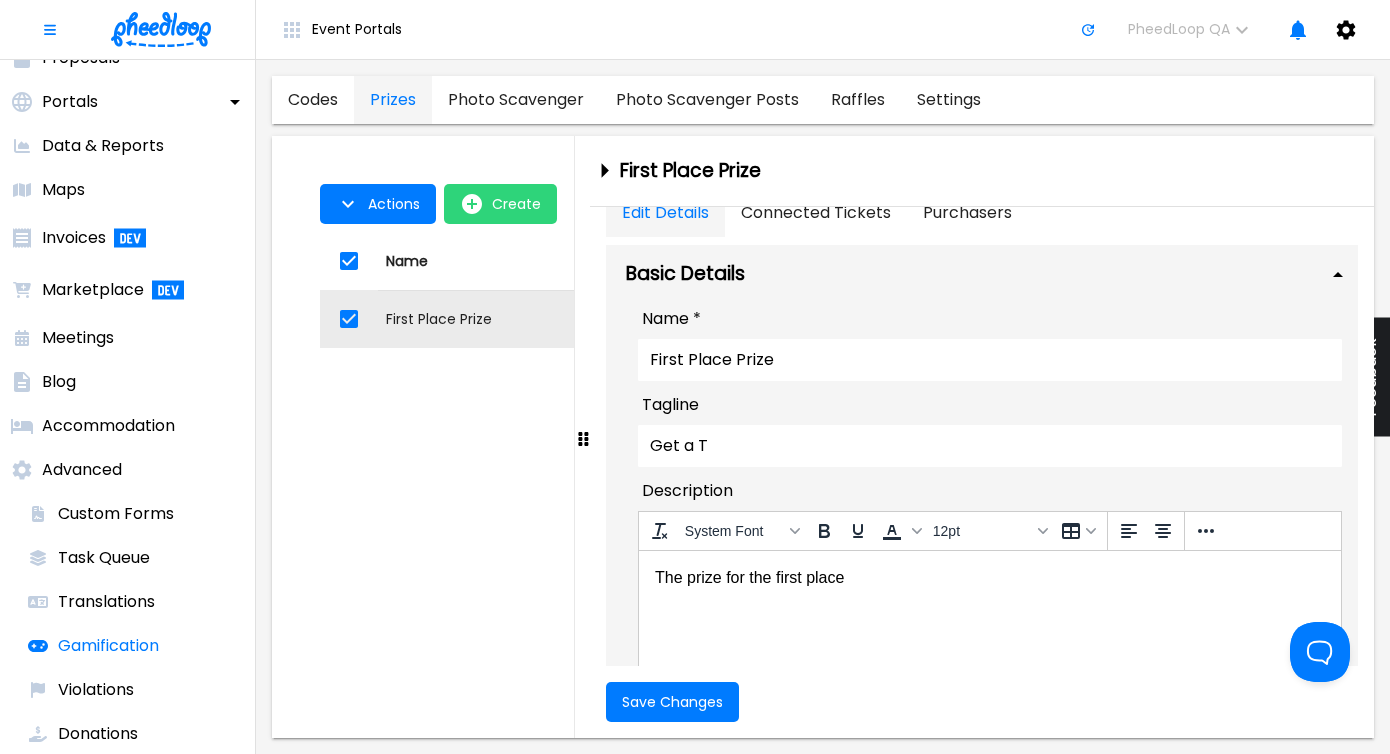 scroll, scrollTop: 34, scrollLeft: 0, axis: vertical 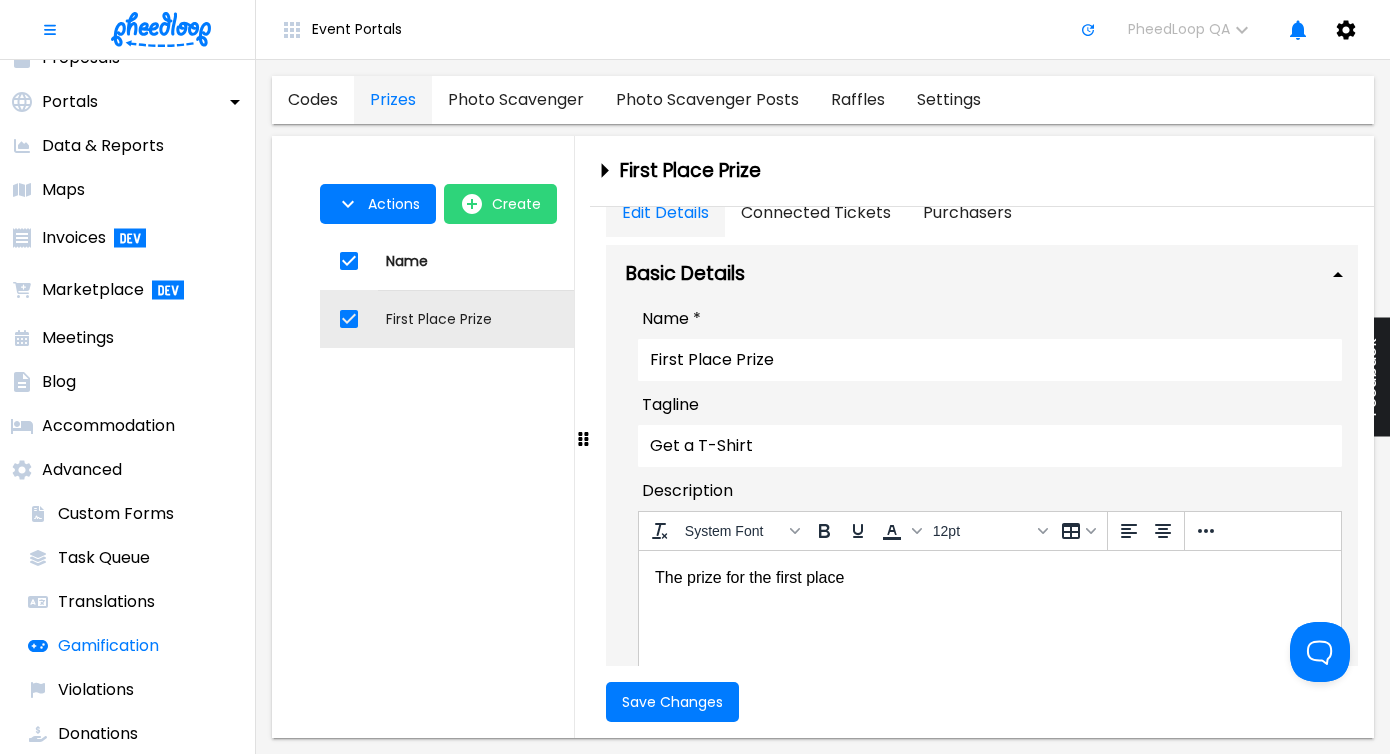 type on "Get a T-Shirt" 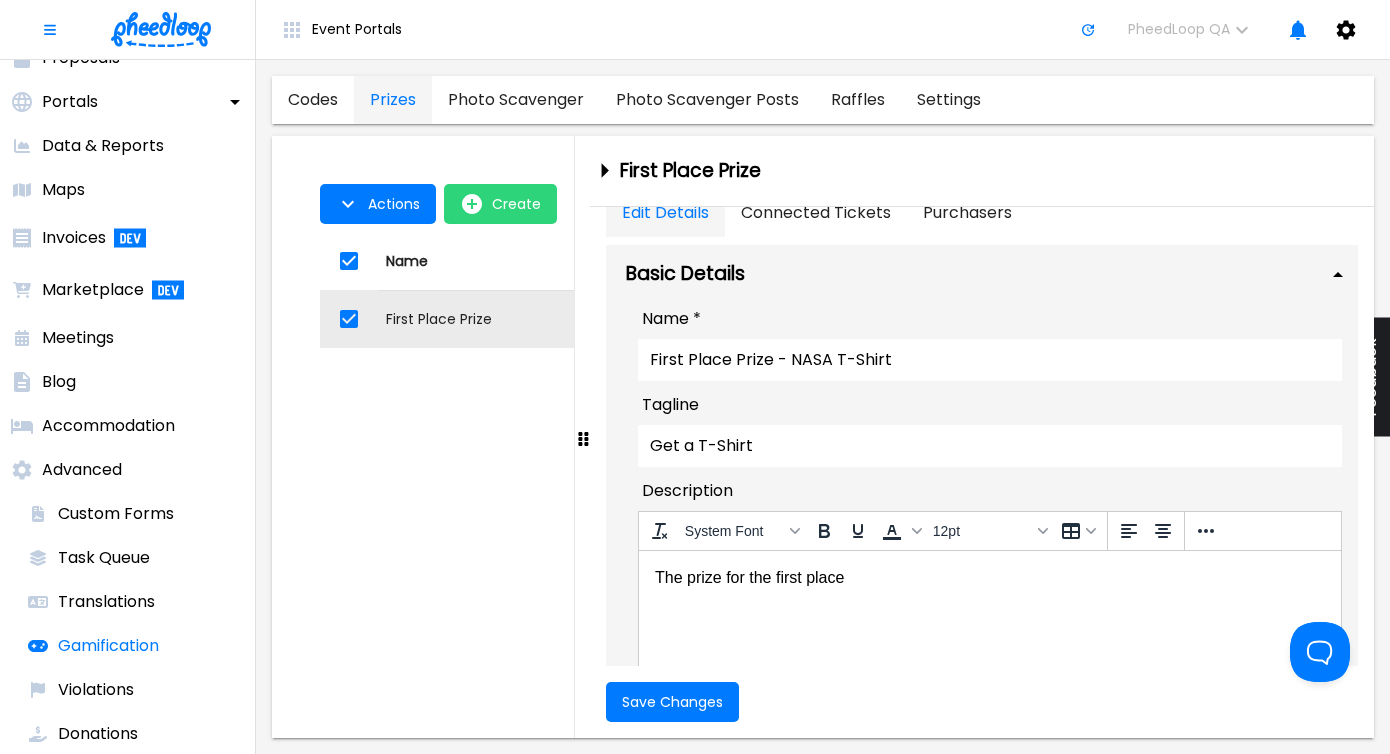 scroll, scrollTop: 480, scrollLeft: 0, axis: vertical 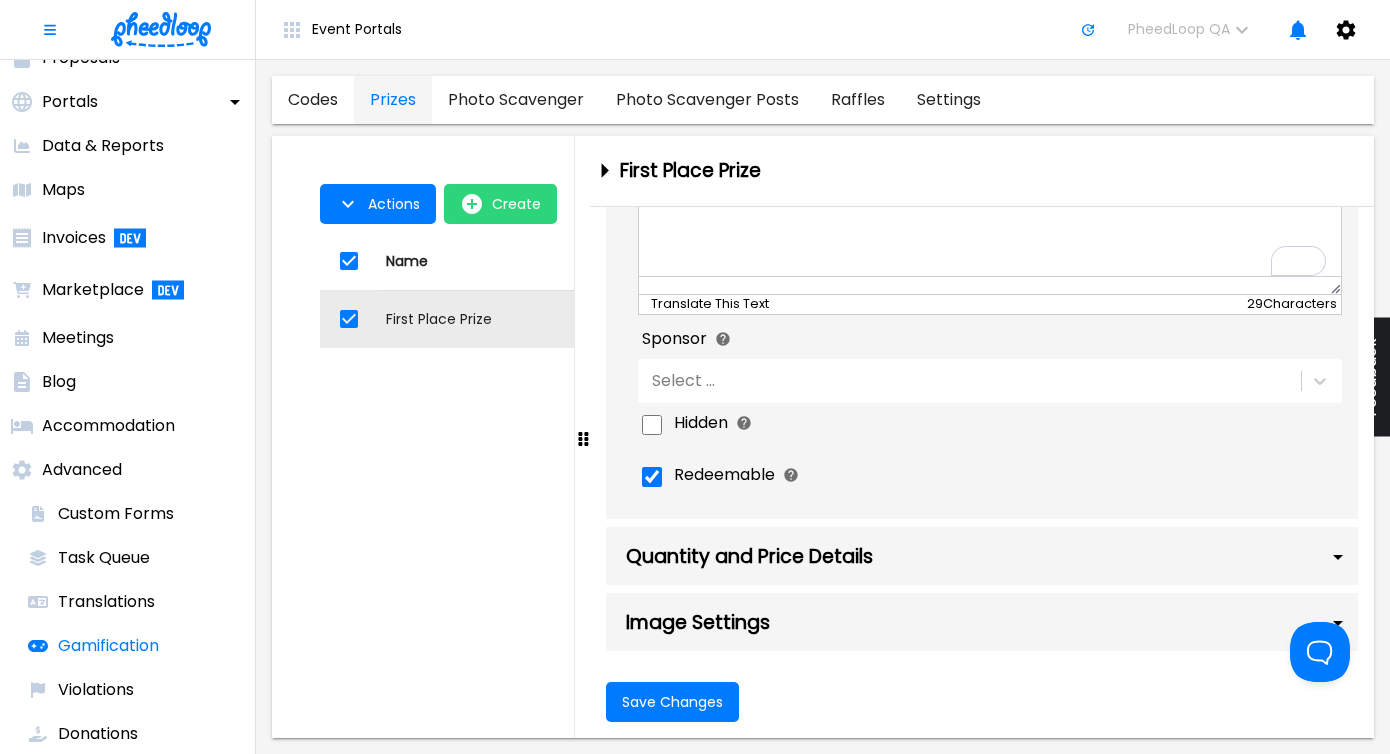 type on "First Place Prize - NASA T-Shirt" 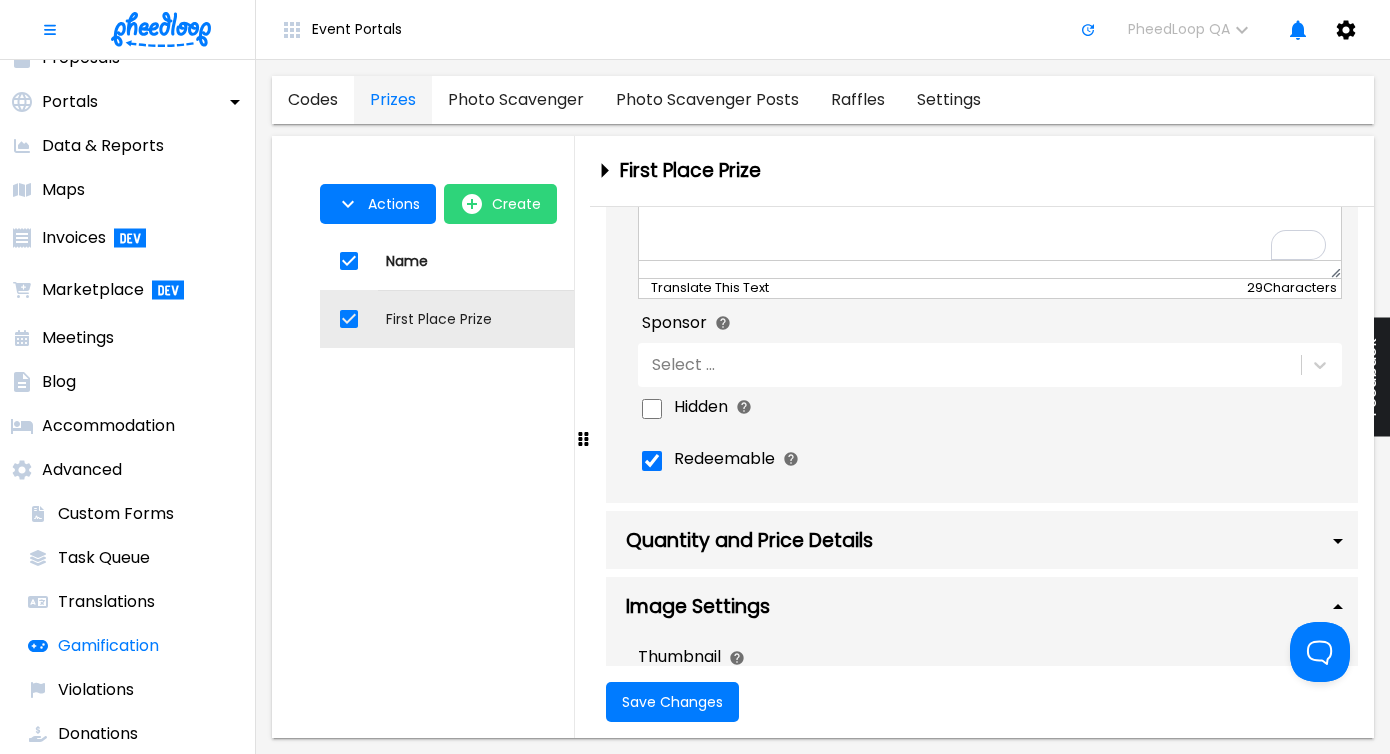 scroll, scrollTop: 756, scrollLeft: 0, axis: vertical 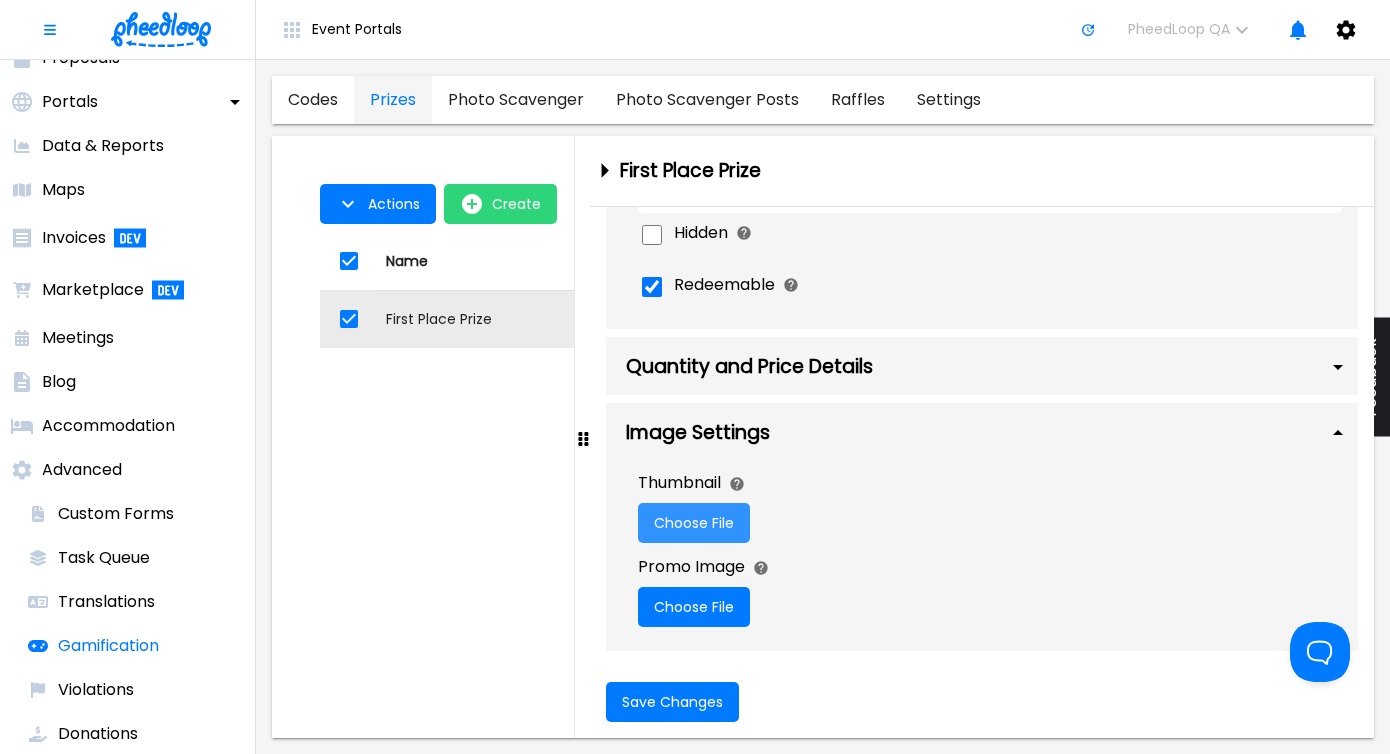 click on "Choose File" at bounding box center (694, 523) 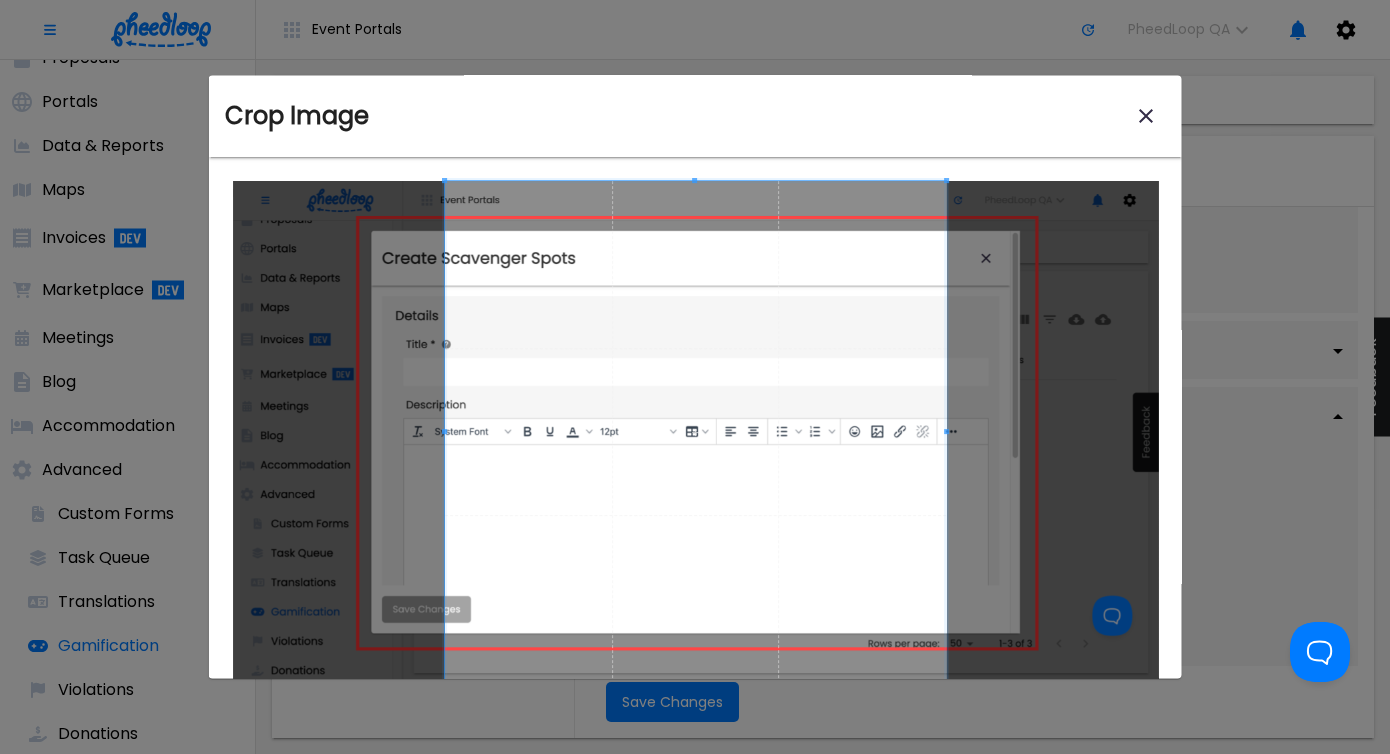 click at bounding box center (1146, 116) 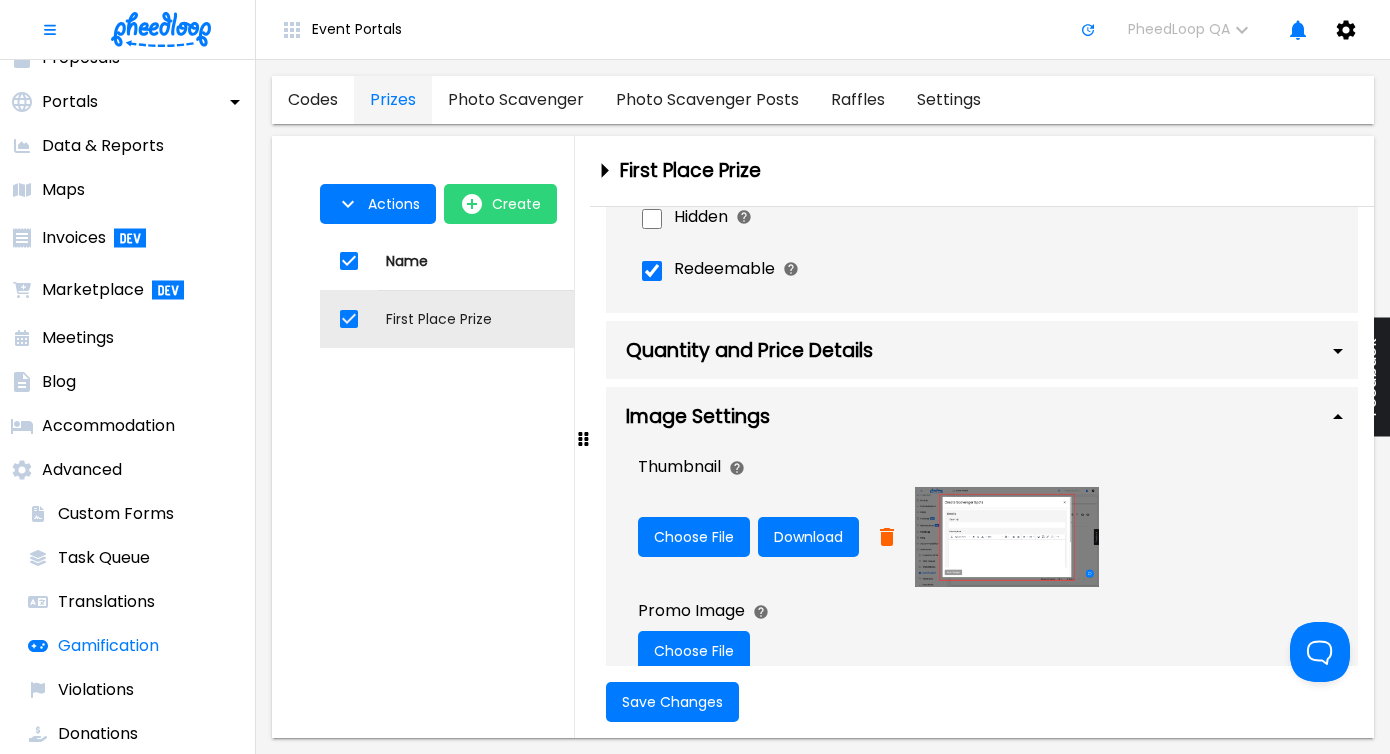 click on "Choose File Download" at bounding box center [869, 537] 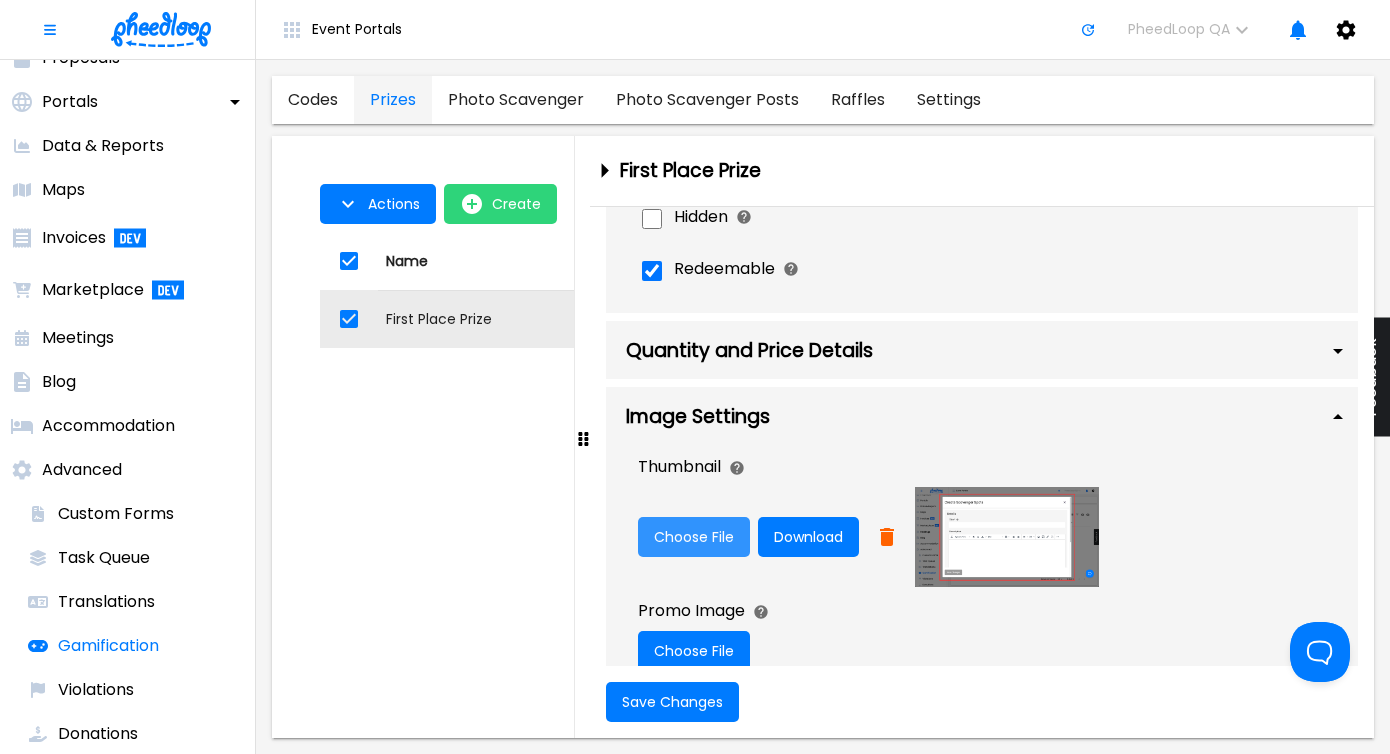 click on "Choose File" at bounding box center [694, 537] 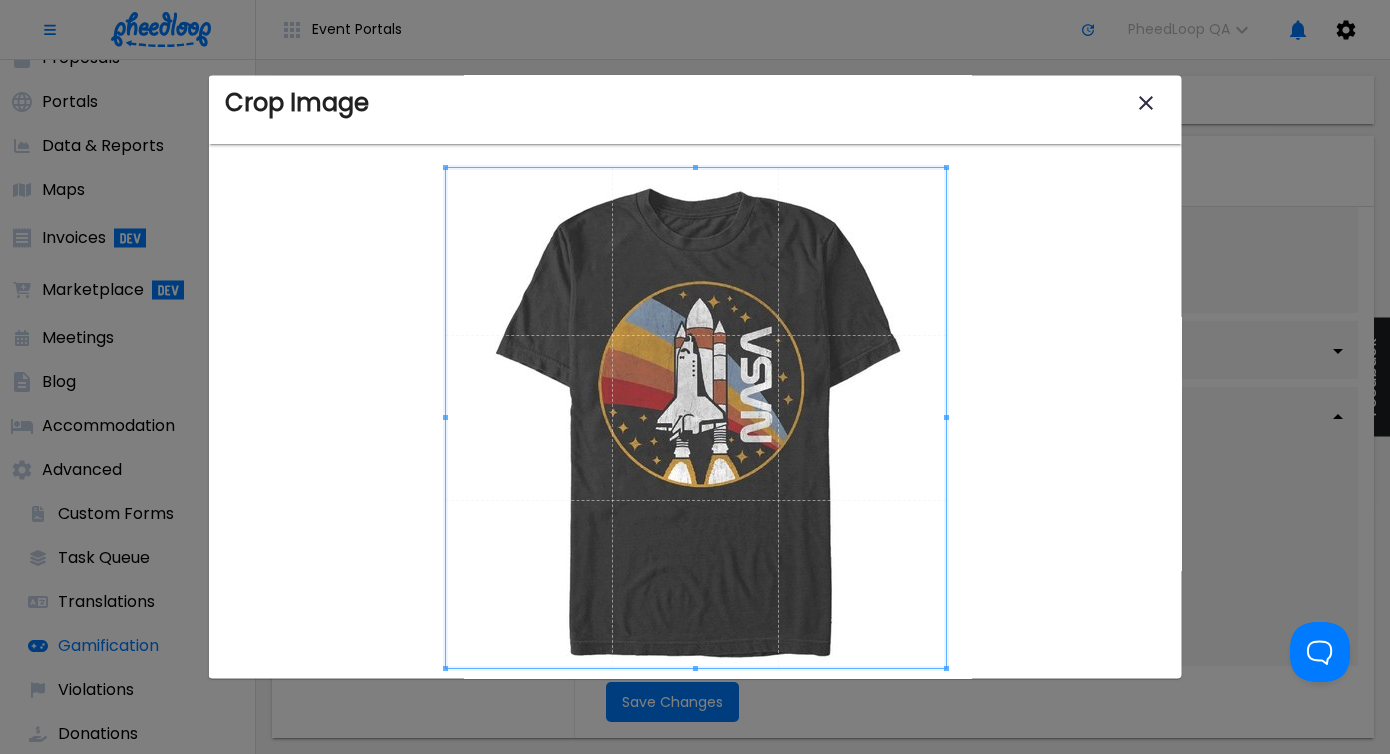 scroll, scrollTop: 75, scrollLeft: 0, axis: vertical 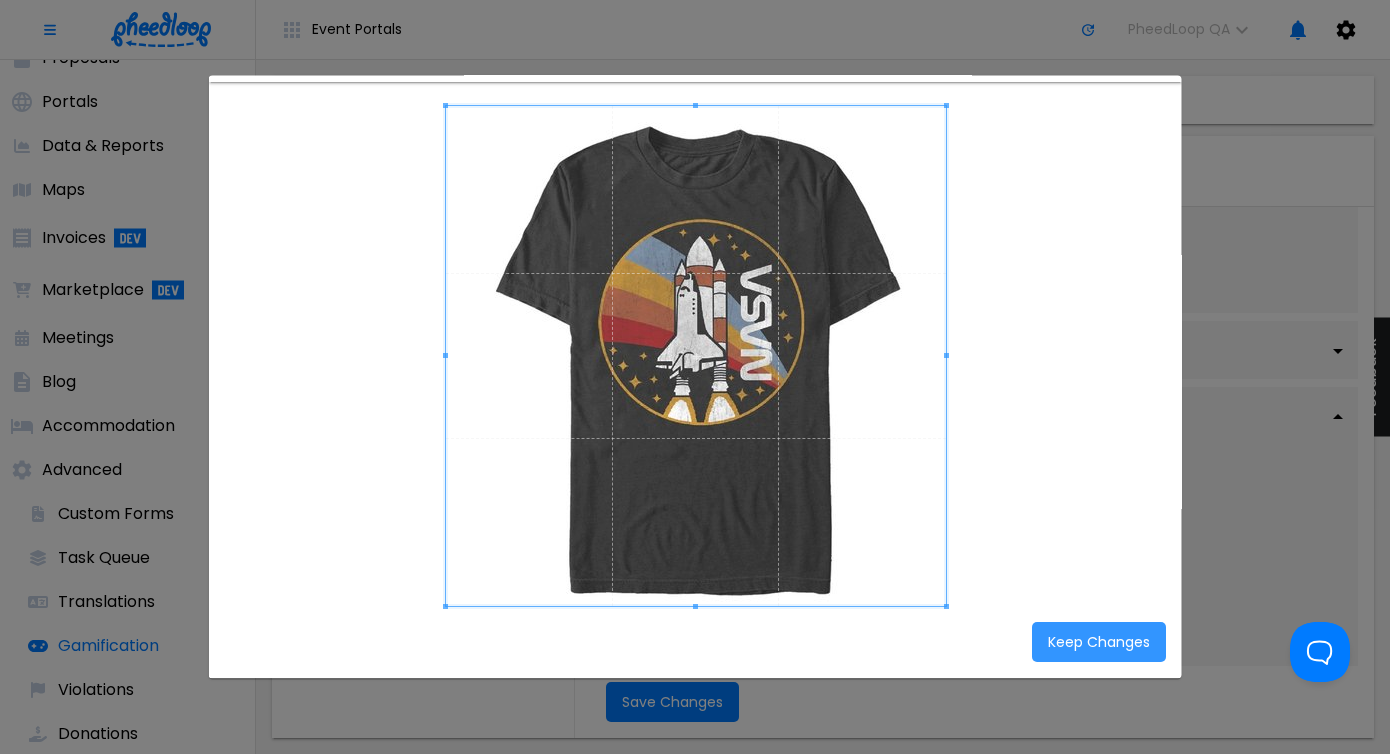 click on "Keep Changes" at bounding box center [1099, 642] 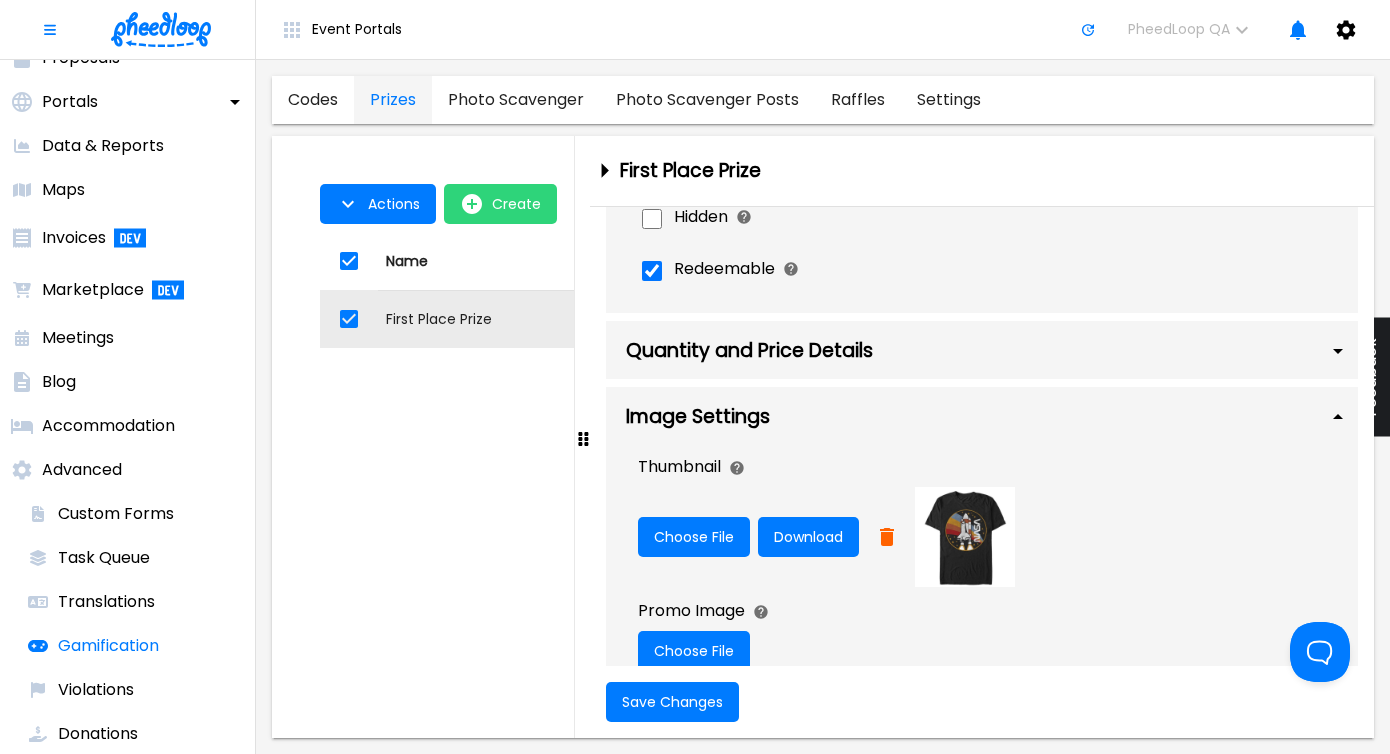 scroll, scrollTop: 0, scrollLeft: 0, axis: both 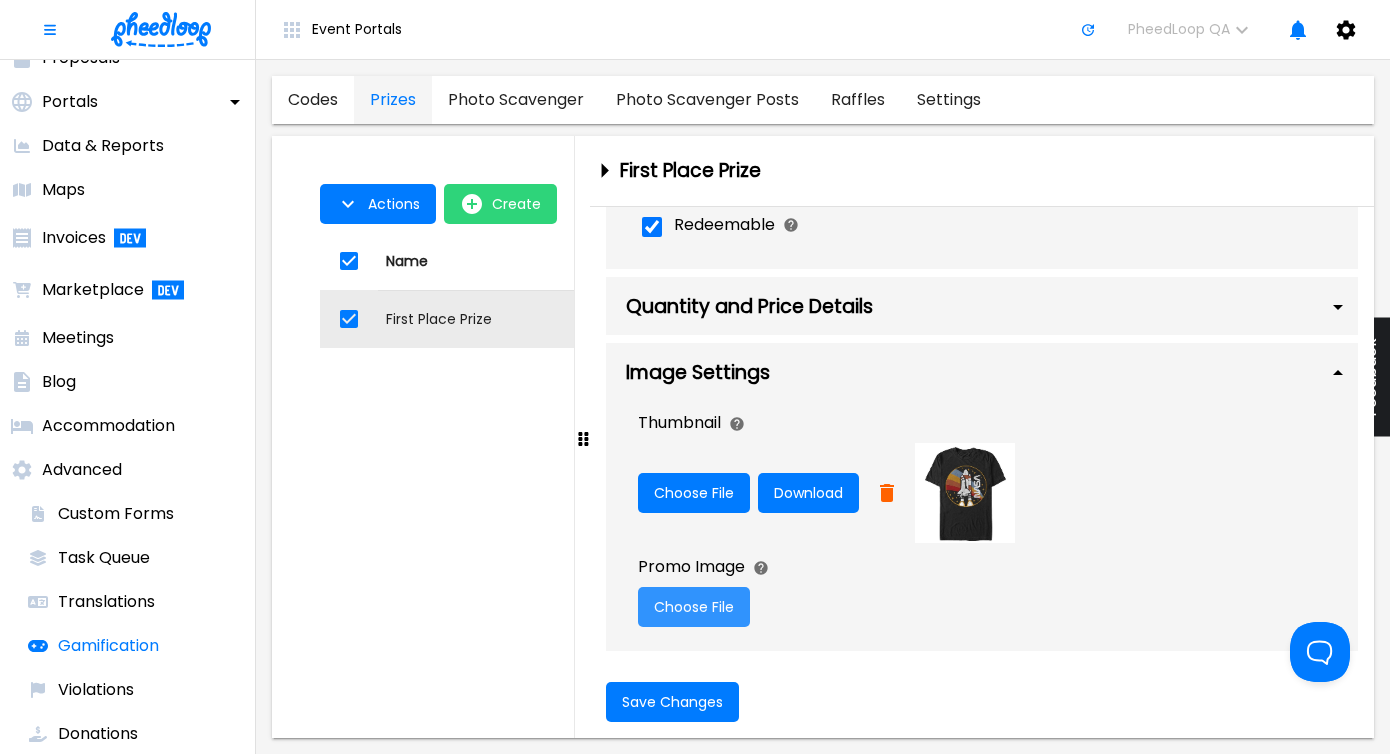 click on "Choose File" at bounding box center [694, 607] 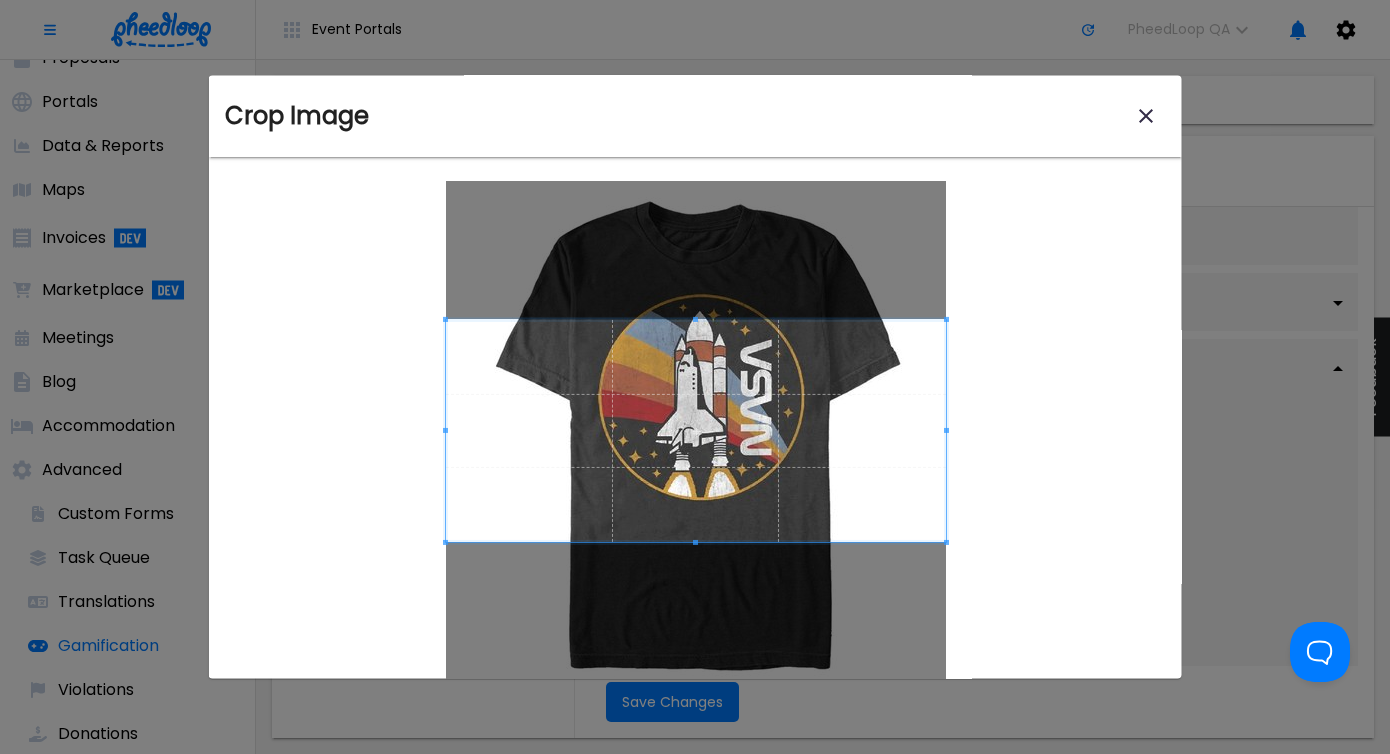 scroll, scrollTop: 75, scrollLeft: 0, axis: vertical 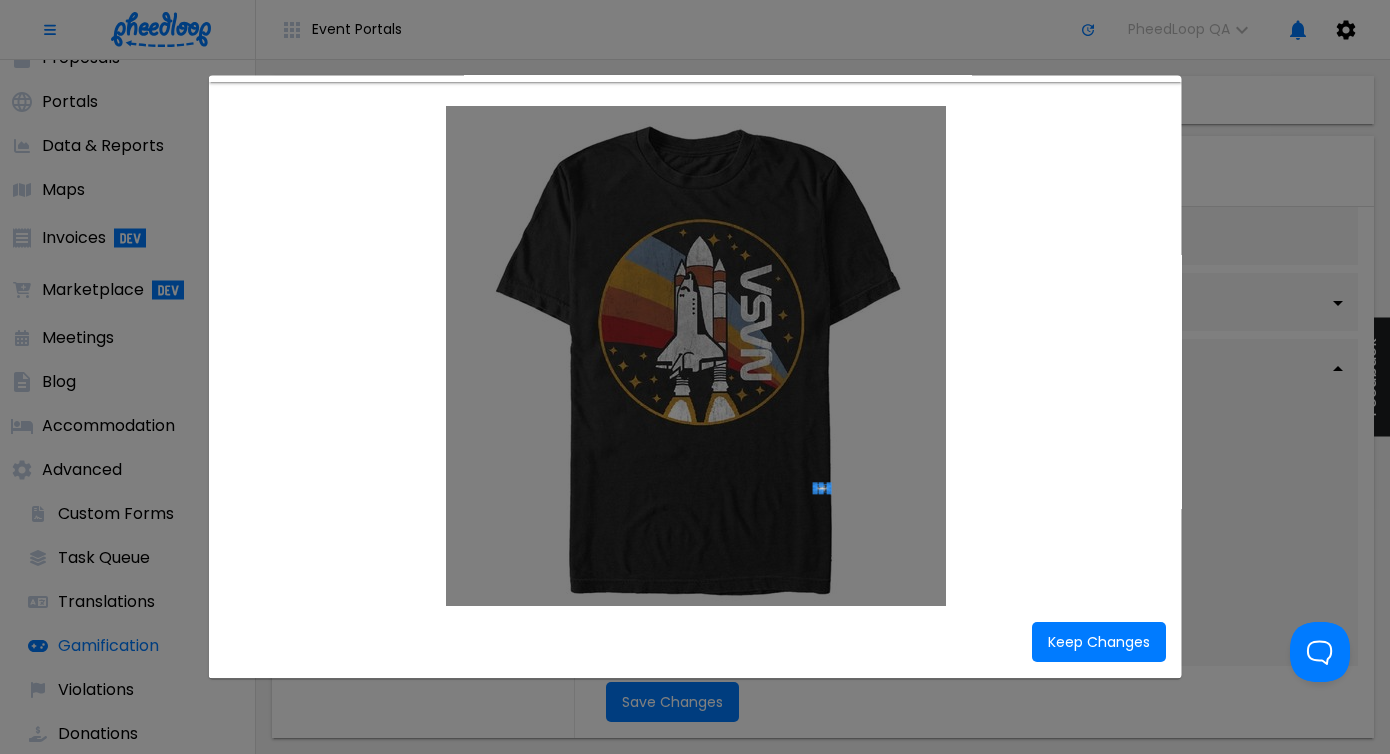 click at bounding box center (695, 356) 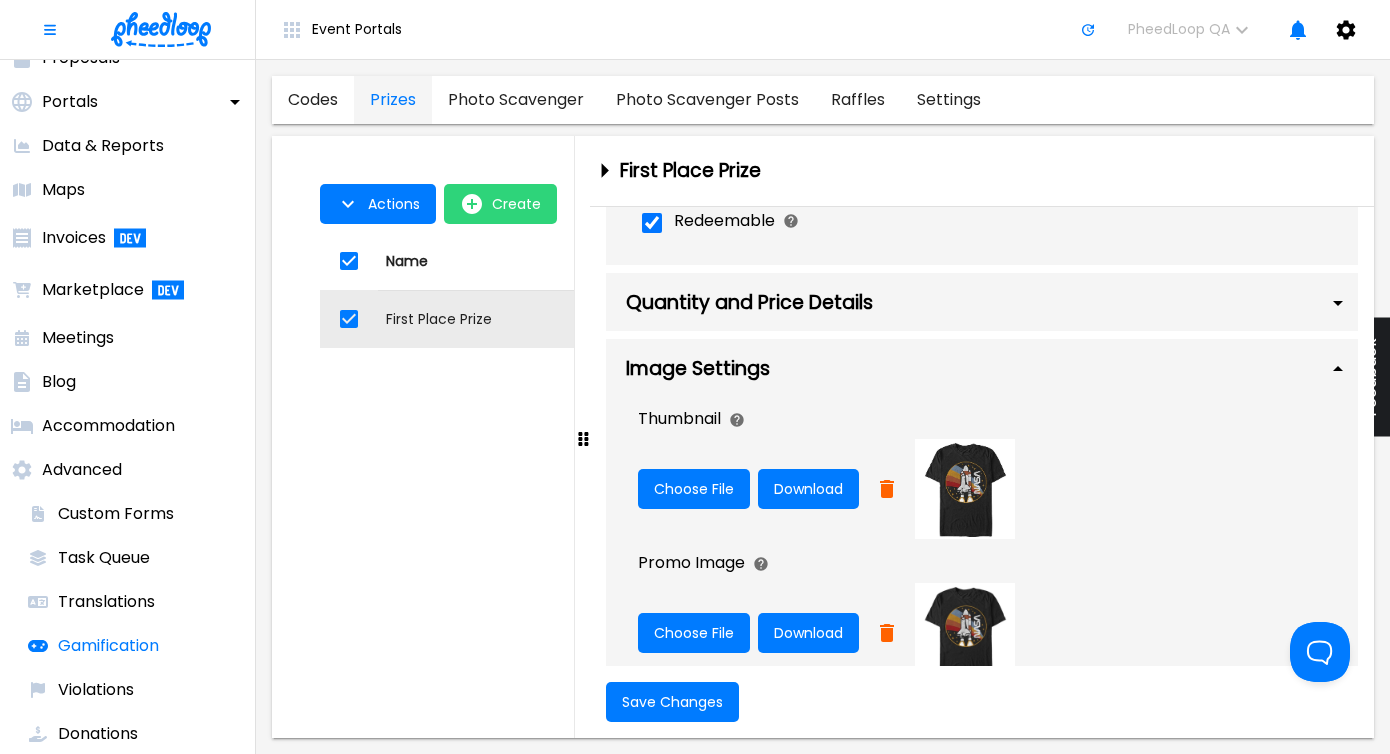 scroll, scrollTop: 876, scrollLeft: 0, axis: vertical 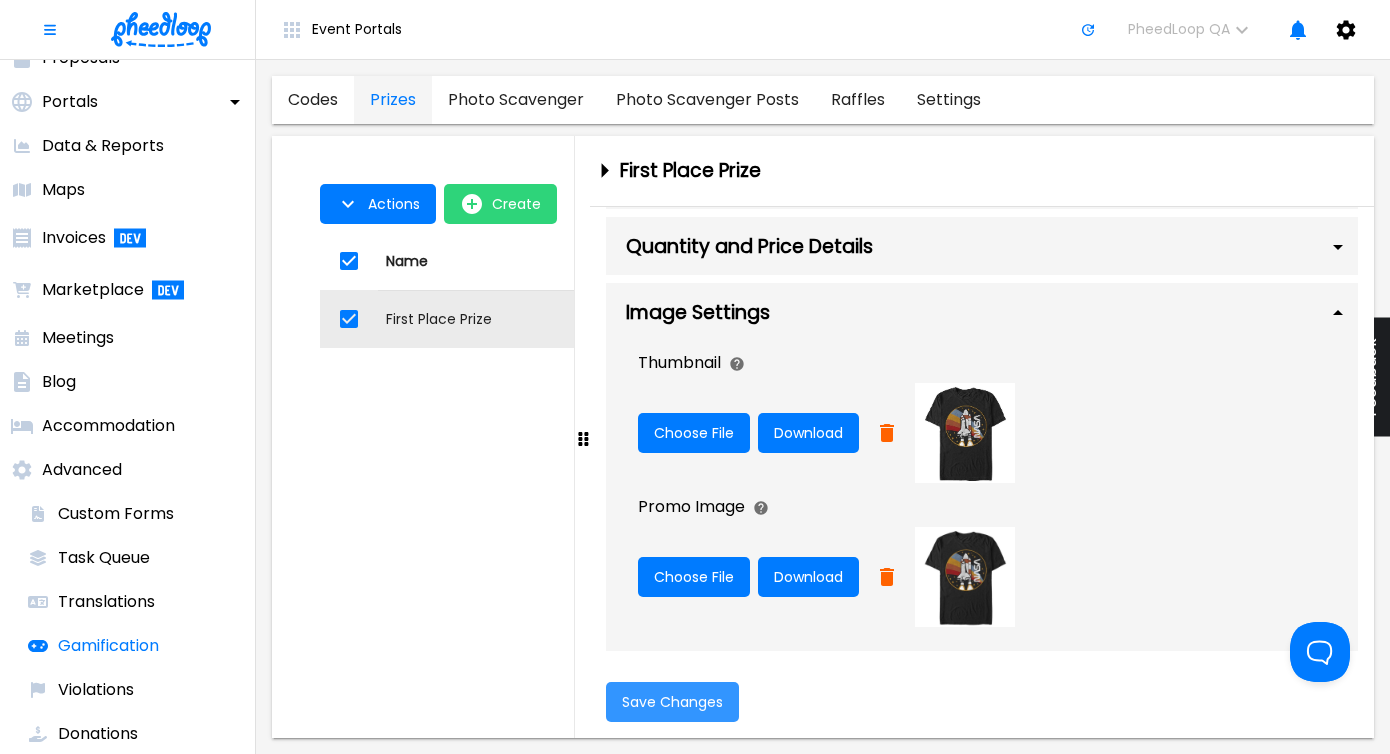 click on "Save Changes" at bounding box center [672, 702] 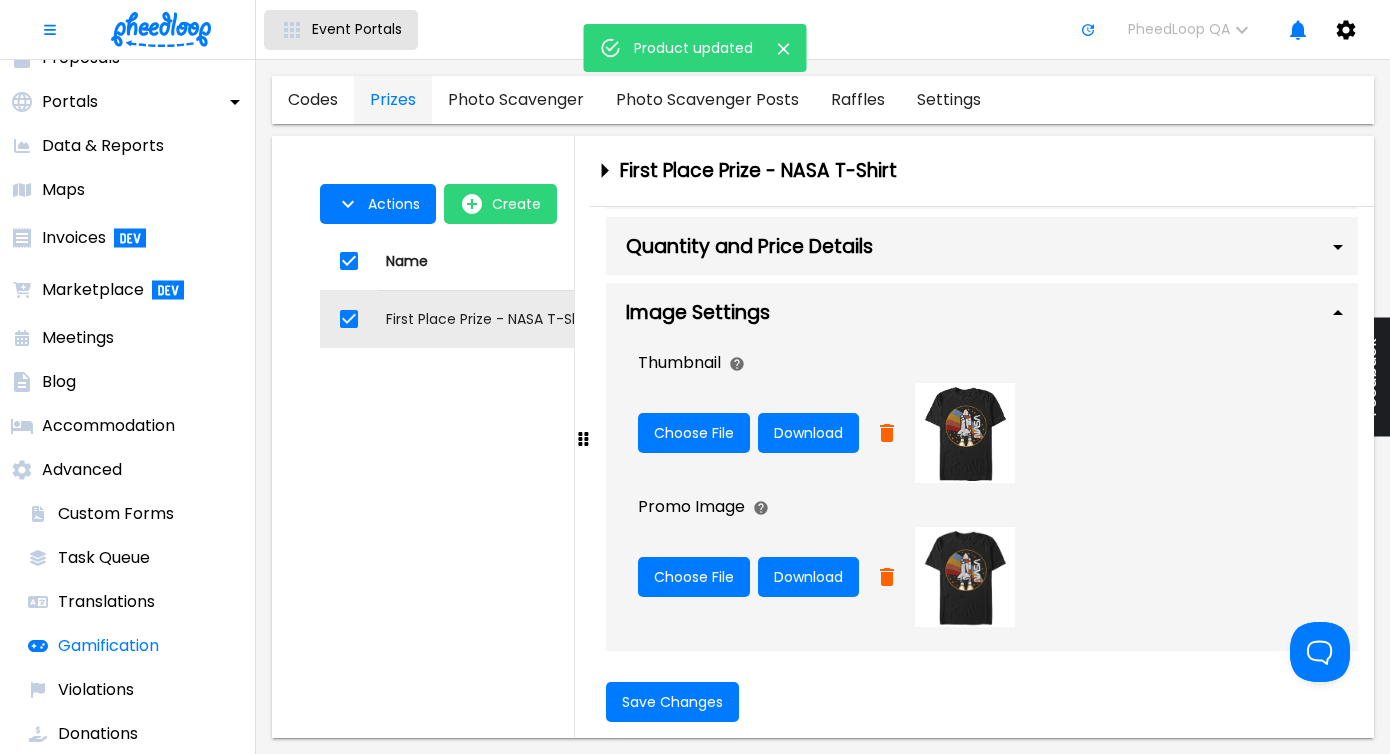 click on "Event Portals" at bounding box center (357, 29) 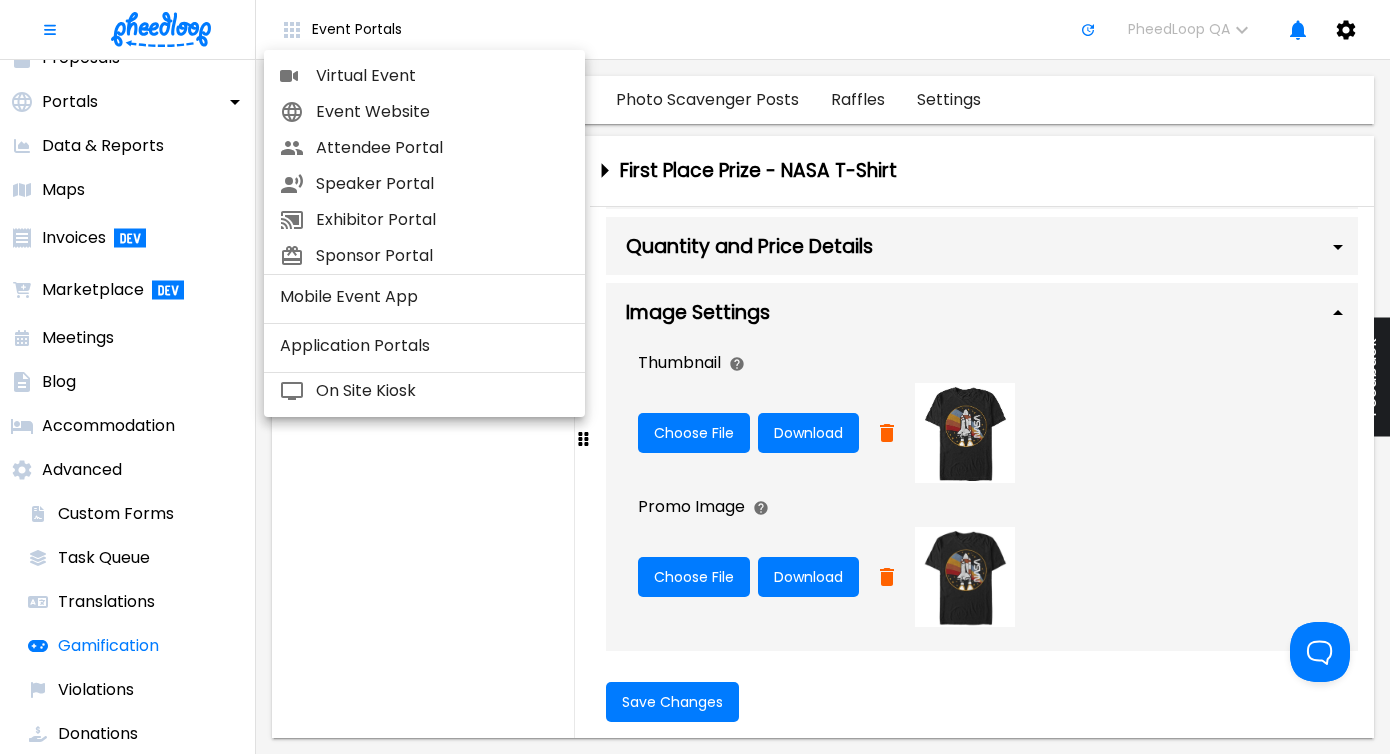 click at bounding box center [695, 377] 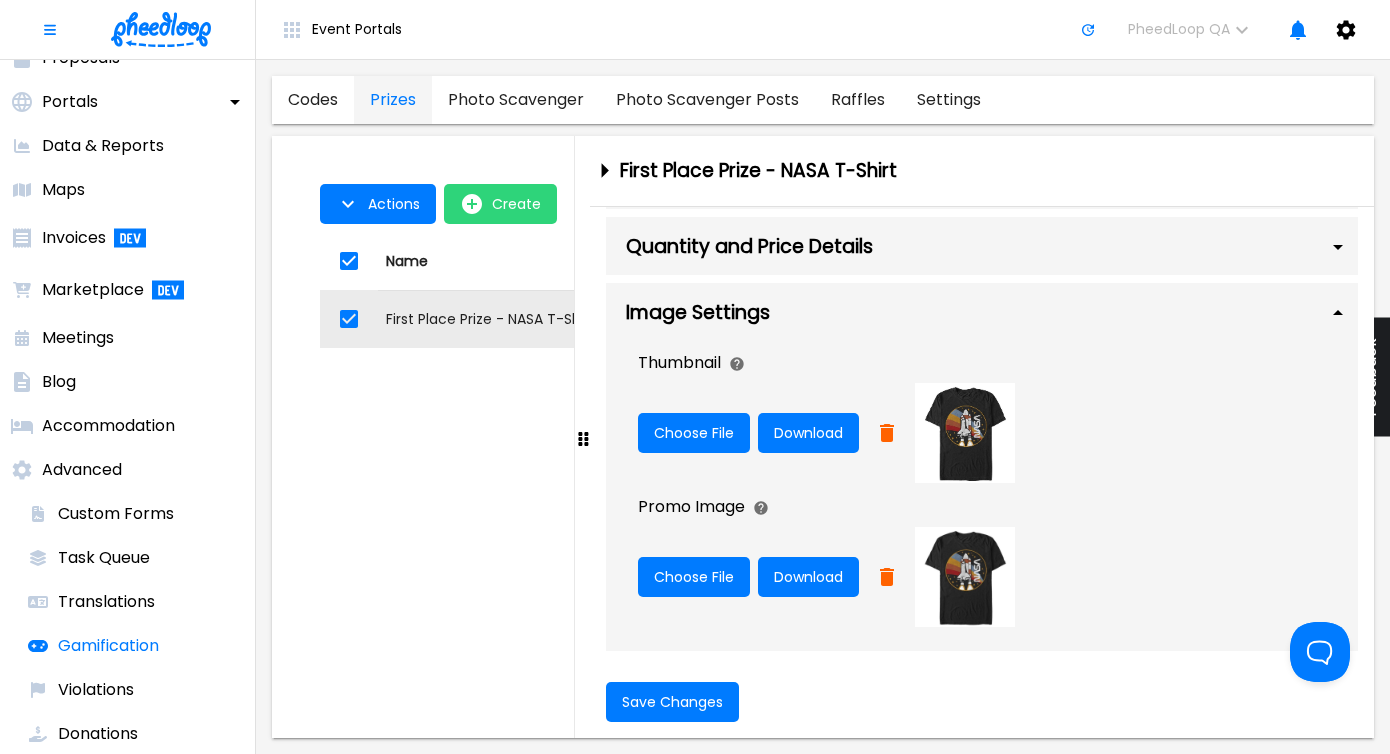 scroll, scrollTop: 0, scrollLeft: 0, axis: both 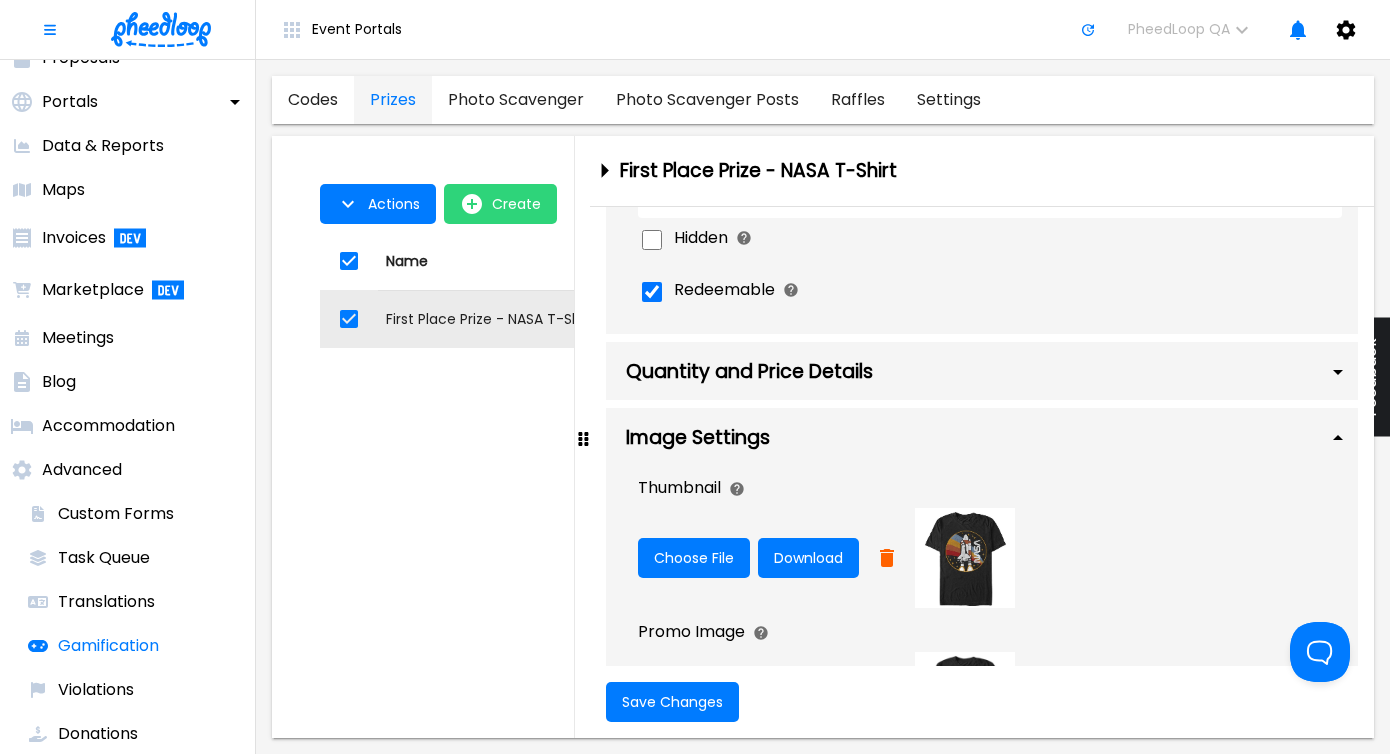 click on "Quantity and Price Details" at bounding box center [982, 371] 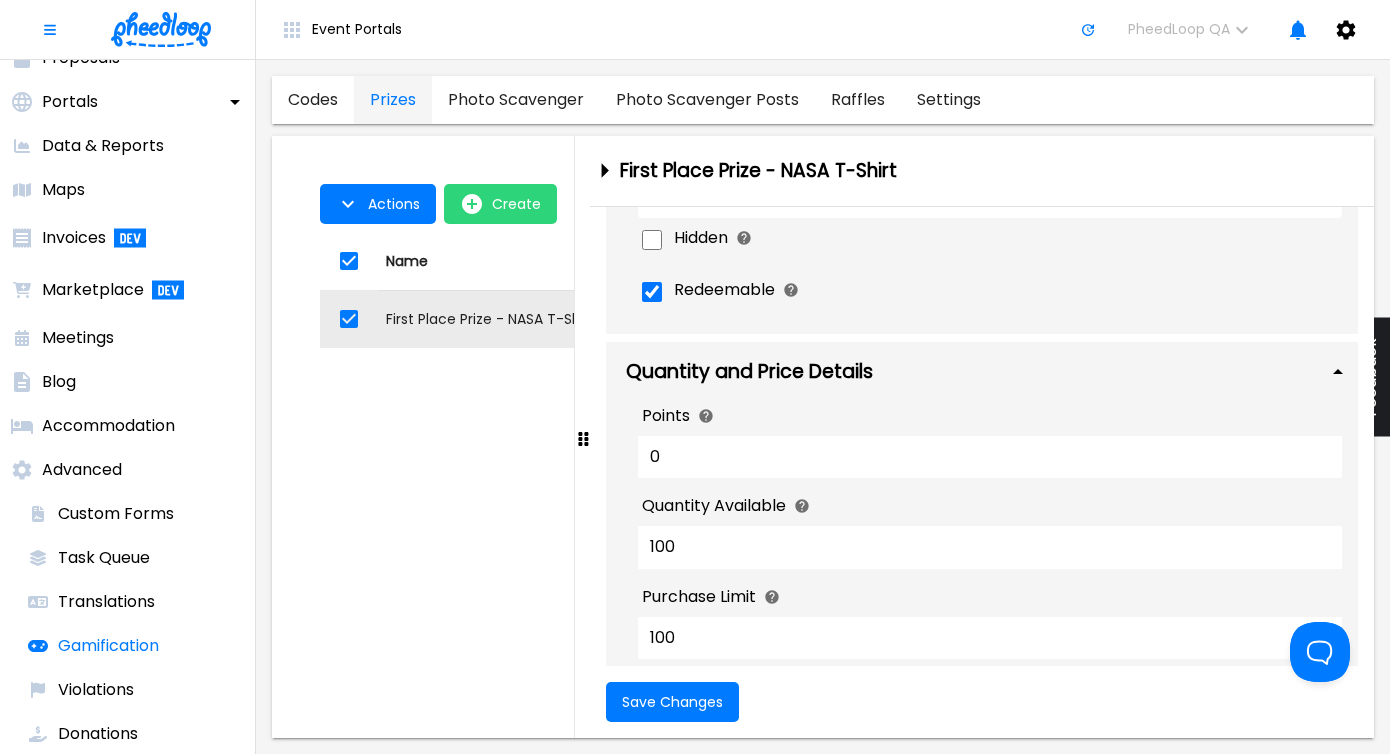 click on "0" at bounding box center (990, 457) 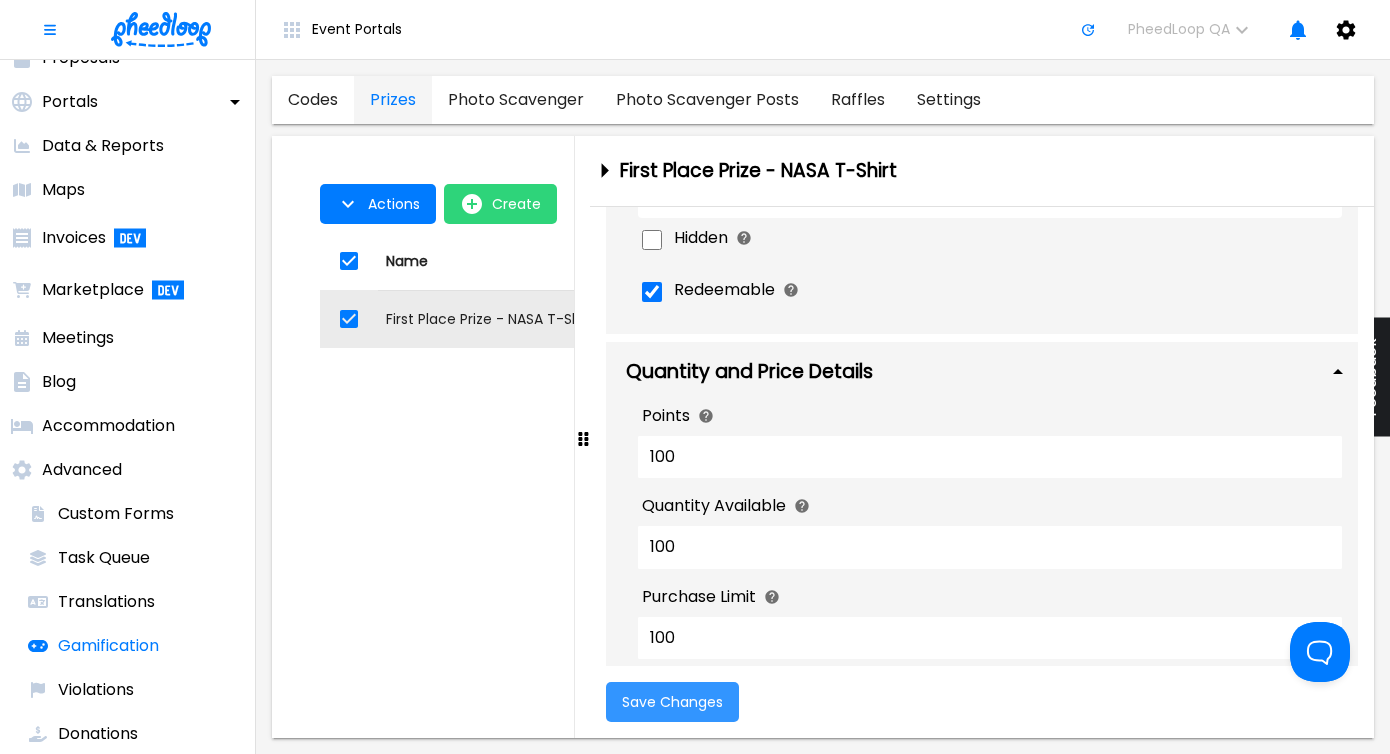 type on "100" 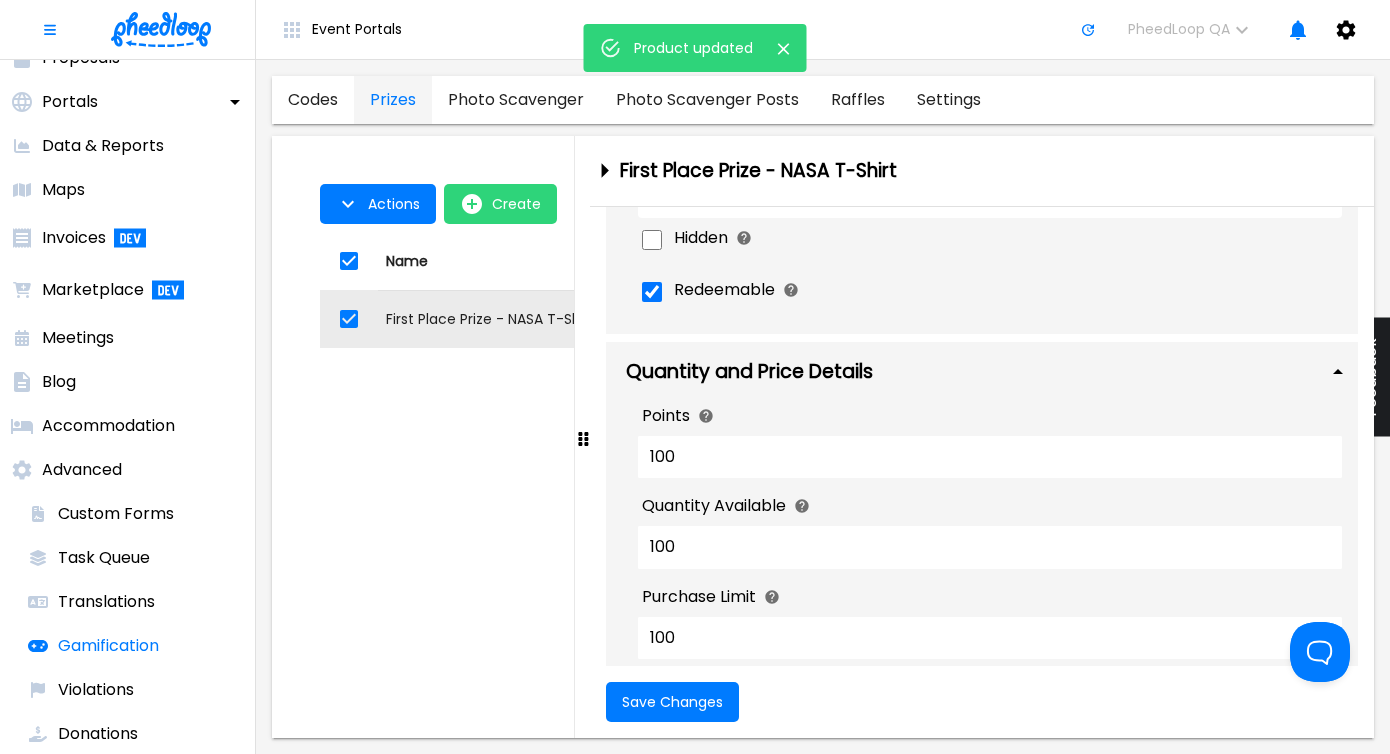 scroll, scrollTop: 0, scrollLeft: 0, axis: both 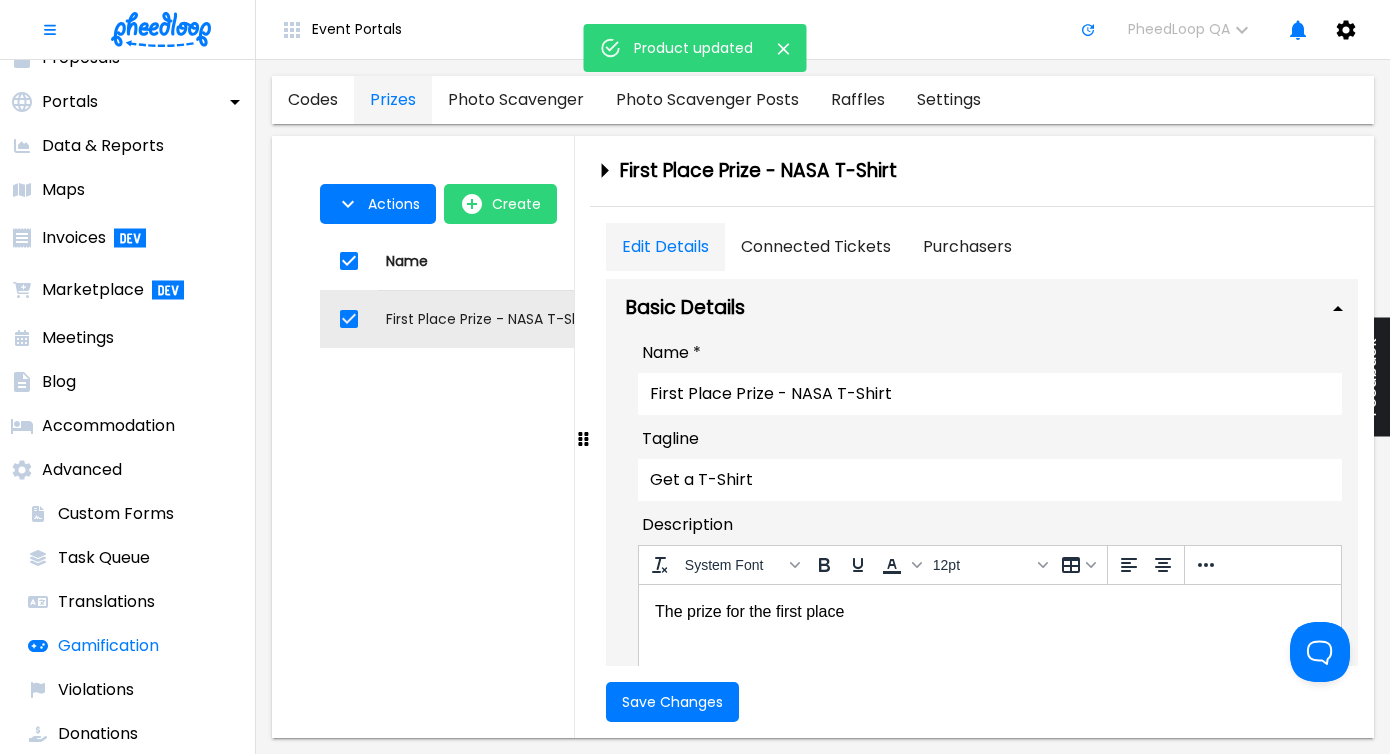 drag, startPoint x: 782, startPoint y: 396, endPoint x: 518, endPoint y: 376, distance: 264.7565 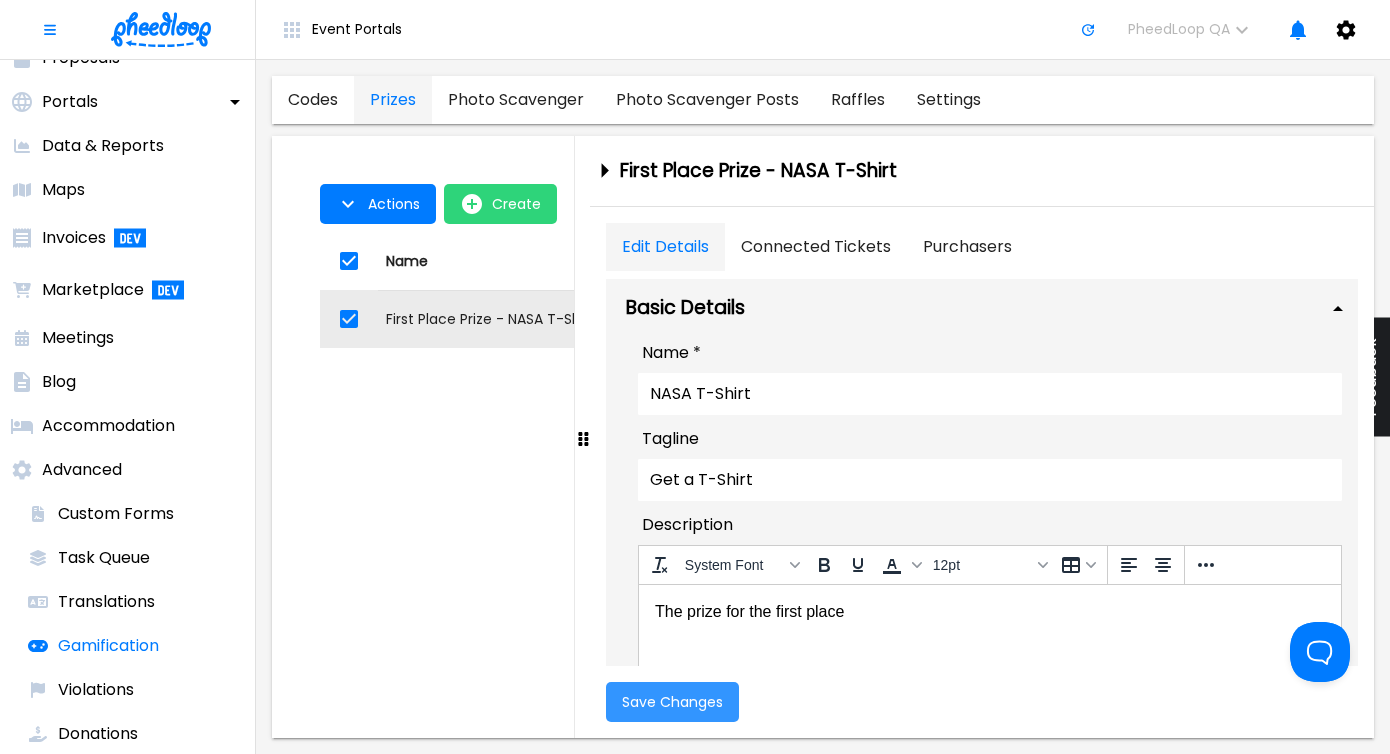 type on "NASA T-Shirt" 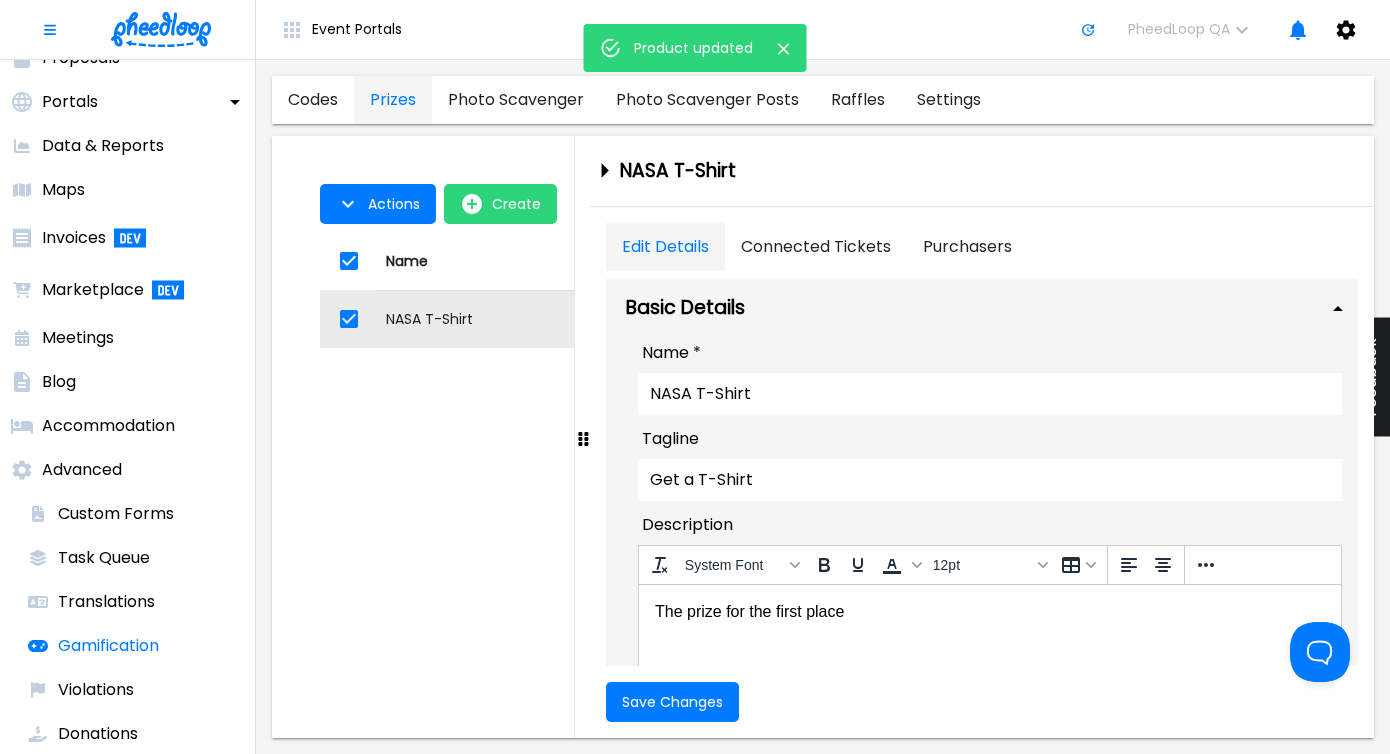 click on "The prize for the first place" at bounding box center [989, 612] 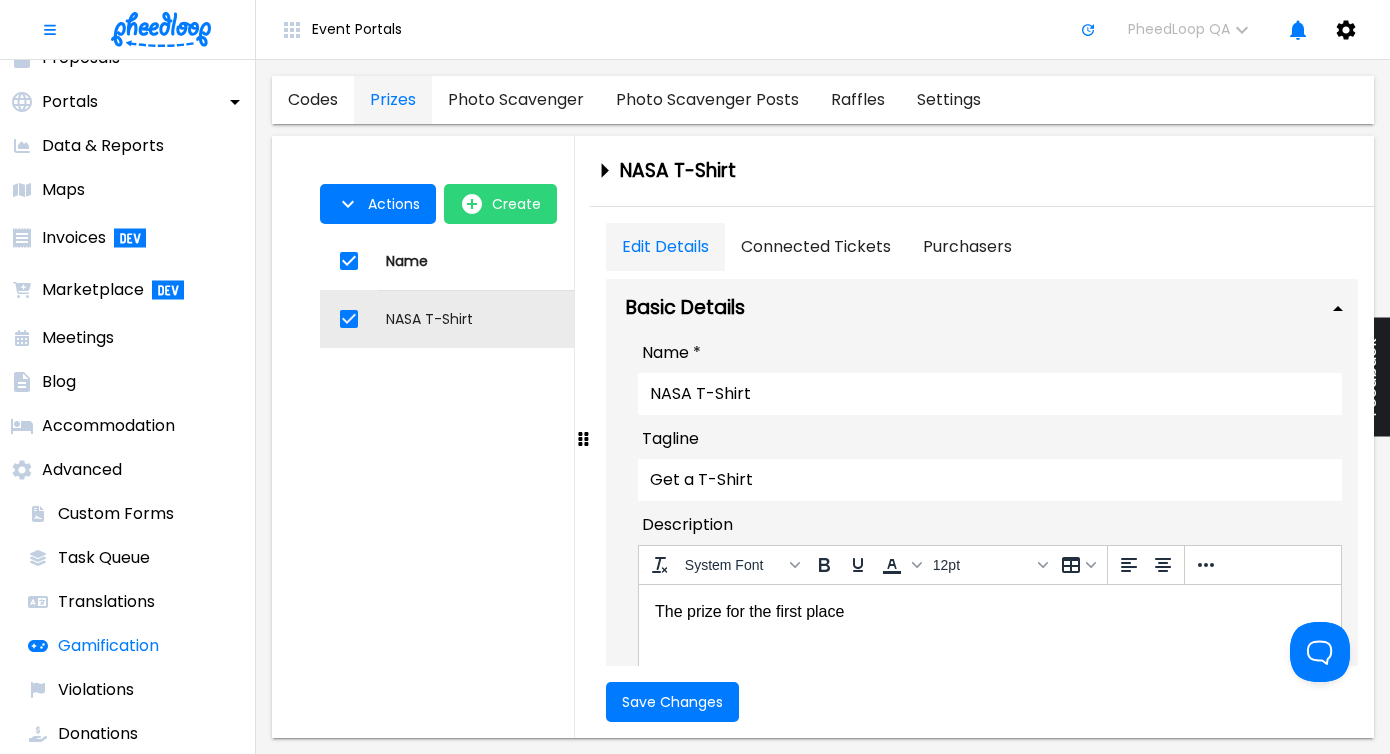 scroll, scrollTop: 704, scrollLeft: 0, axis: vertical 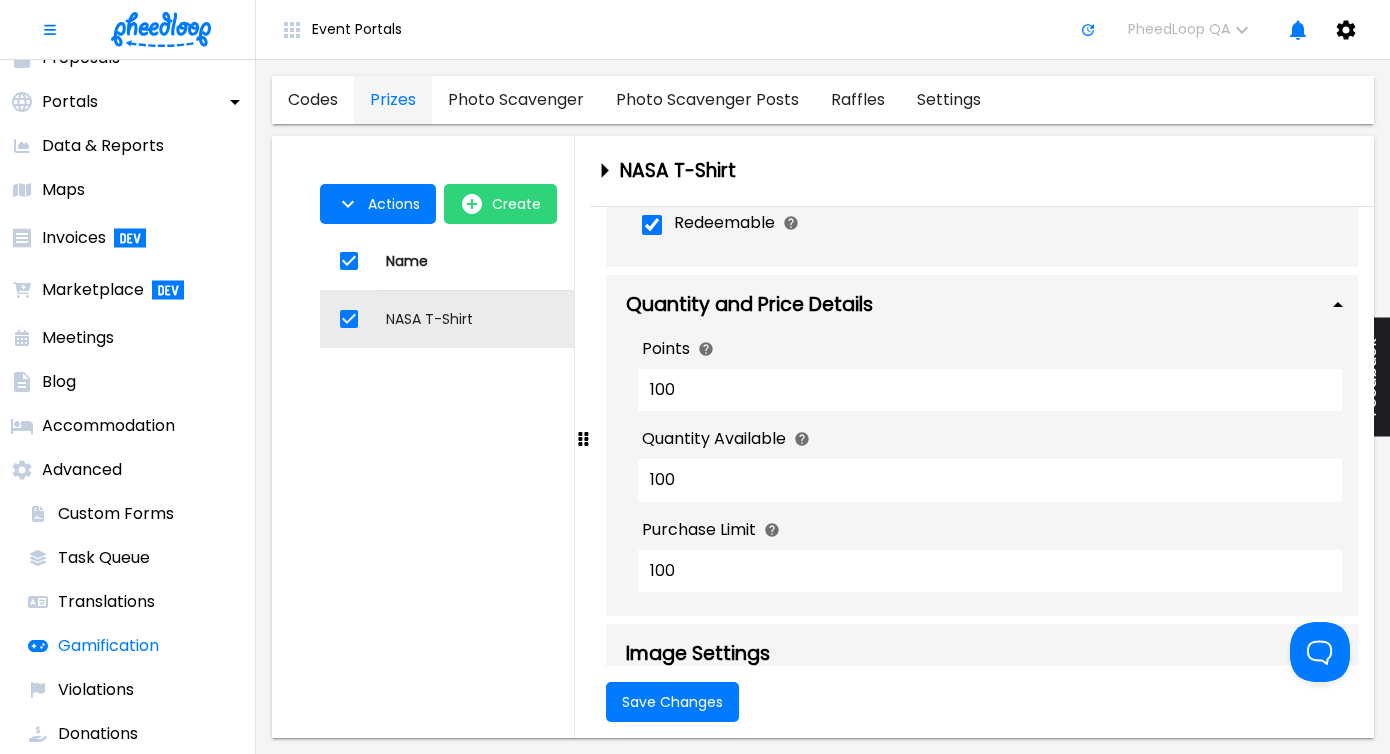 click 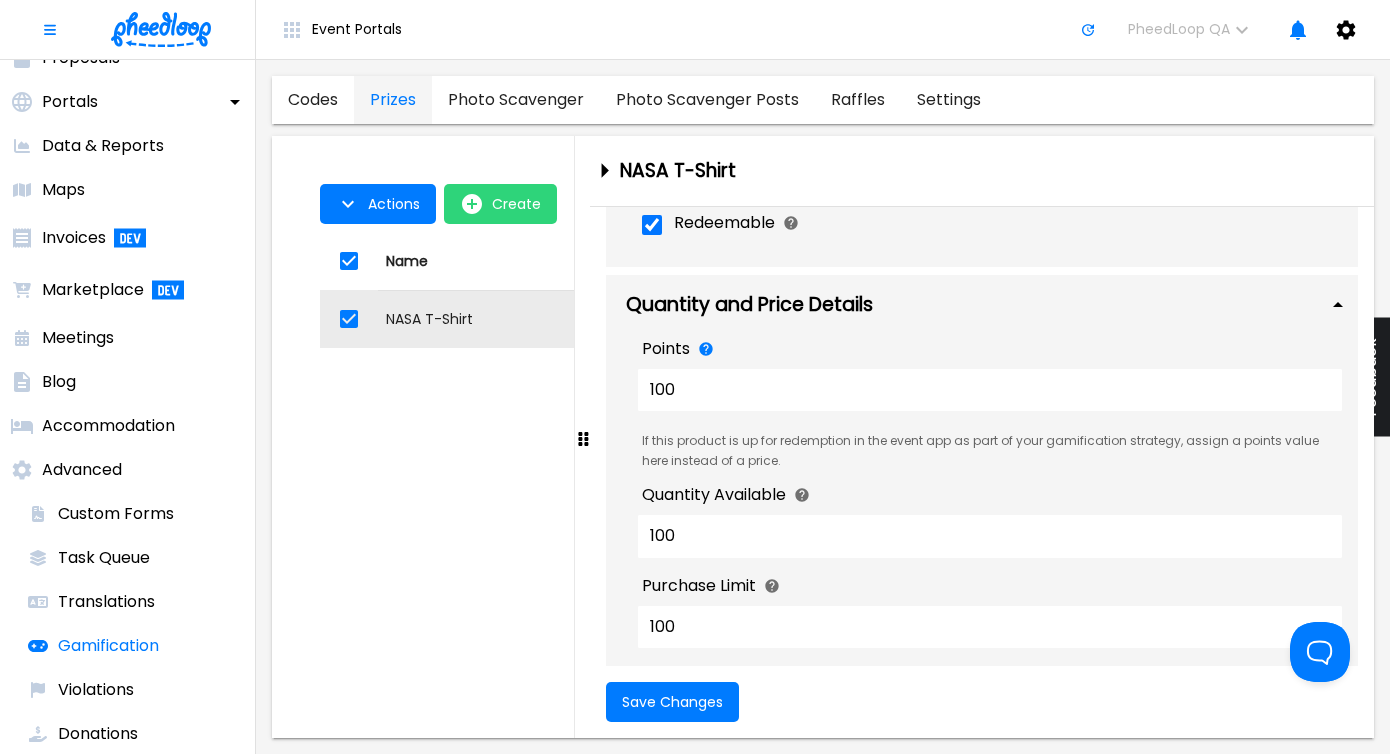 scroll, scrollTop: 735, scrollLeft: 0, axis: vertical 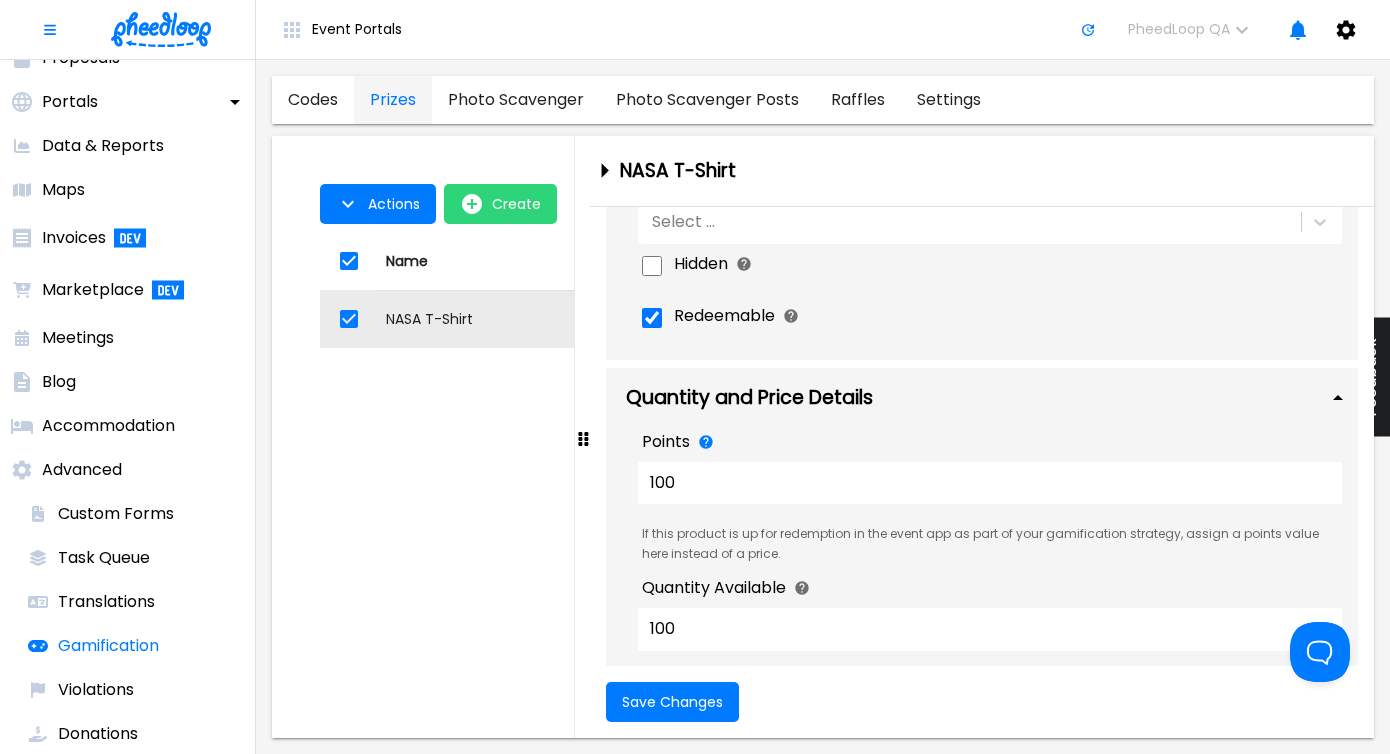 drag, startPoint x: 948, startPoint y: 493, endPoint x: 498, endPoint y: 450, distance: 452.04977 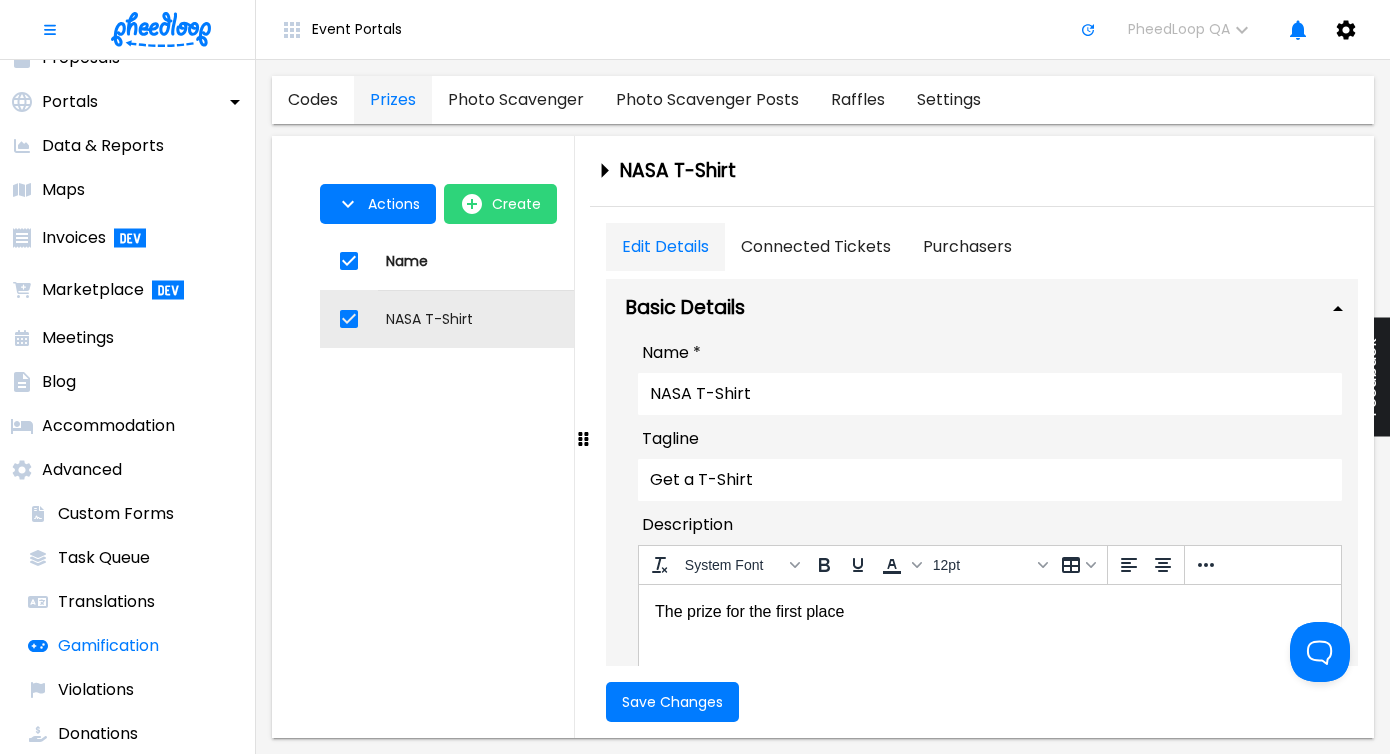 click on "Purchasers" at bounding box center [967, 247] 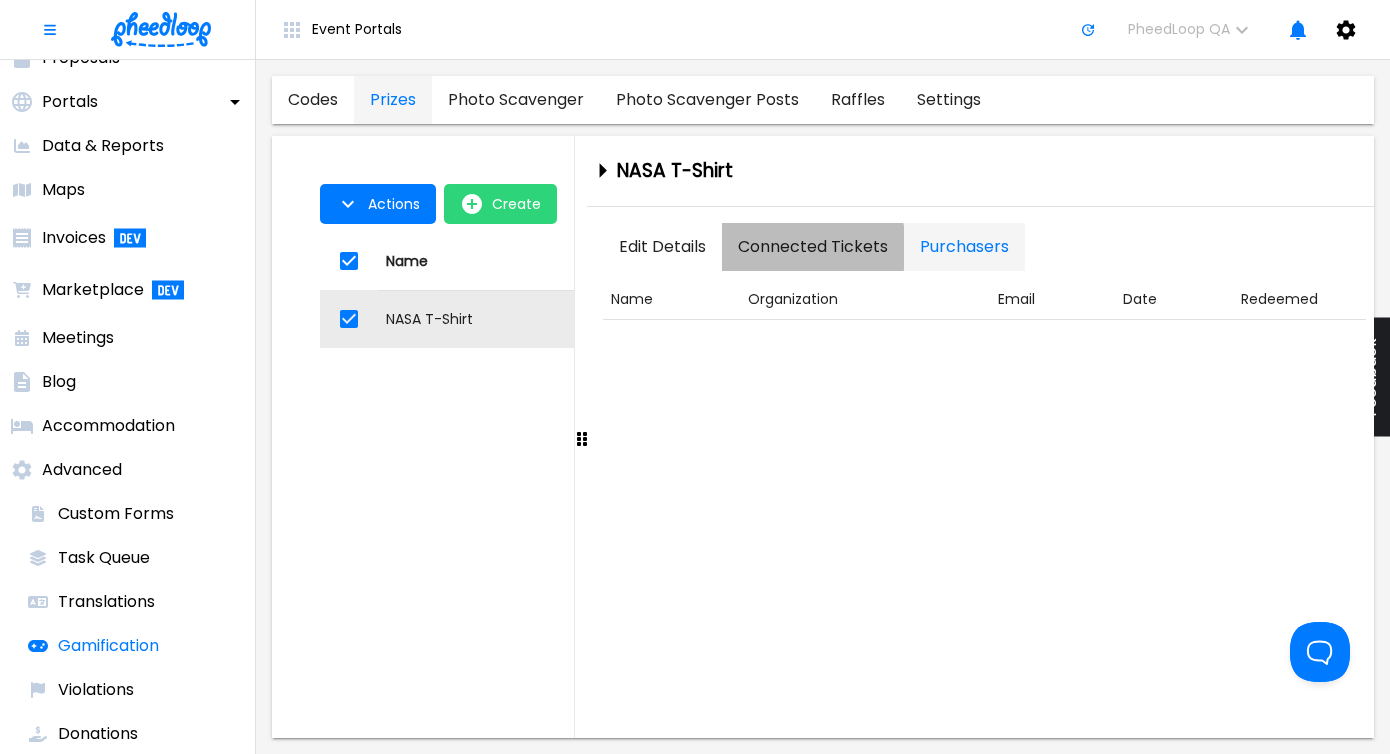 drag, startPoint x: 793, startPoint y: 247, endPoint x: 703, endPoint y: 245, distance: 90.02222 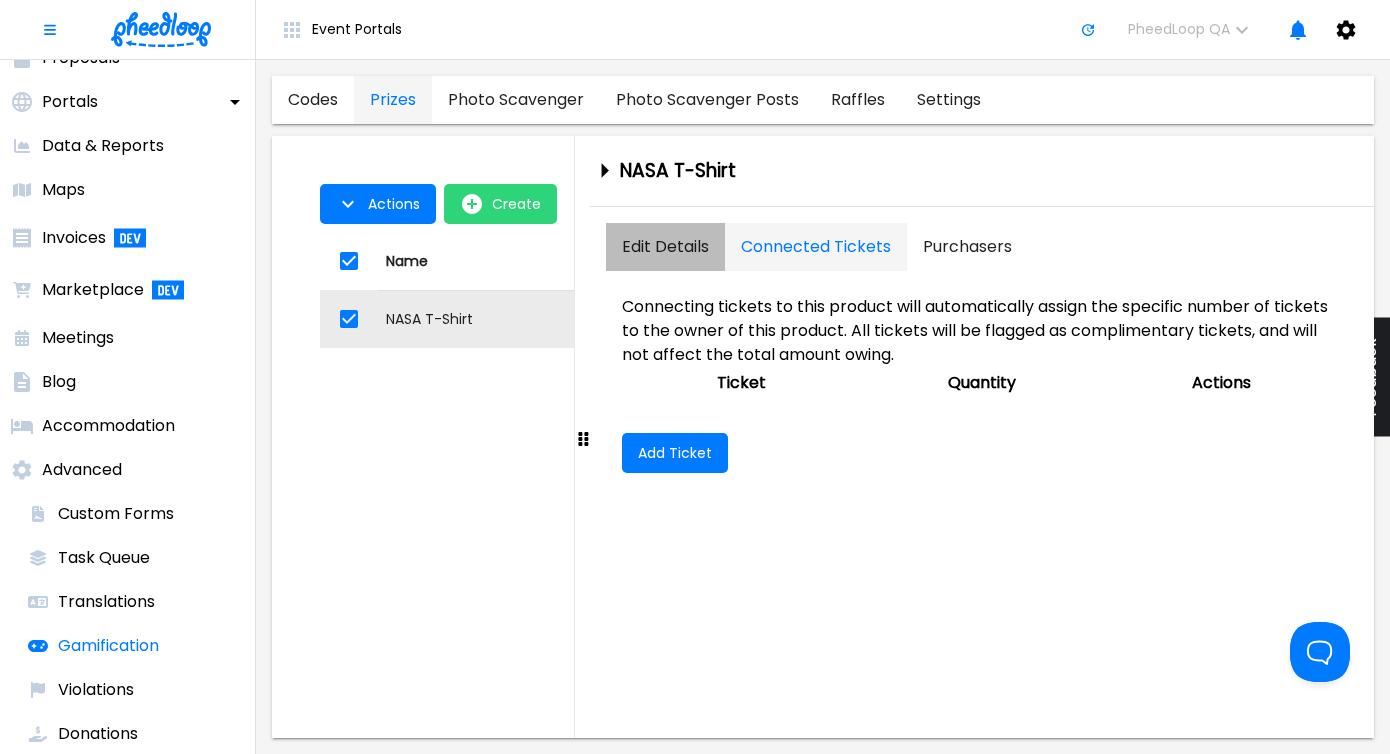 click on "Edit Details" at bounding box center (665, 247) 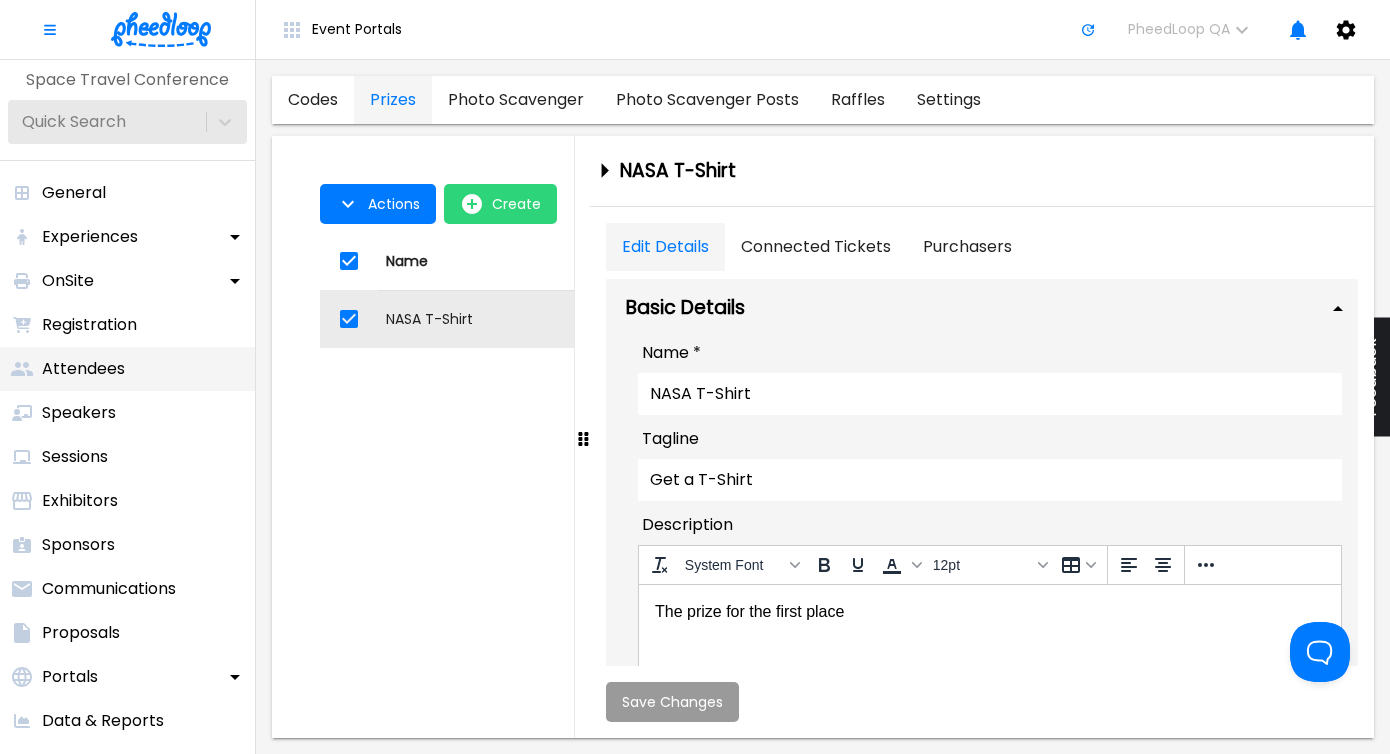 click on "Attendees" at bounding box center (127, 369) 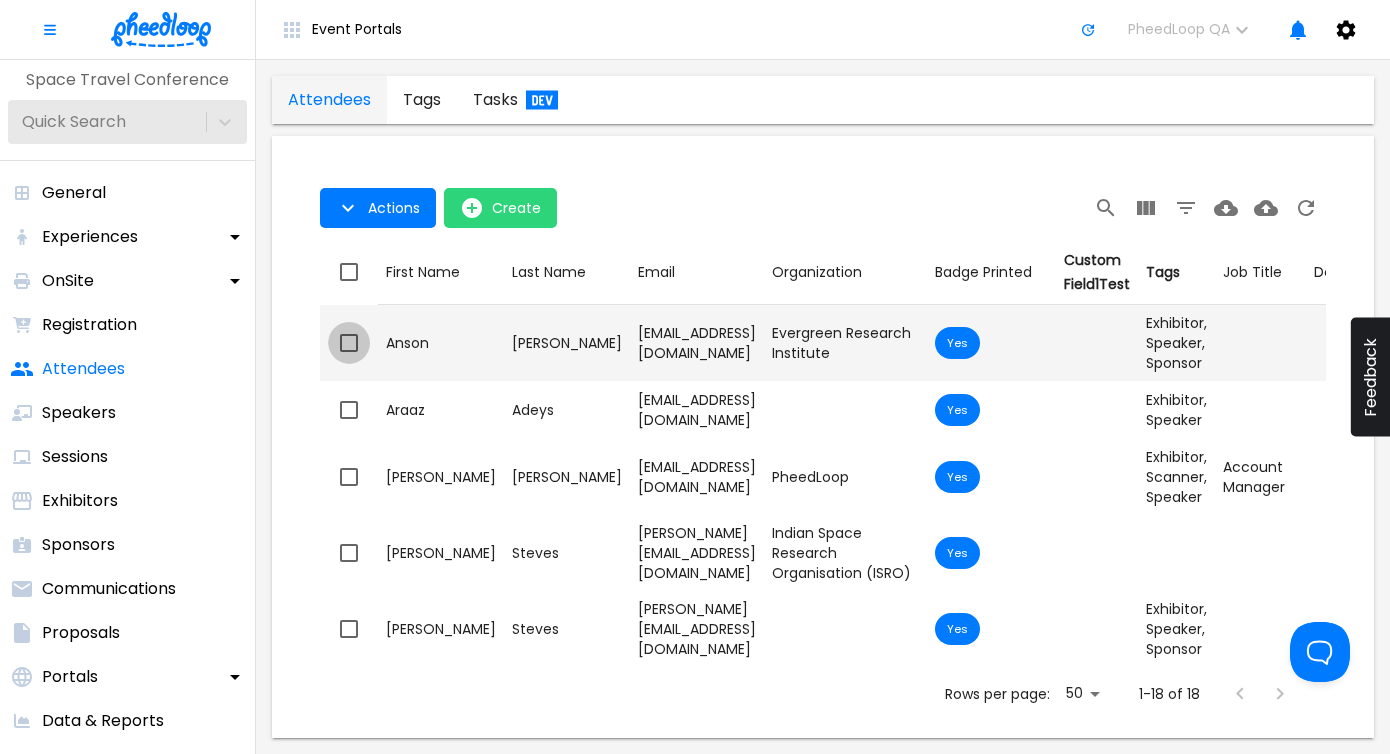 click at bounding box center [349, 343] 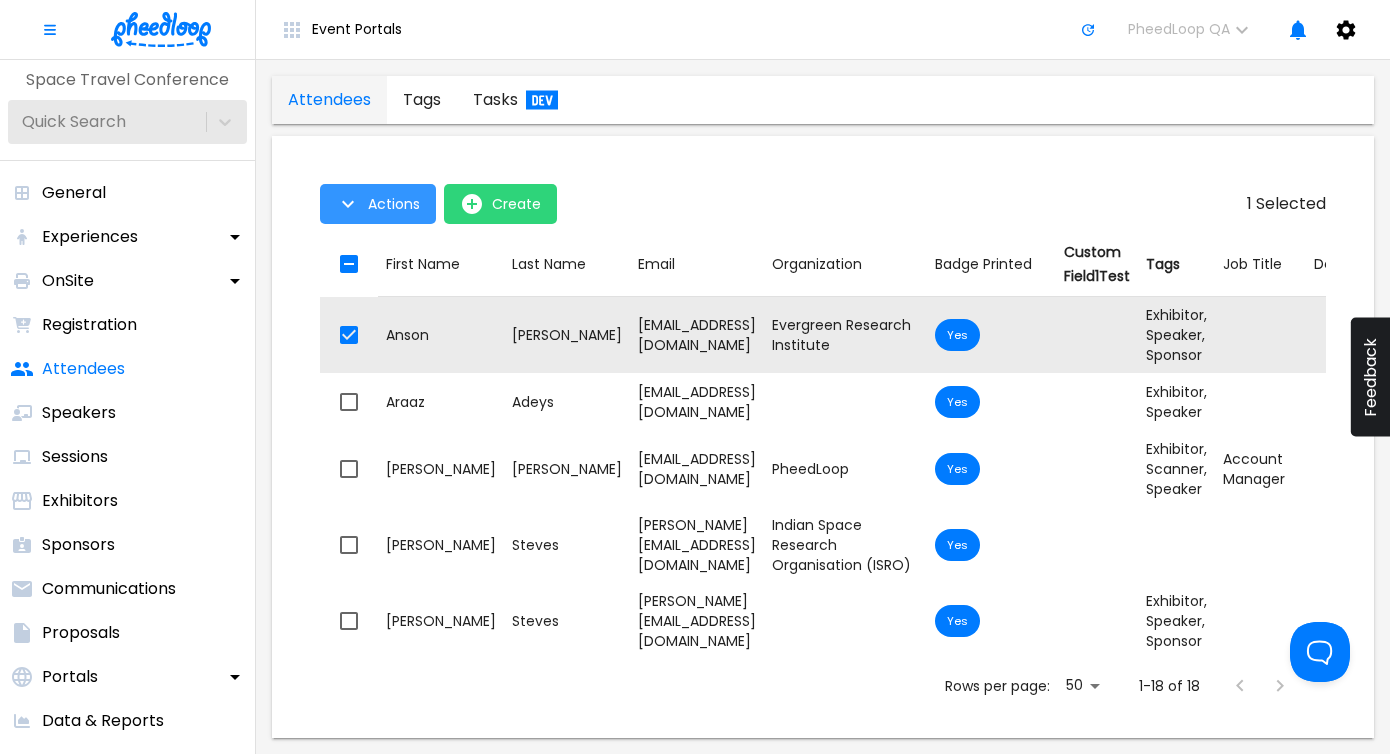 click on "Actions" at bounding box center (394, 204) 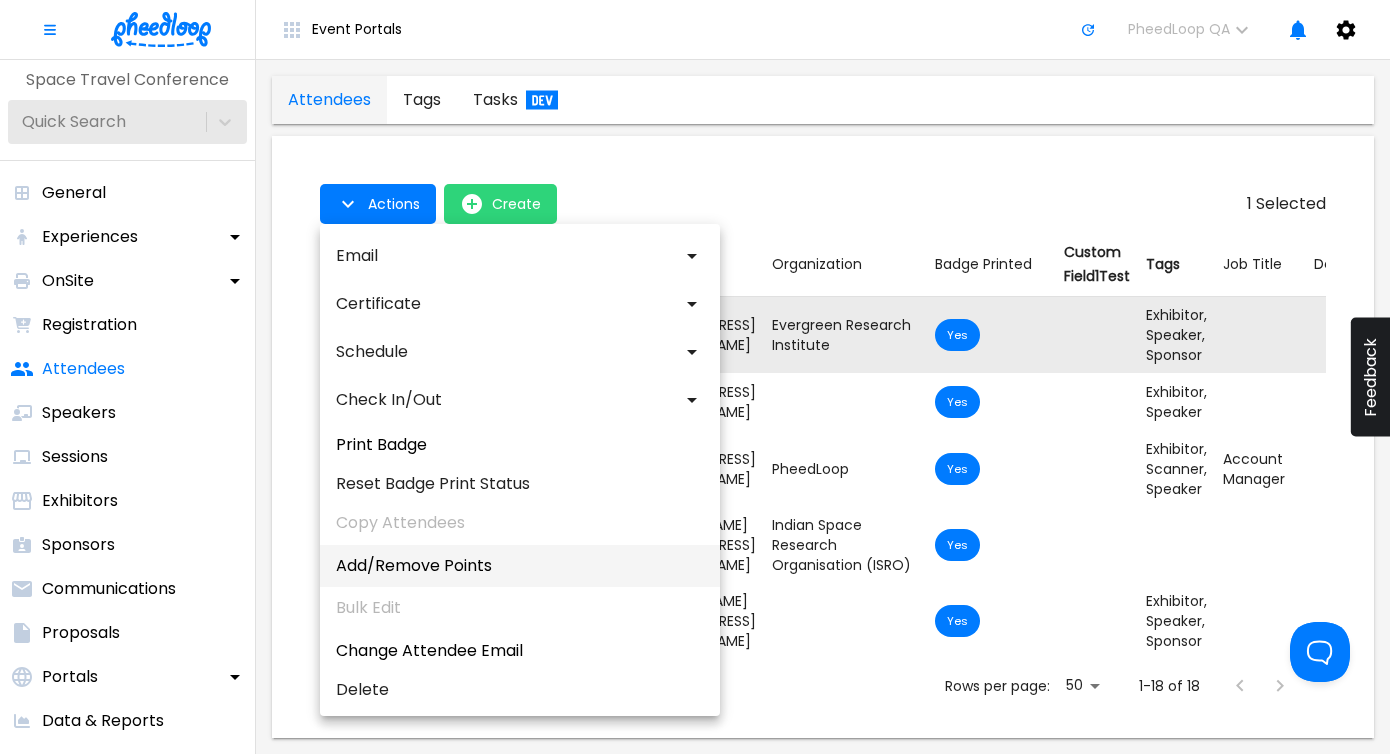 click on "Add/Remove Points" at bounding box center [520, 566] 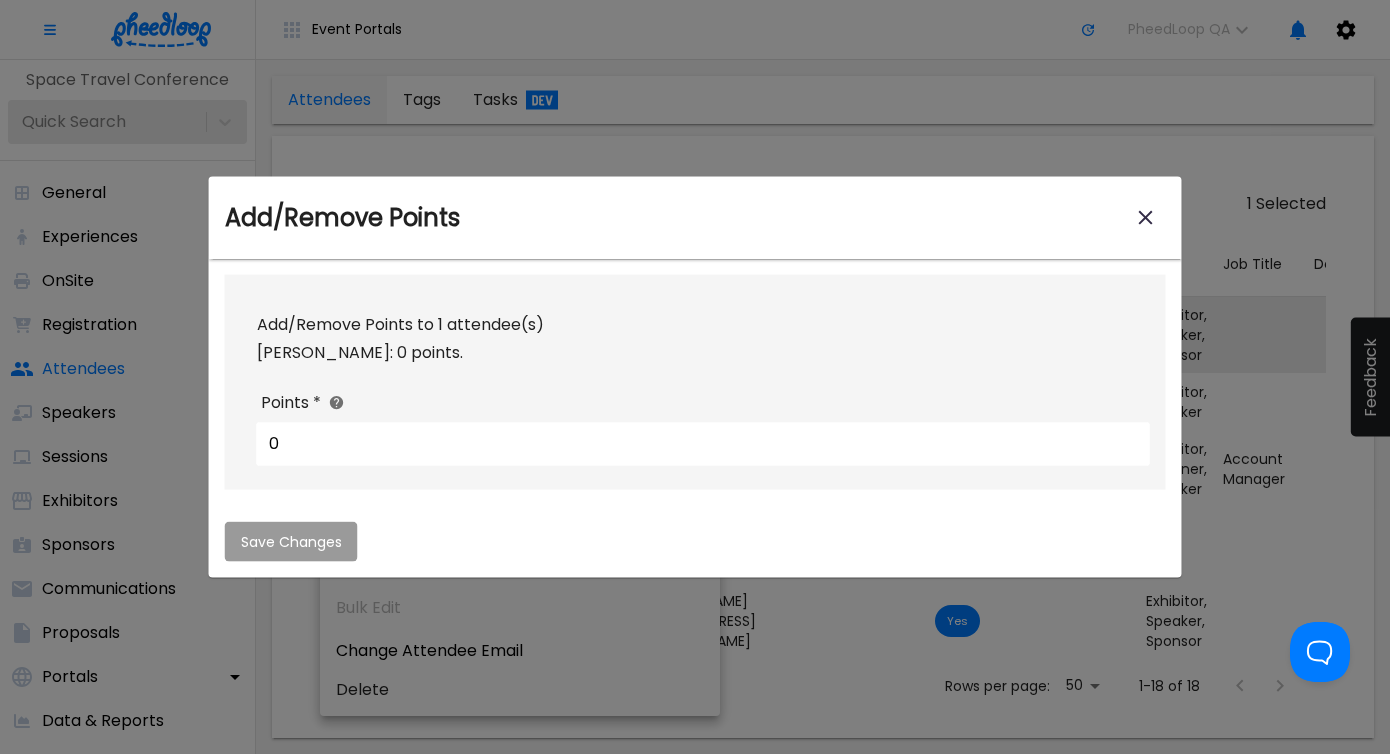 click on "0" at bounding box center (703, 444) 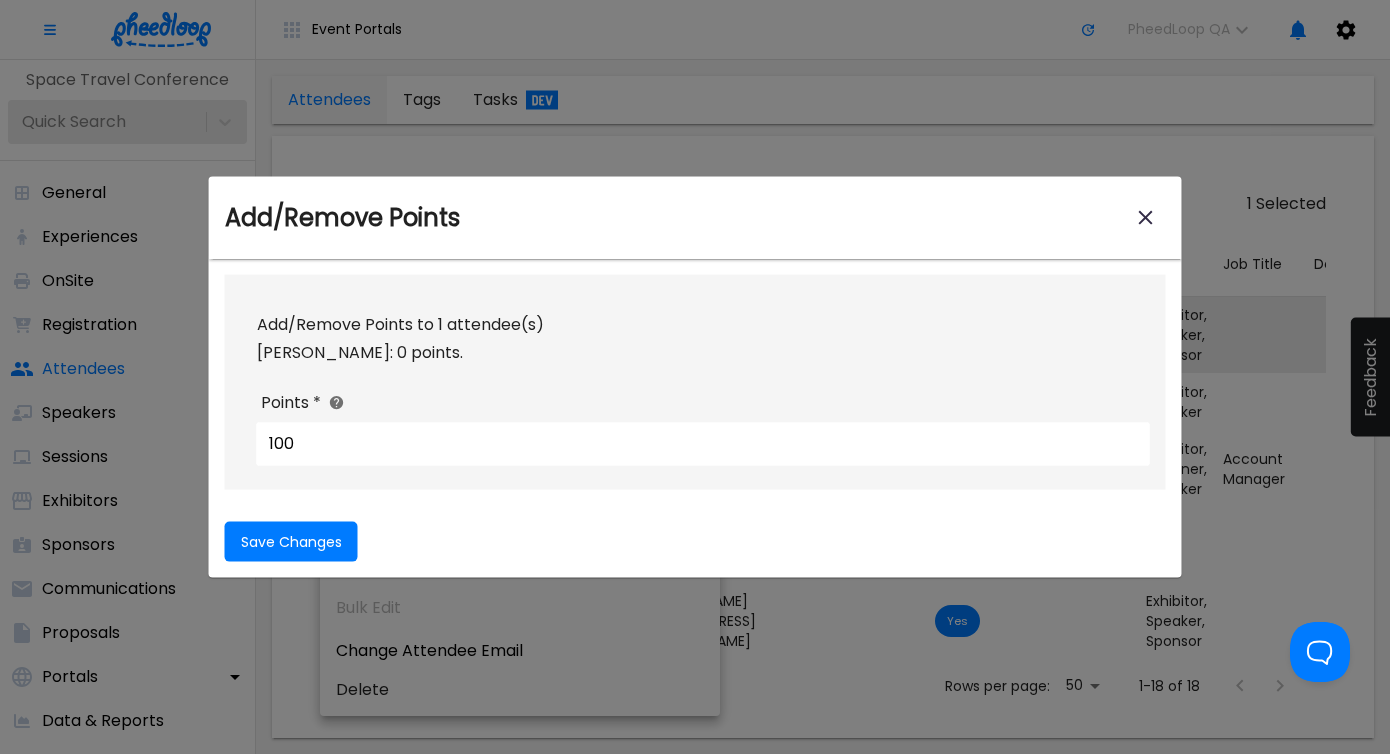 type on "100" 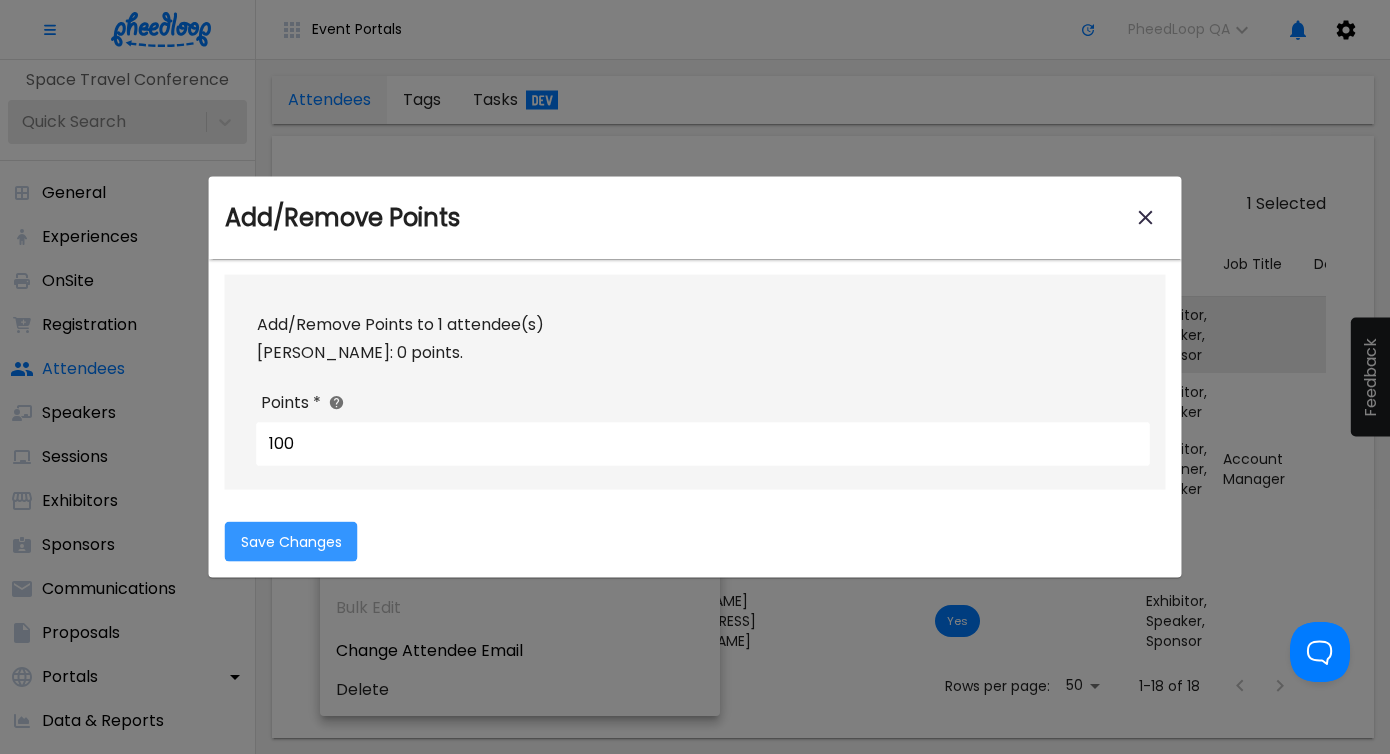 click on "Save Changes" at bounding box center (291, 541) 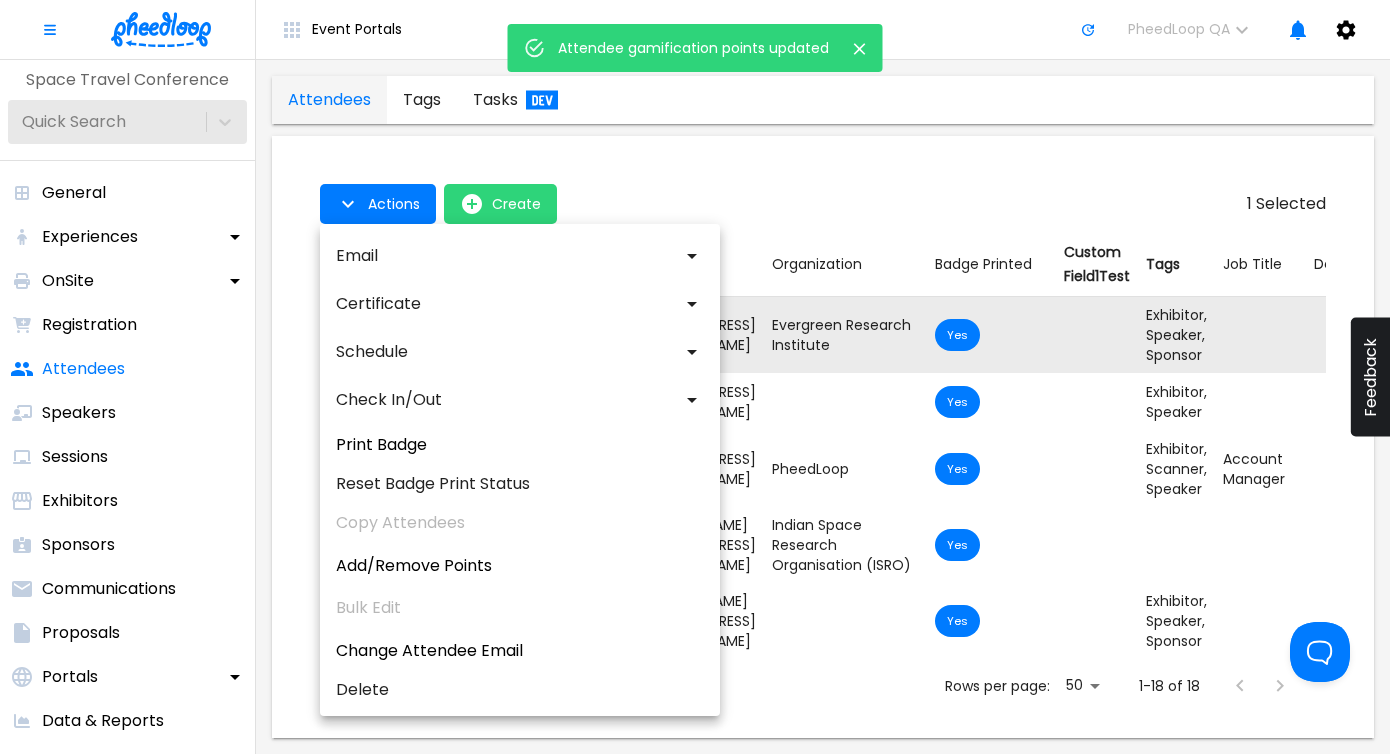 click at bounding box center [695, 377] 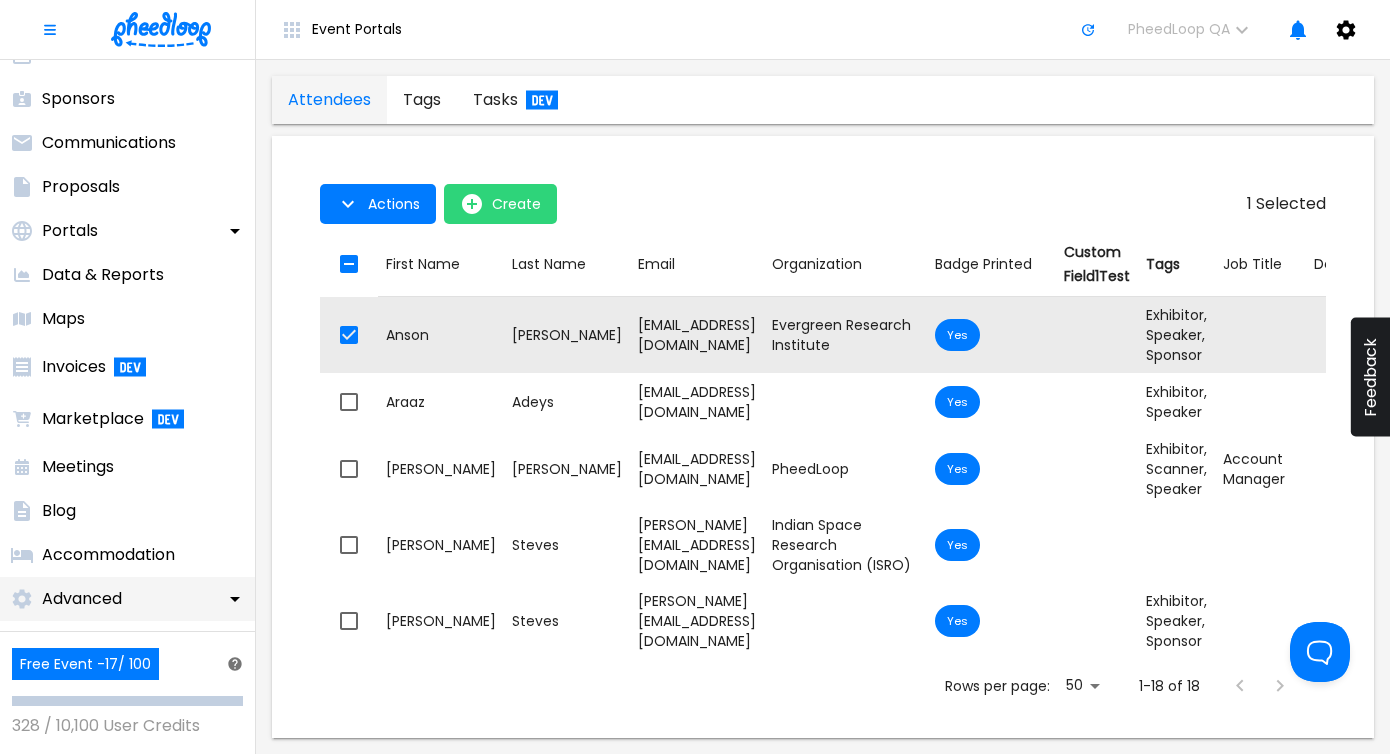click on "Advanced" at bounding box center (127, 599) 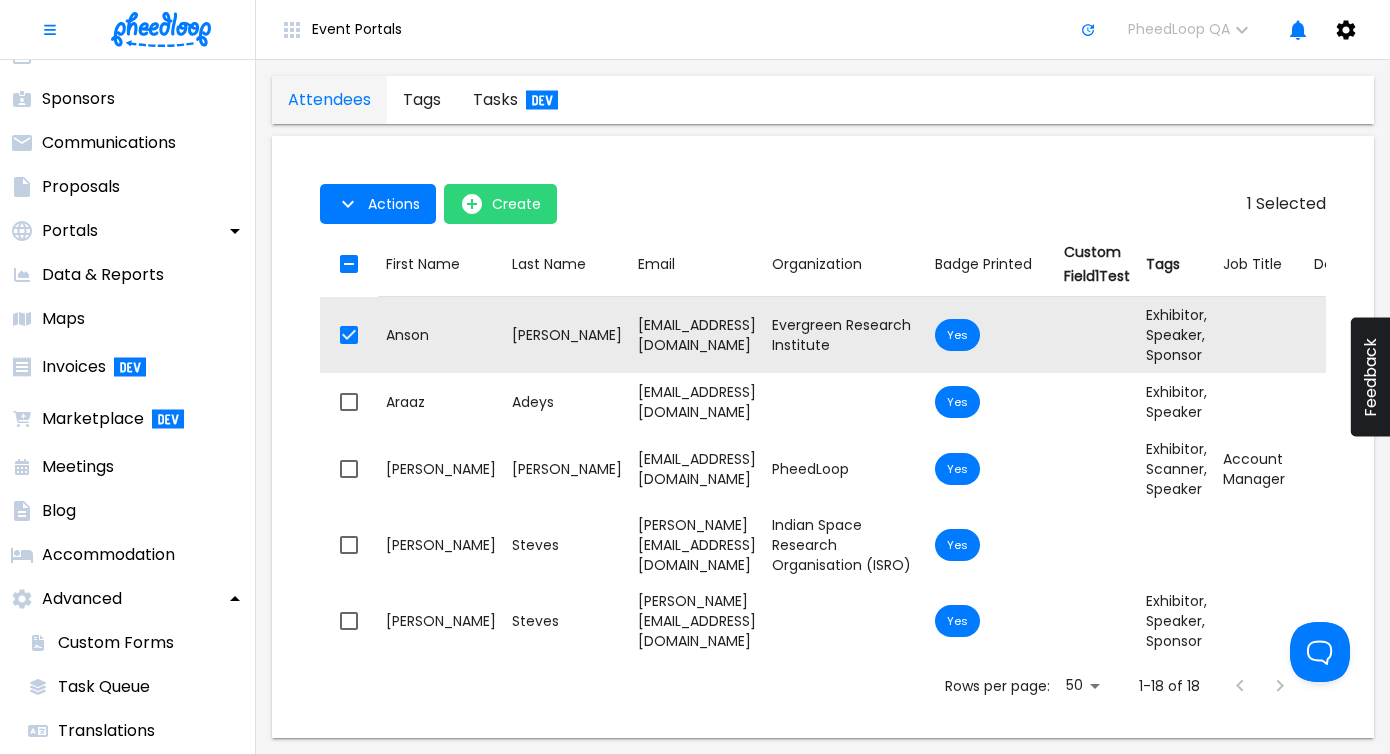 scroll, scrollTop: 754, scrollLeft: 0, axis: vertical 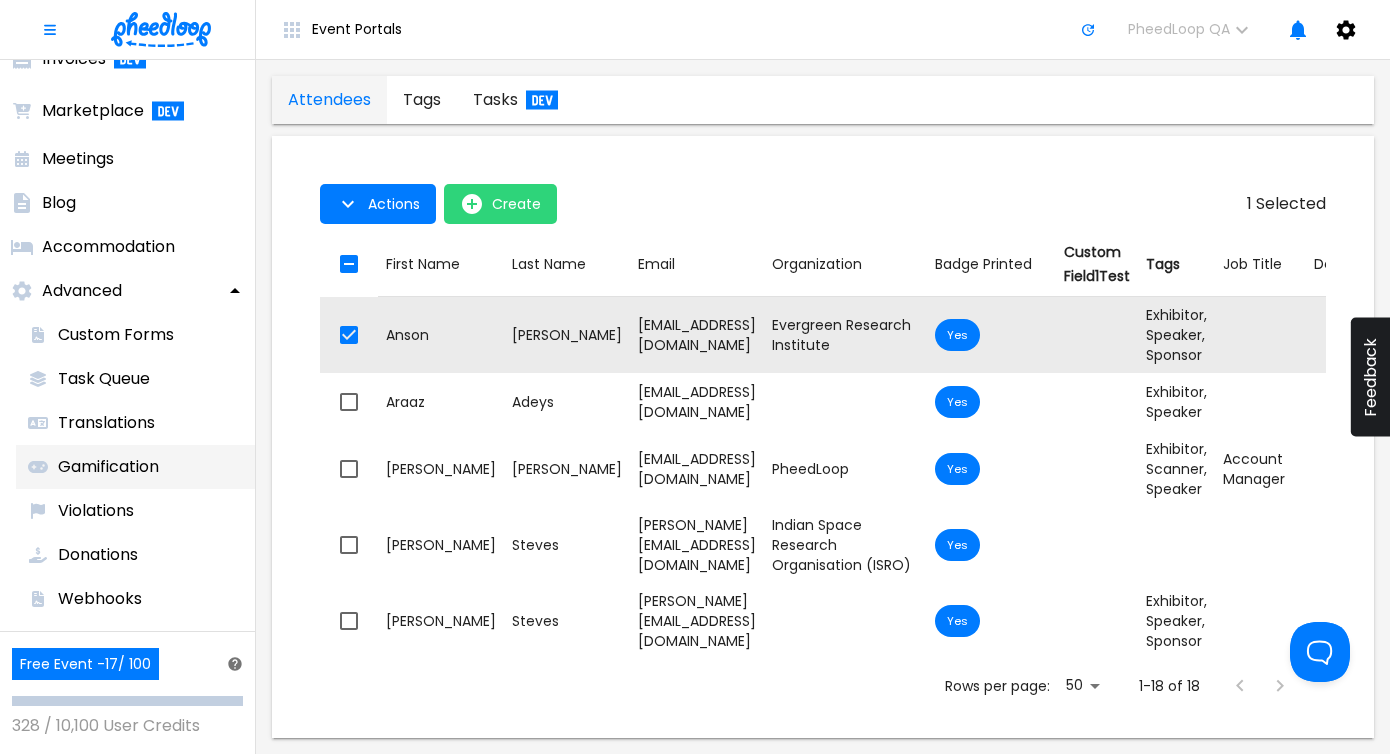 click on "Gamification" at bounding box center [135, 467] 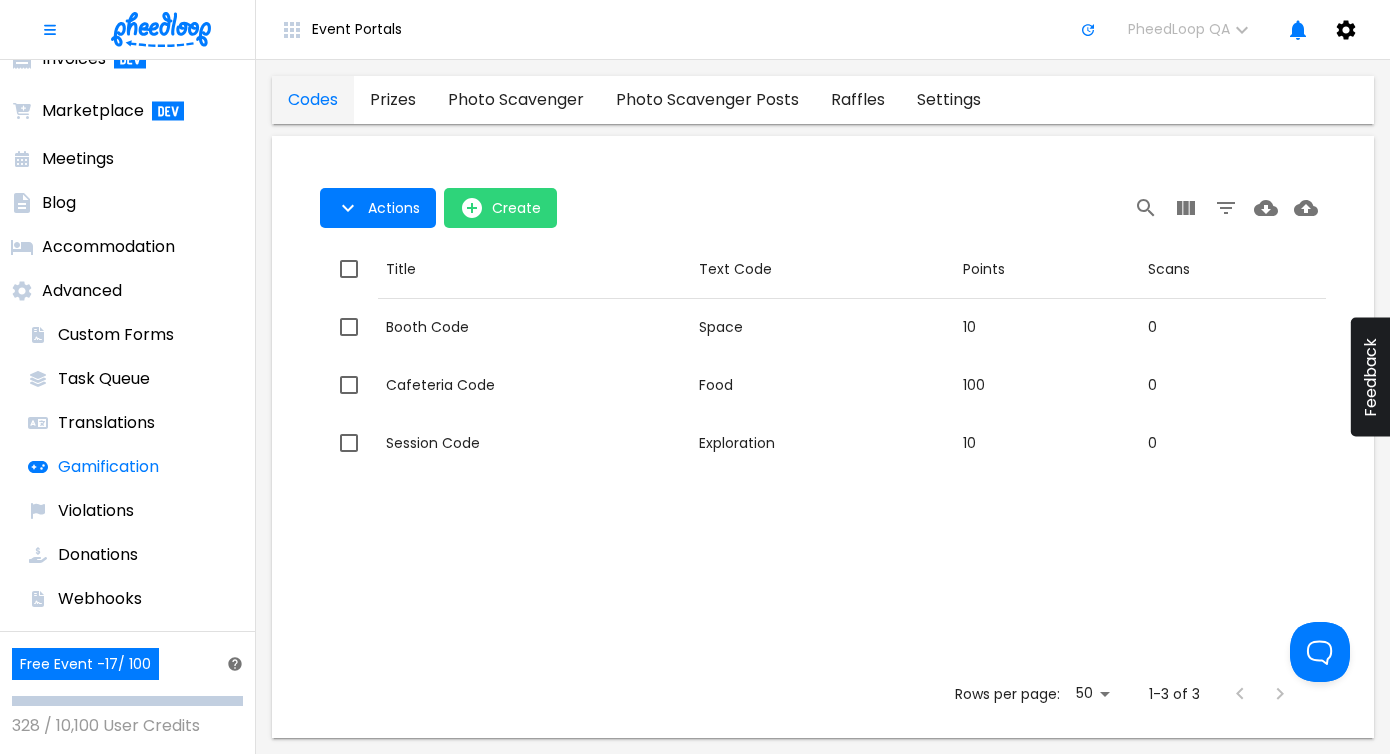 click on "photo scavenger" at bounding box center (516, 100) 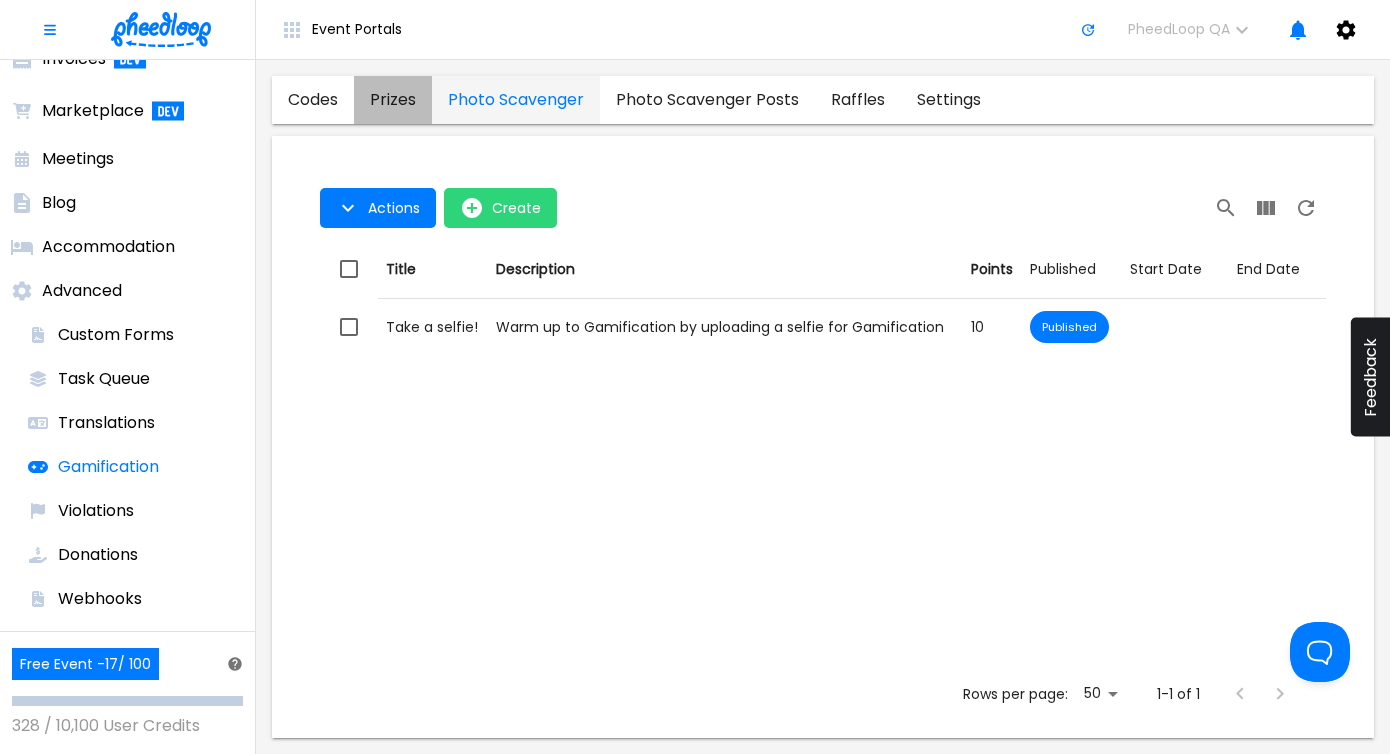 click on "prizes" at bounding box center [393, 100] 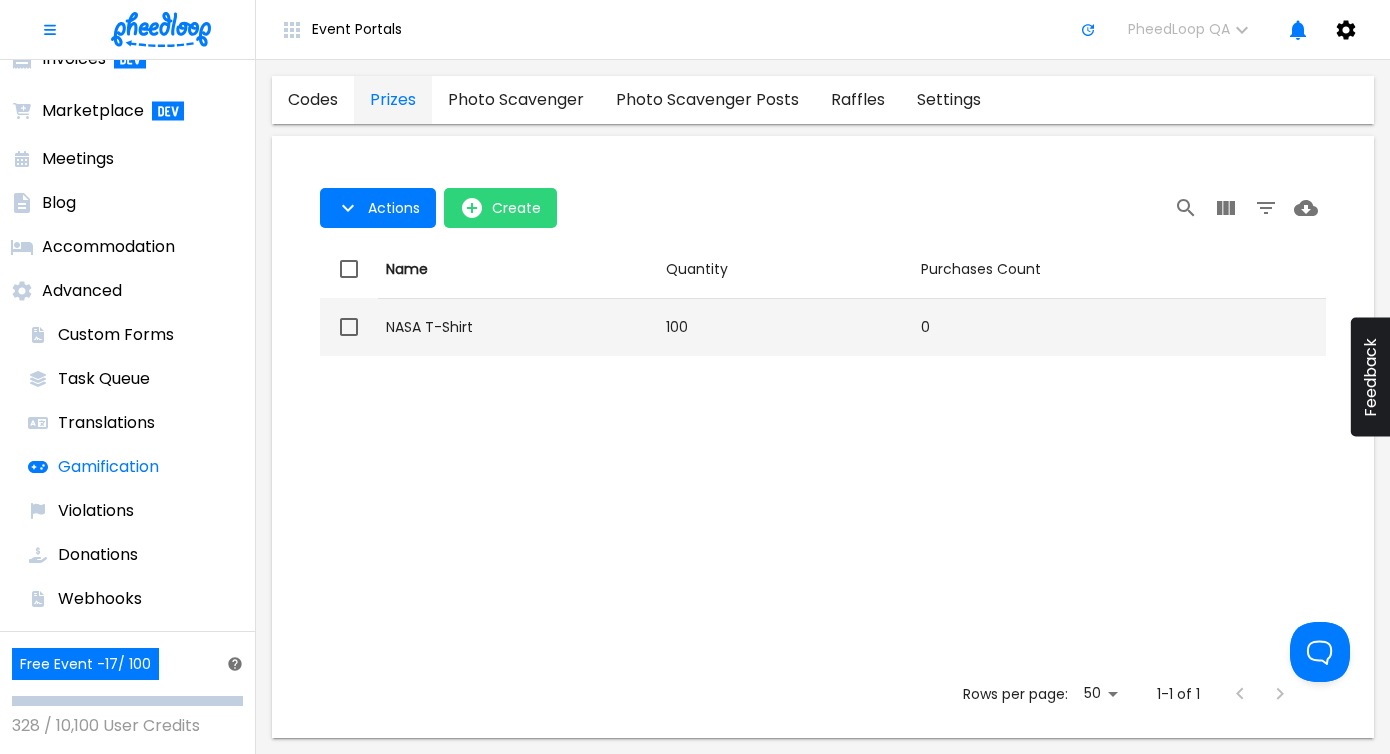 click on "Quantity 100" at bounding box center [785, 327] 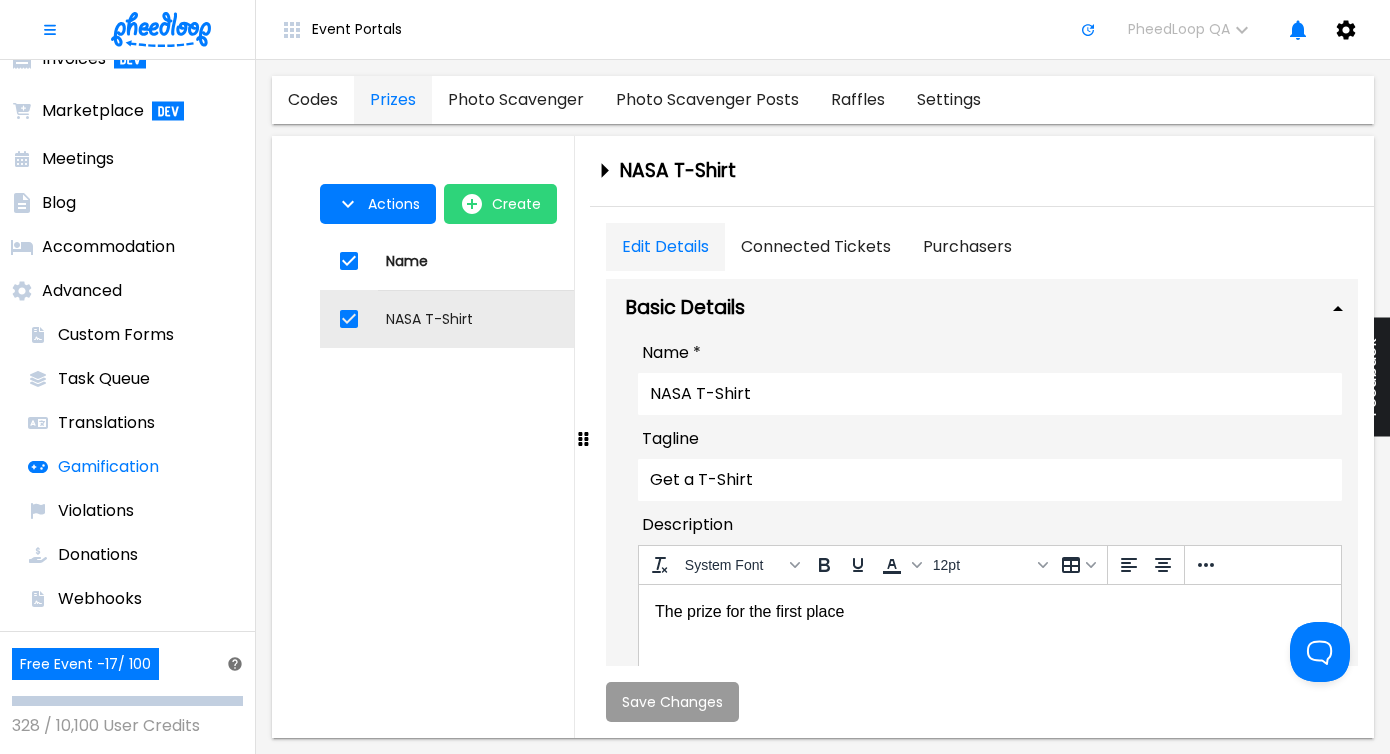 scroll, scrollTop: 0, scrollLeft: 0, axis: both 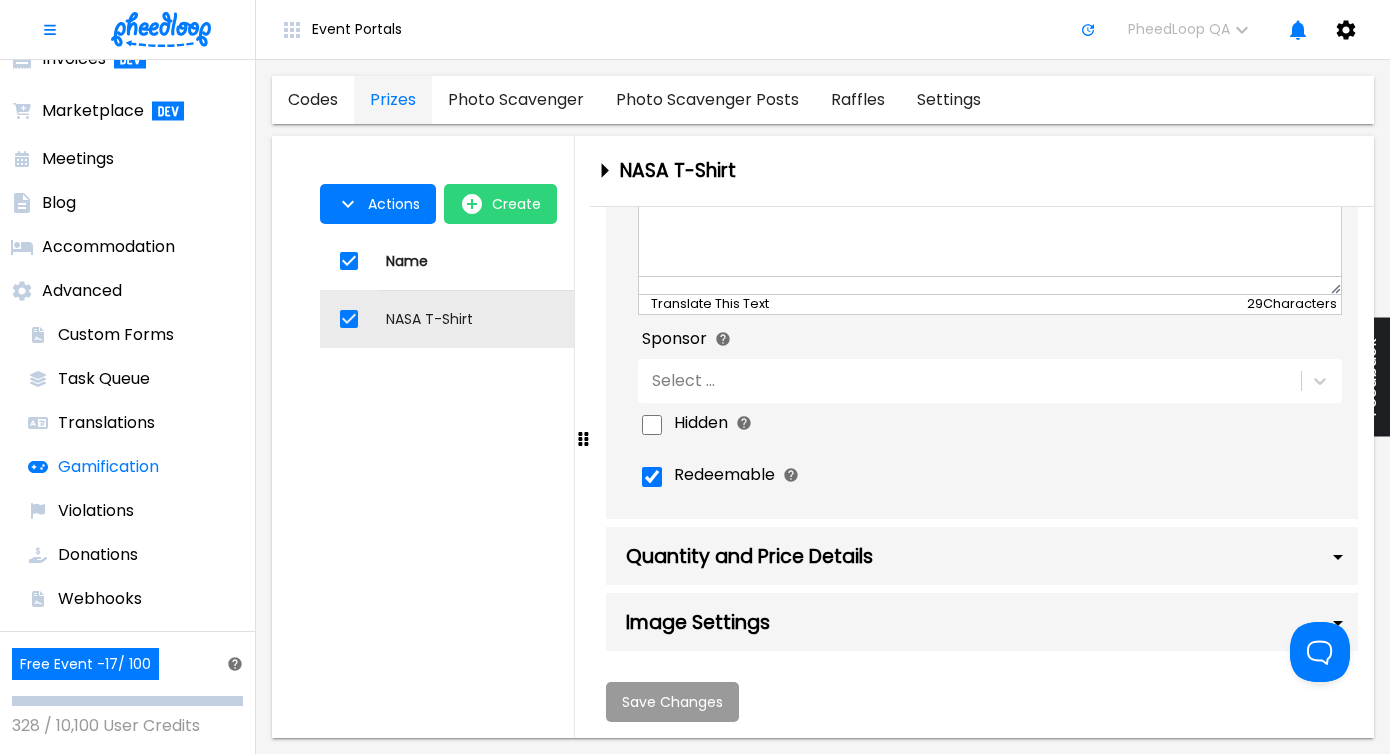 click on "Quantity and Price Details" at bounding box center [982, 556] 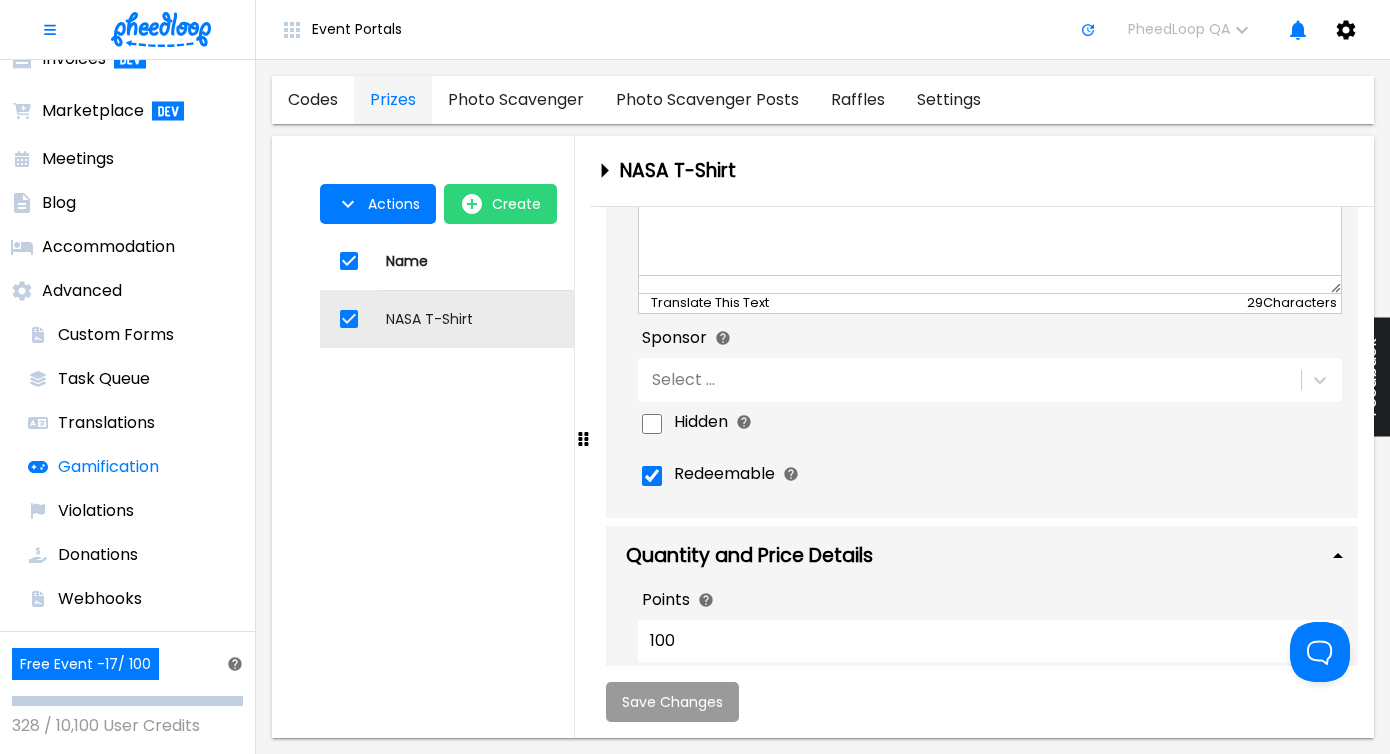 scroll, scrollTop: 834, scrollLeft: 0, axis: vertical 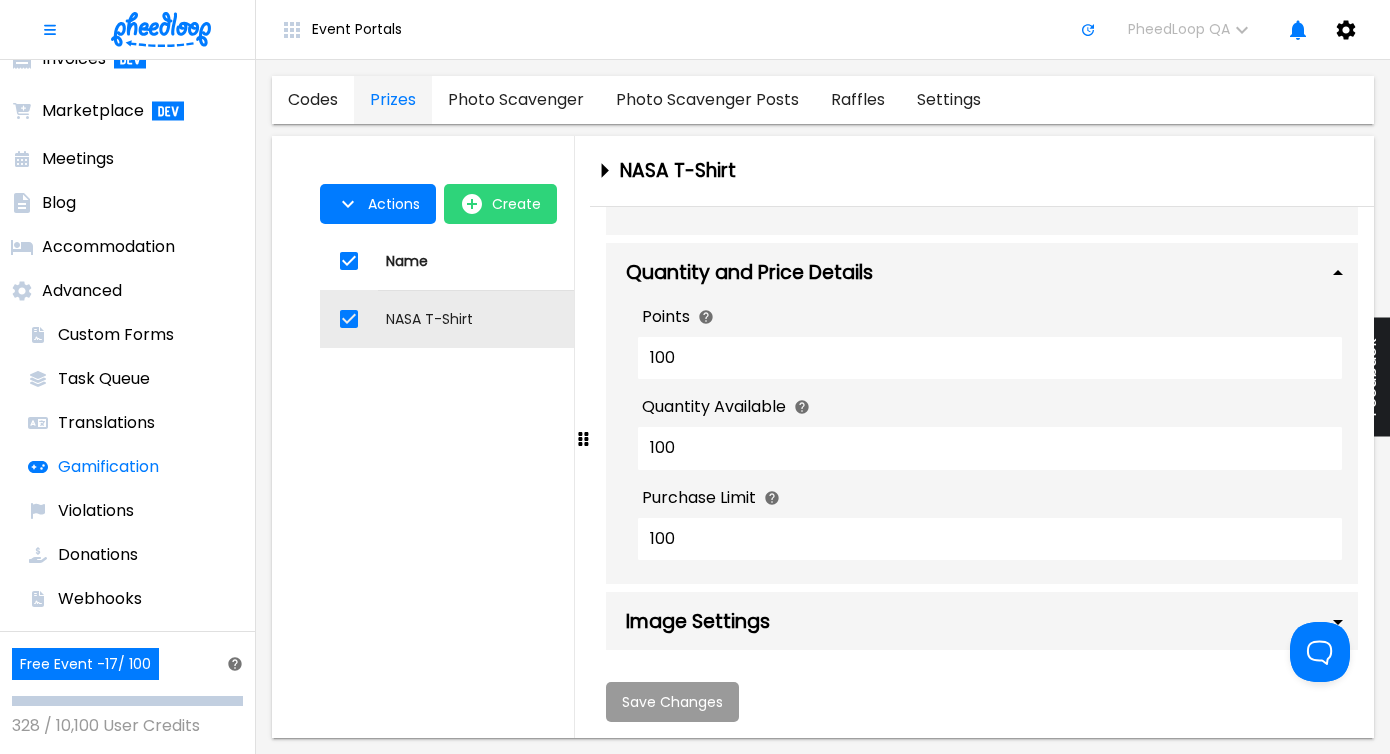 click on "Points   100 If this product is up for redemption in the event app as part of your gamification strategy, assign a points value here instead of a price." at bounding box center [990, 348] 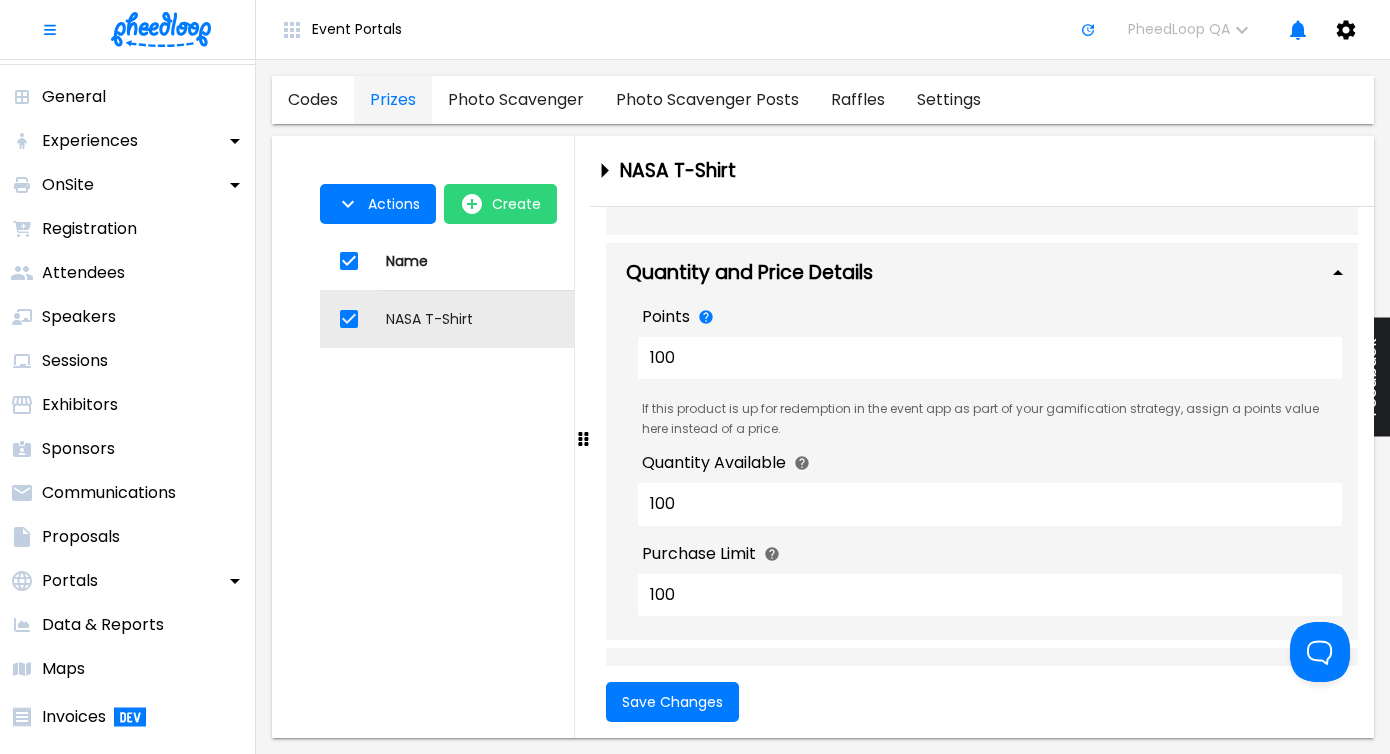 scroll, scrollTop: 0, scrollLeft: 0, axis: both 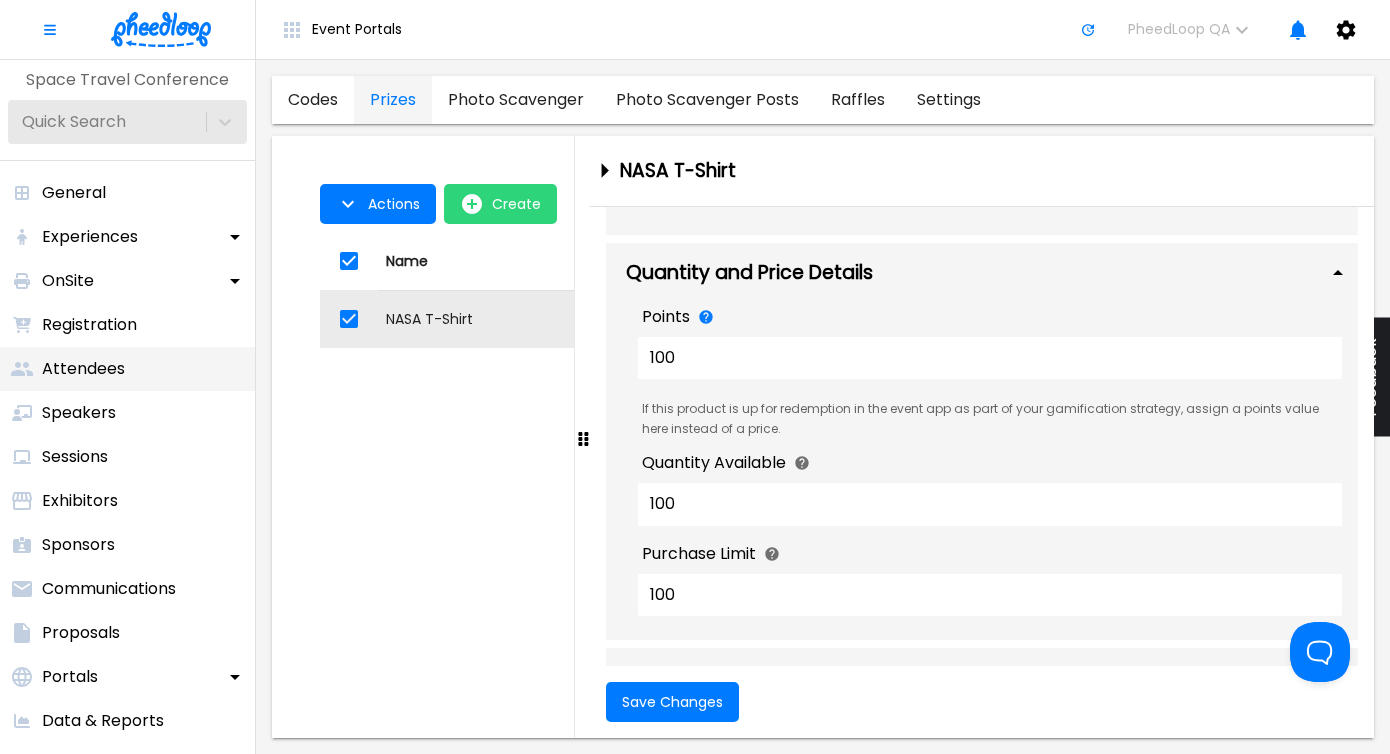 click on "Attendees" at bounding box center (127, 369) 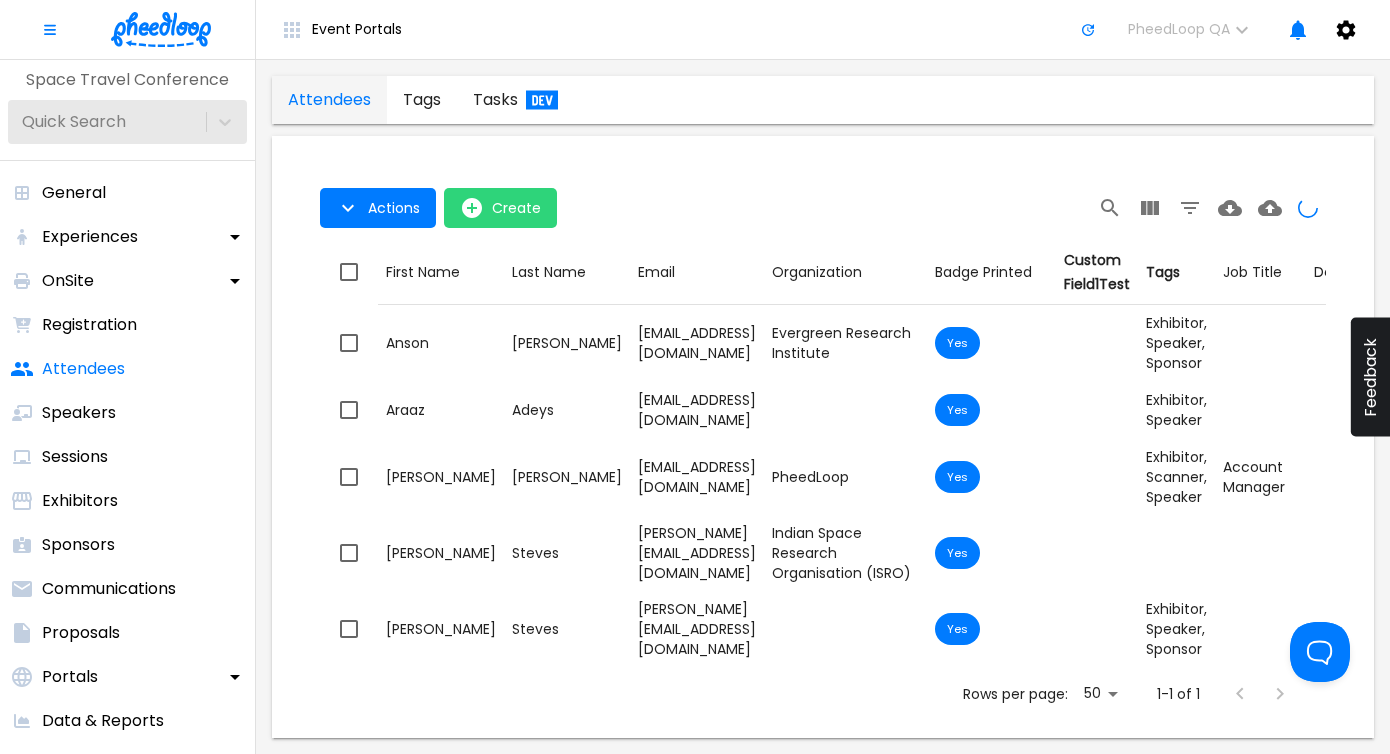 click on "Anson" at bounding box center (441, 343) 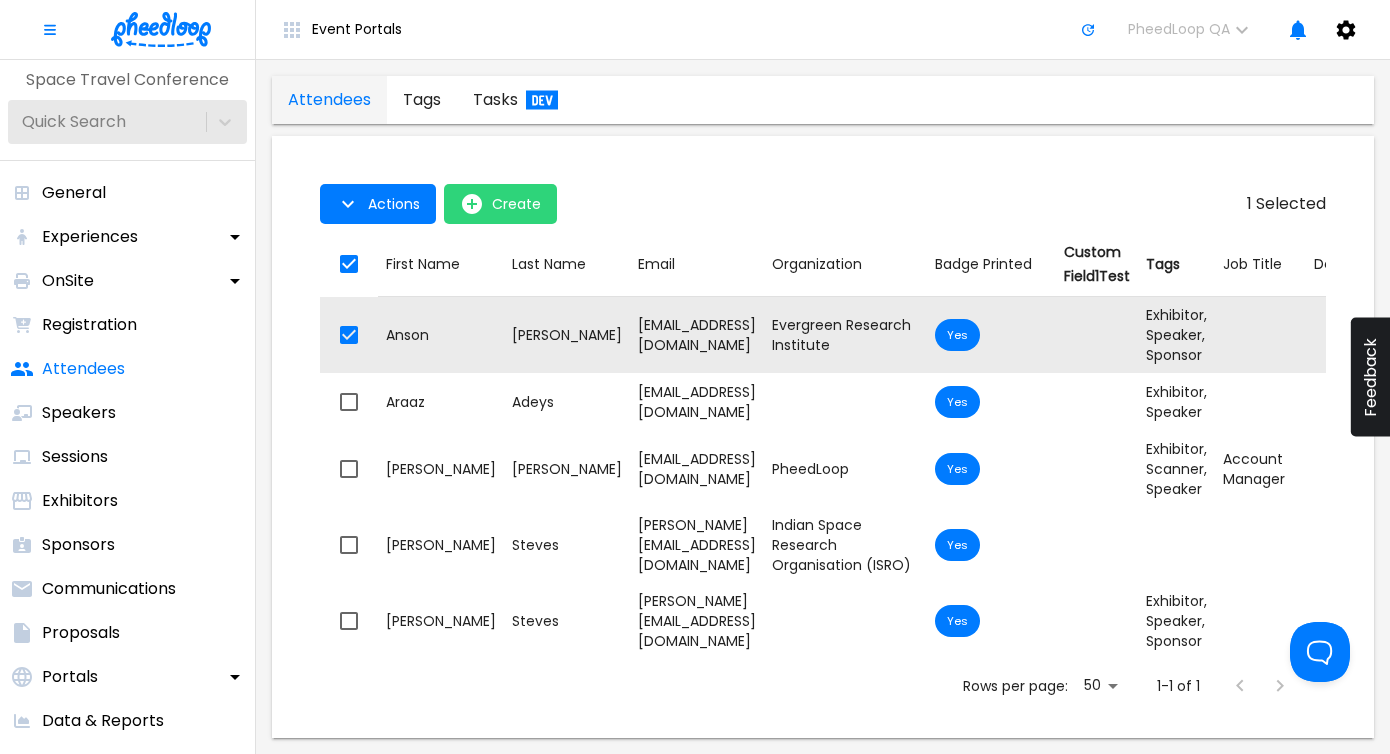 click on "1   Selected Actions   Create Actions   Create First Name Last Name Email Organization Badge Printed Custom Field1Test Tags Job Title Designations Check In Status First Name [PERSON_NAME] Last Name [PERSON_NAME] Email [PERSON_NAME][EMAIL_ADDRESS][DOMAIN_NAME] Organization Evergreen Research Institute Badge Printed Yes Custom Field1Test Tags Exhibitor , Speaker , Sponsor Job Title Designations Check In Status Not checked in First Name [PERSON_NAME] Last Name Adeys Email [EMAIL_ADDRESS][DOMAIN_NAME] Organization Badge Printed Yes Custom Field1Test Tags Exhibitor , Speaker Job Title Designations Check In Status Not checked in First Name [PERSON_NAME] Last Name [PERSON_NAME] Email [EMAIL_ADDRESS][DOMAIN_NAME] Organization PheedLoop Badge Printed Yes Custom Field1Test Tags Exhibitor , Scanner , Speaker Job Title Account Manager Designations Check In Status Not checked in First Name [PERSON_NAME] Last Name [PERSON_NAME] Email [PERSON_NAME][EMAIL_ADDRESS][DOMAIN_NAME] Organization Indian Space Research Organisation (ISRO) Badge Printed Yes Custom Field1Test Tags Job Title Designations Check In Status Checked in First Name [PERSON_NAME]" at bounding box center (823, 445) 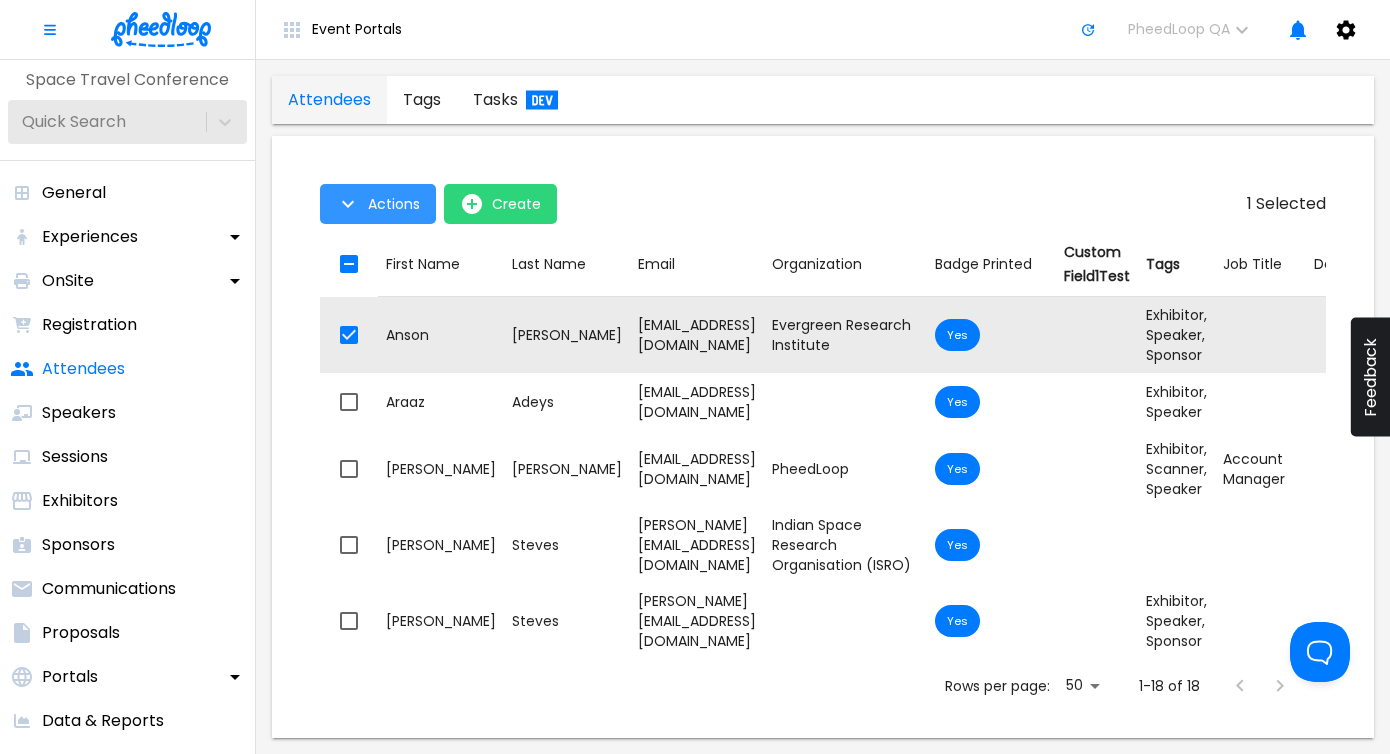 click on "Actions" at bounding box center [378, 204] 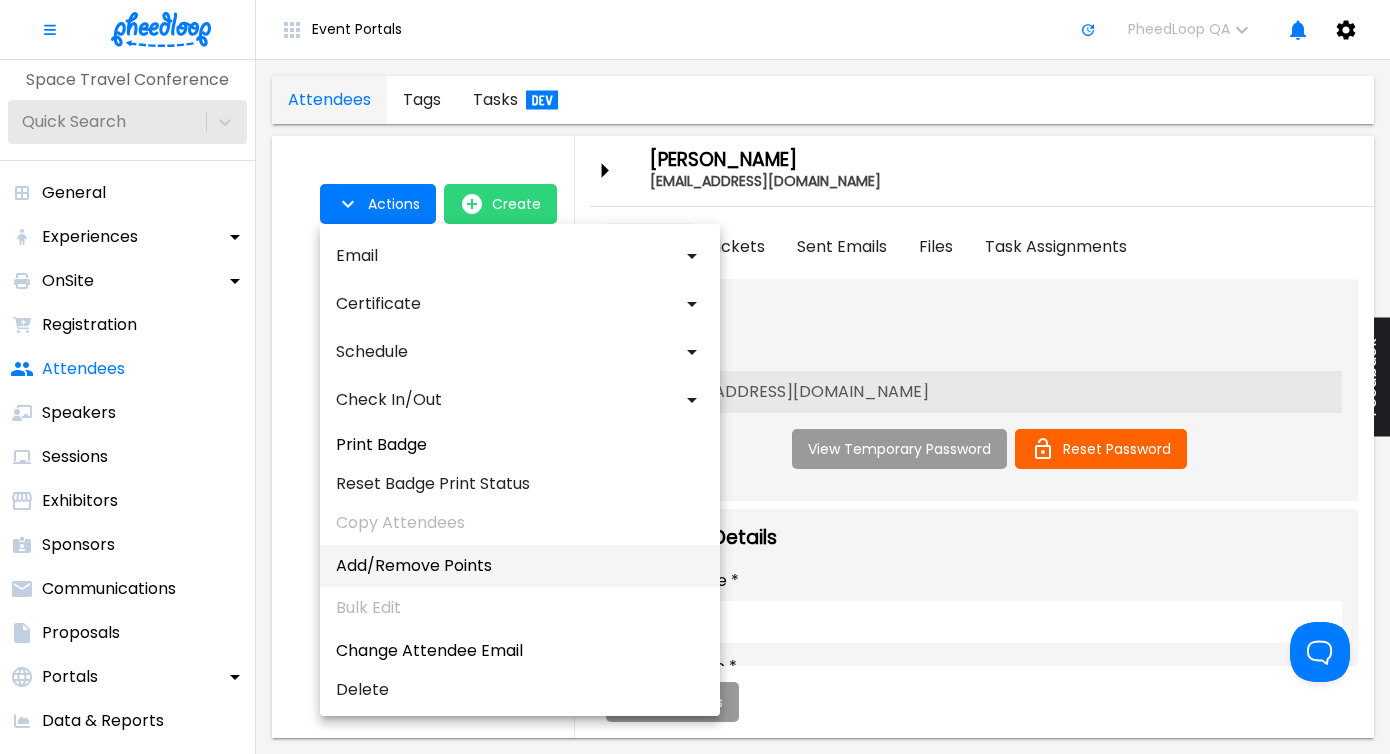 scroll, scrollTop: 0, scrollLeft: 0, axis: both 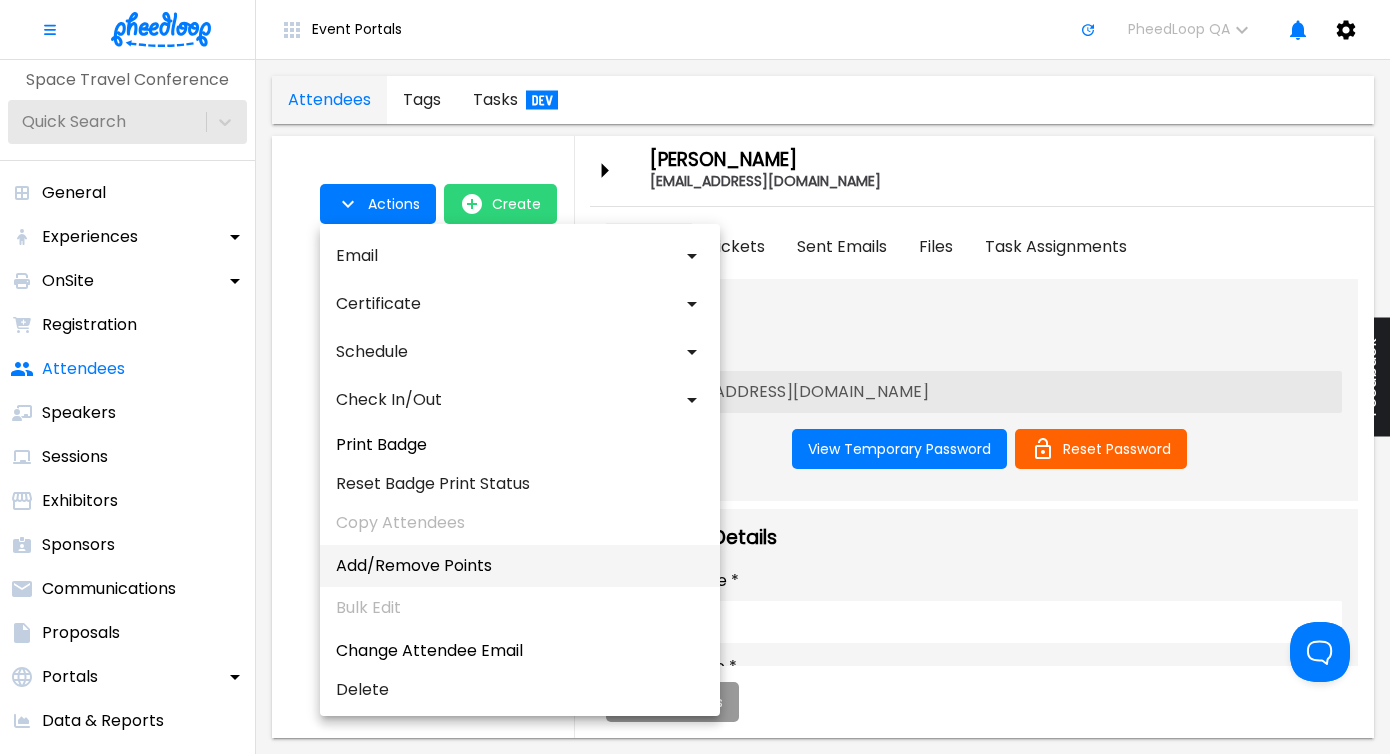 click on "Add/Remove Points" at bounding box center [520, 566] 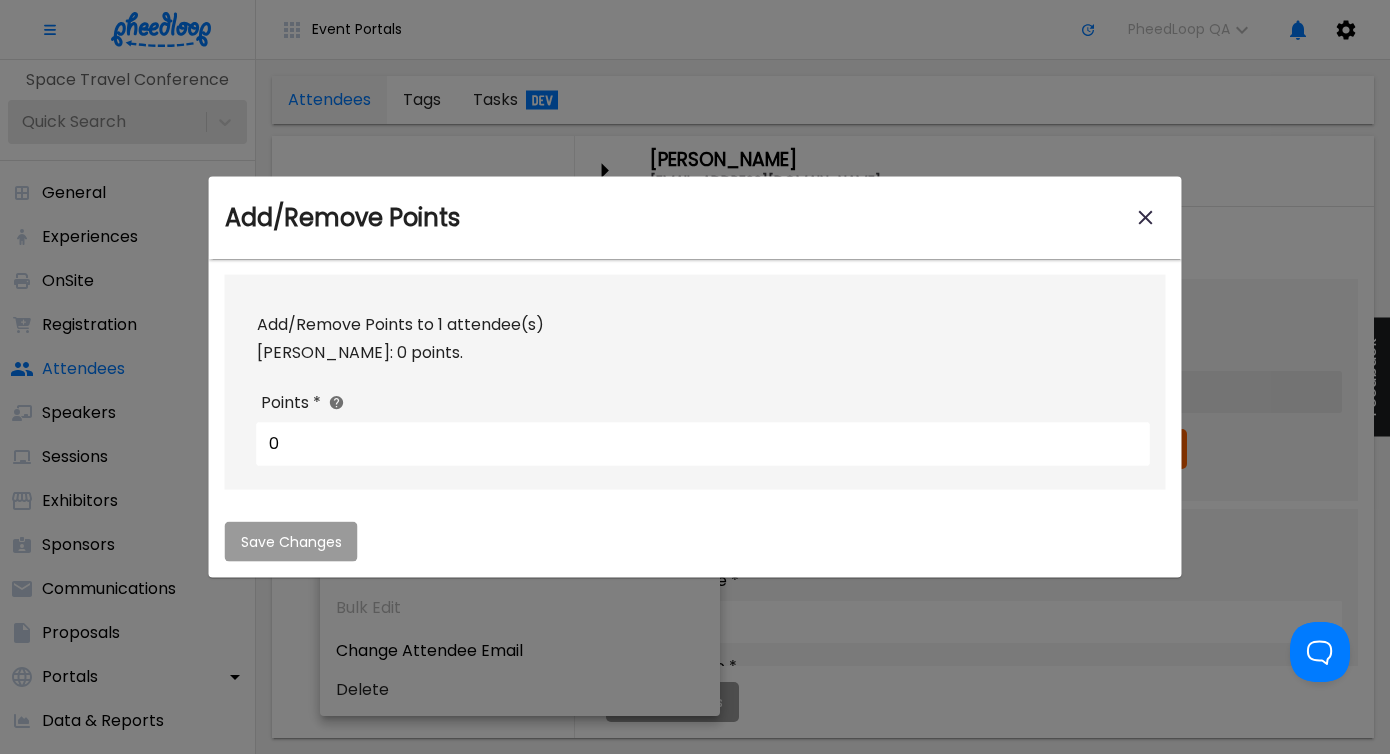 click on "0" at bounding box center [703, 444] 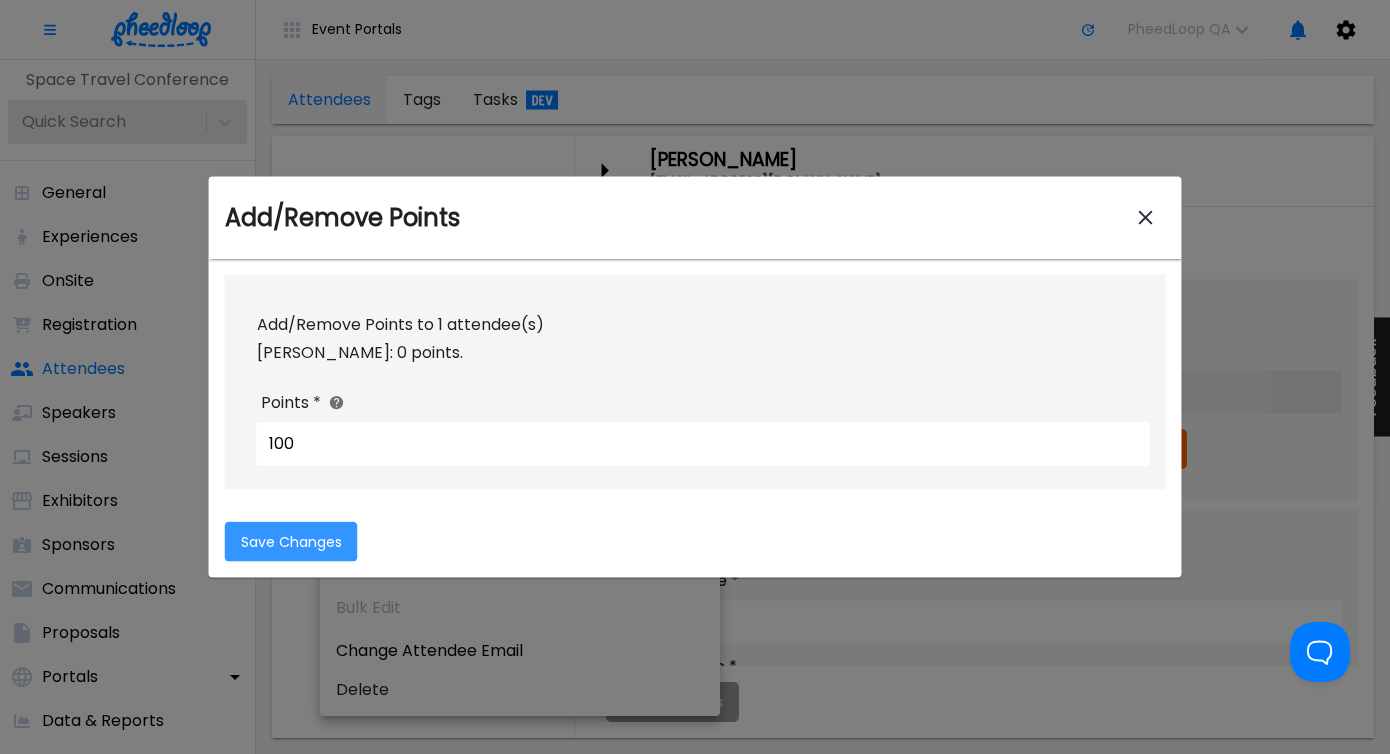 type on "100" 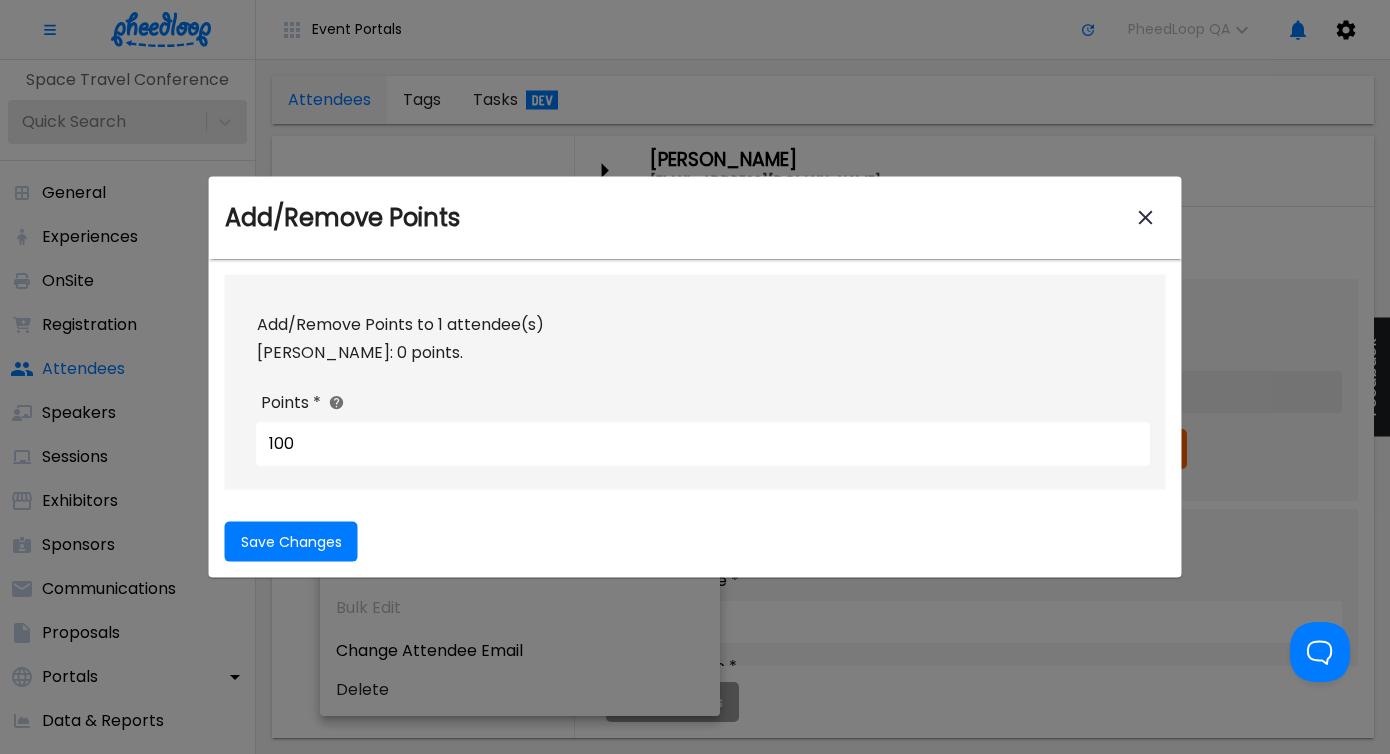 click on "Save Changes" at bounding box center (291, 541) 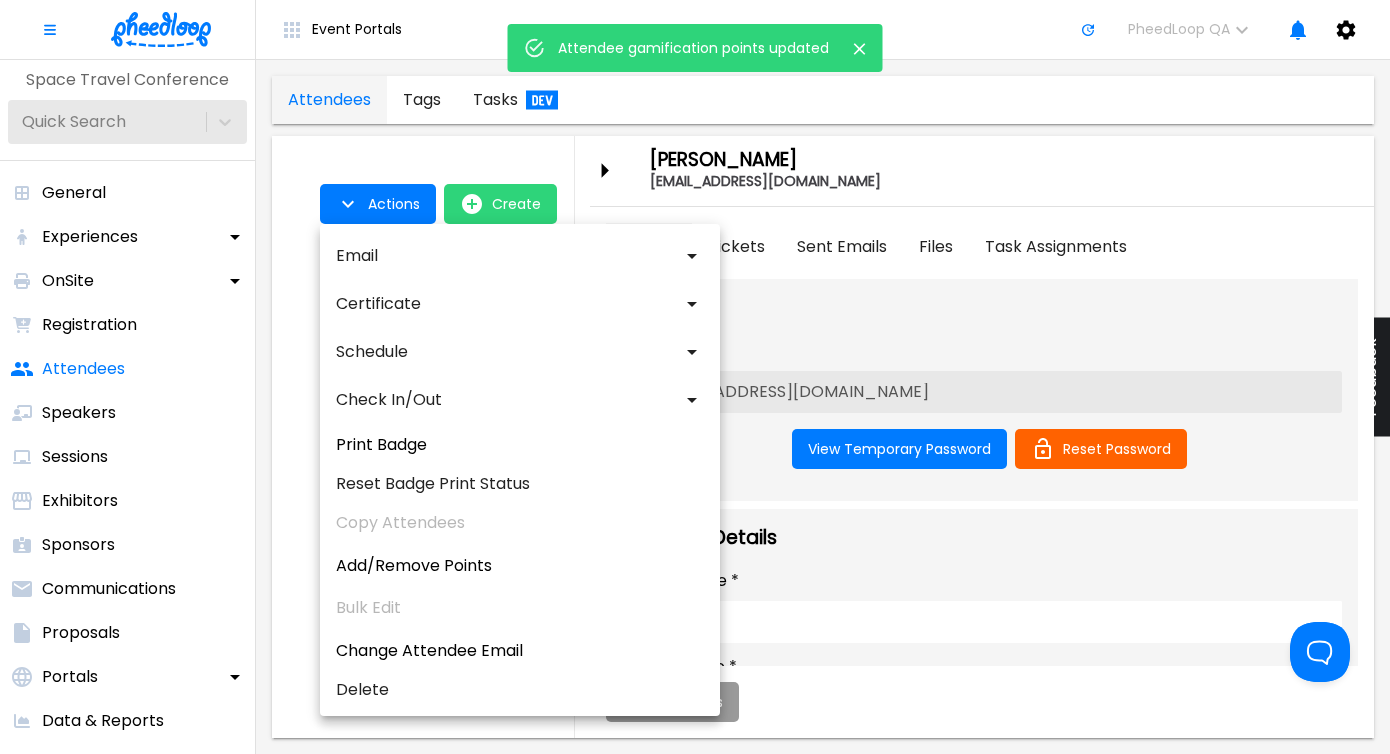 drag, startPoint x: 208, startPoint y: 385, endPoint x: 228, endPoint y: 375, distance: 22.36068 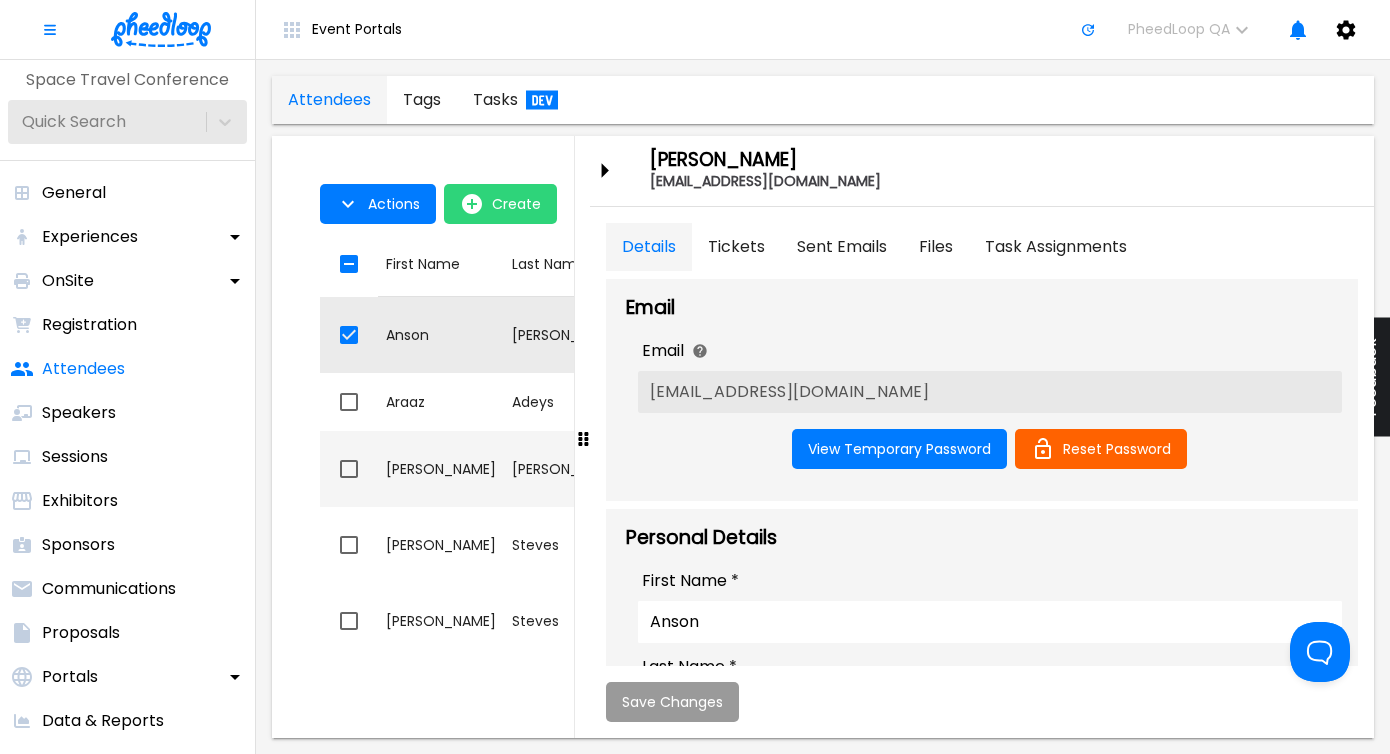 click on "[PERSON_NAME]" at bounding box center [441, 469] 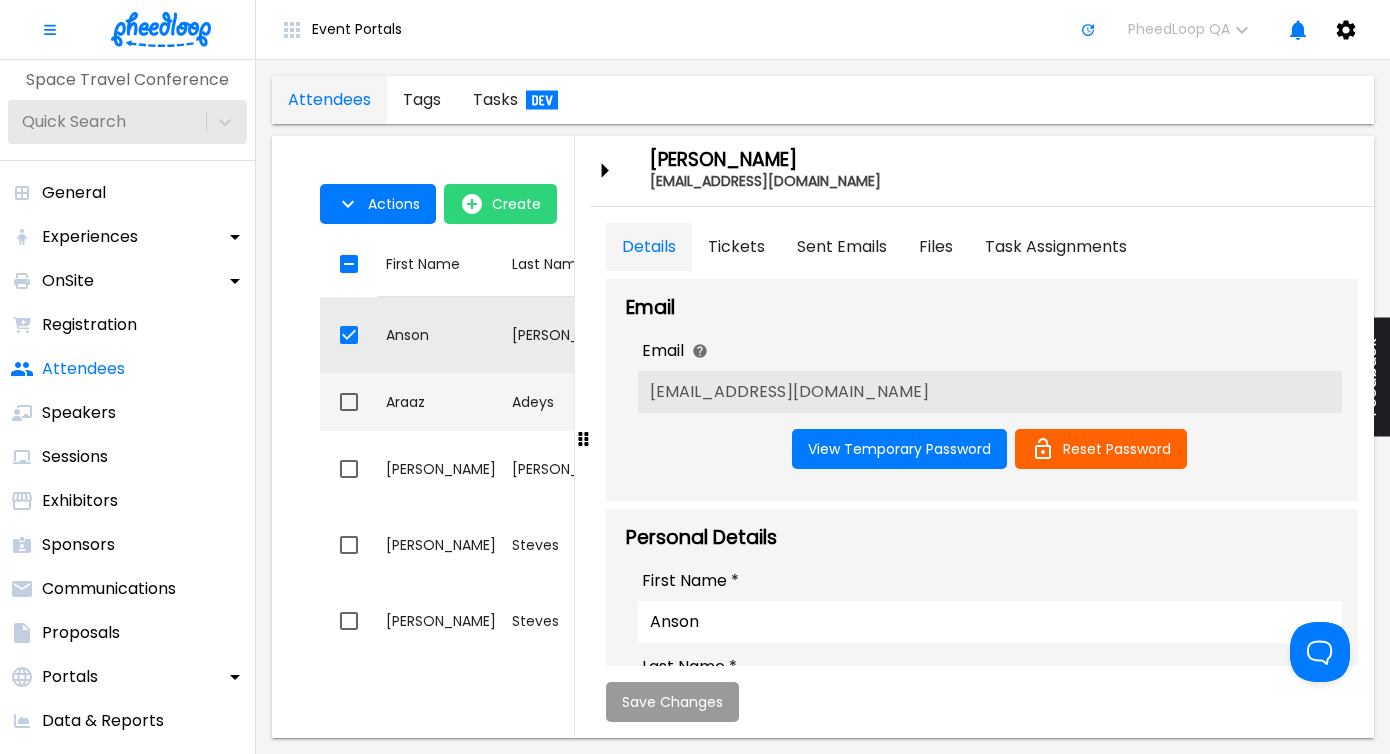checkbox on "false" 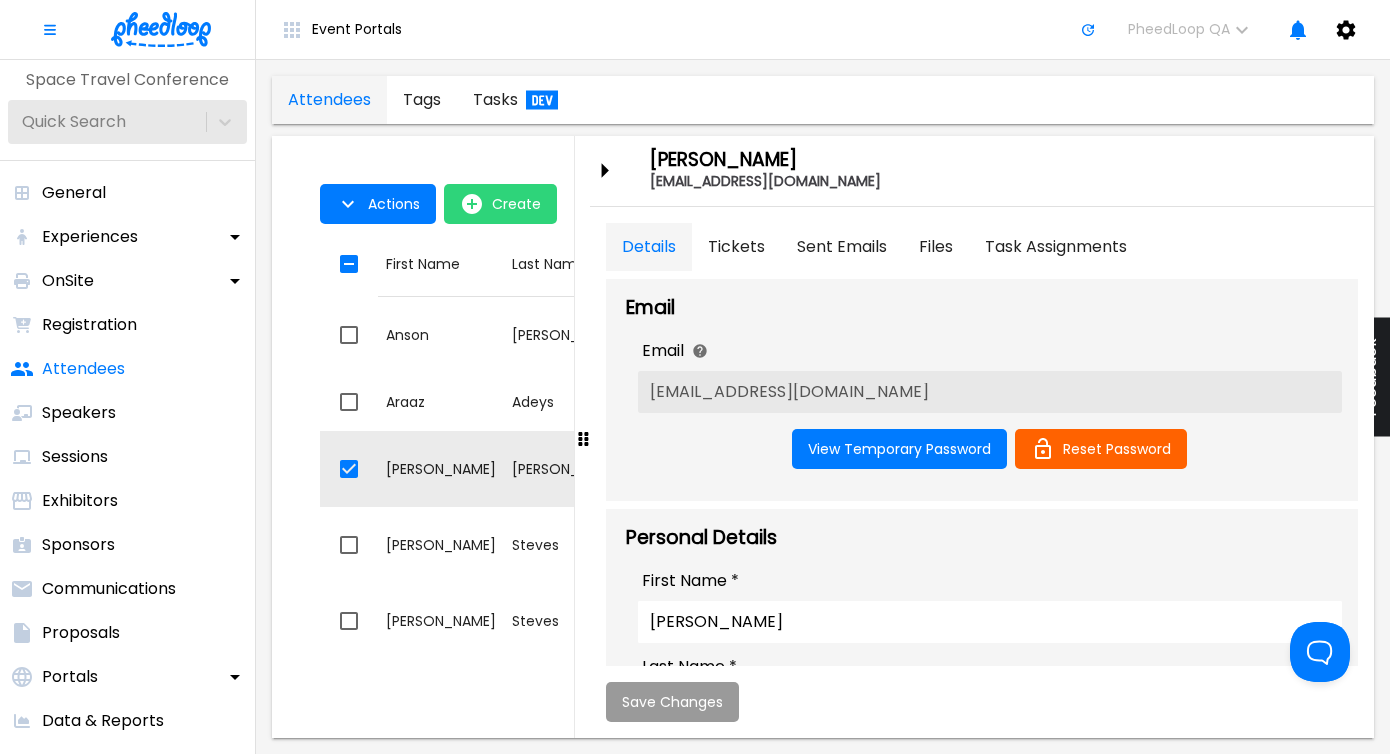 scroll, scrollTop: 0, scrollLeft: 0, axis: both 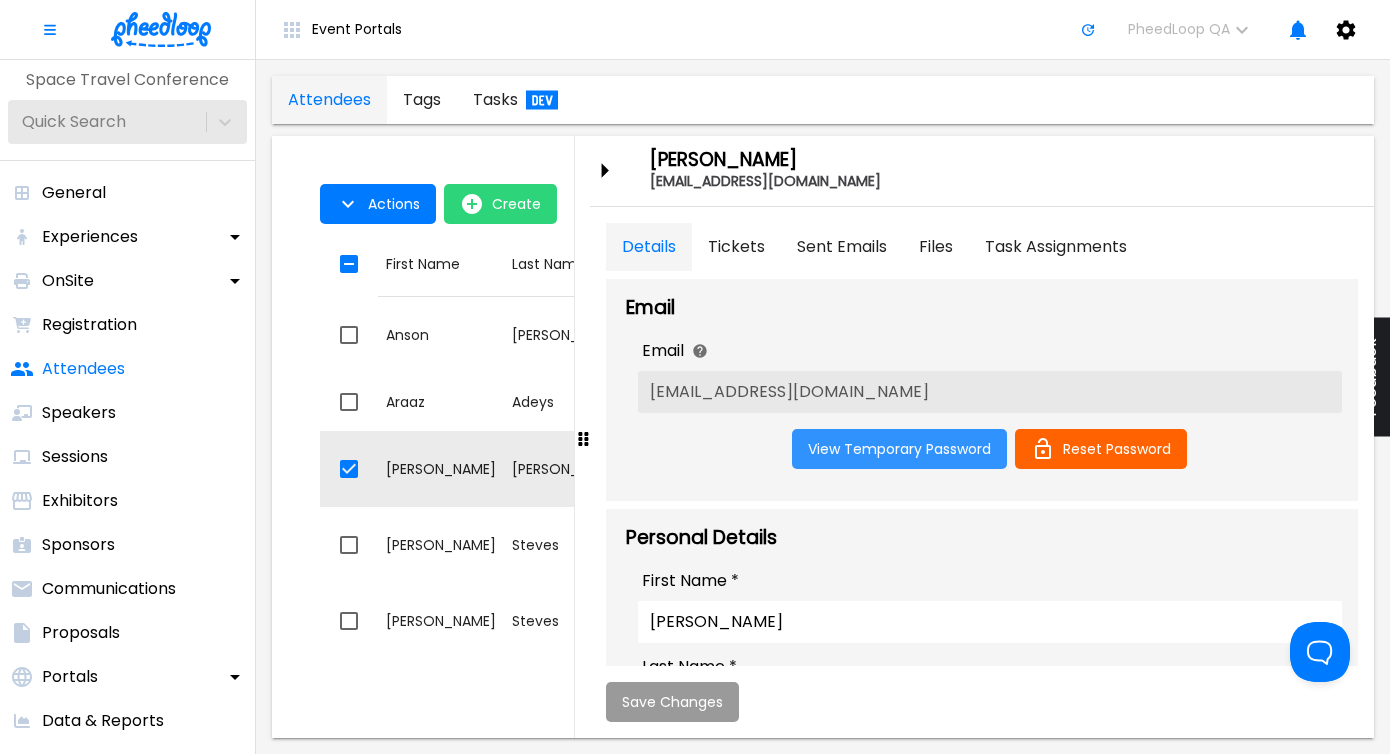 drag, startPoint x: 794, startPoint y: 477, endPoint x: 817, endPoint y: 457, distance: 30.479502 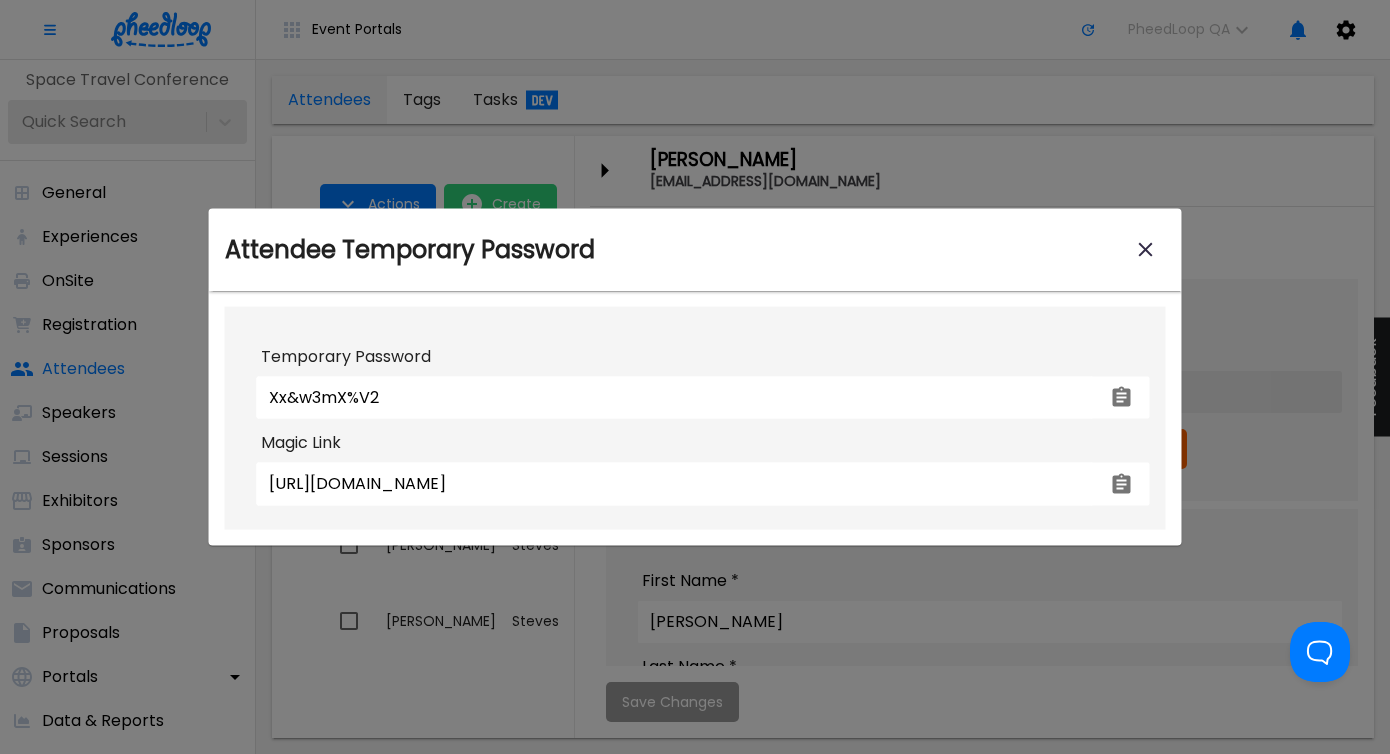 click 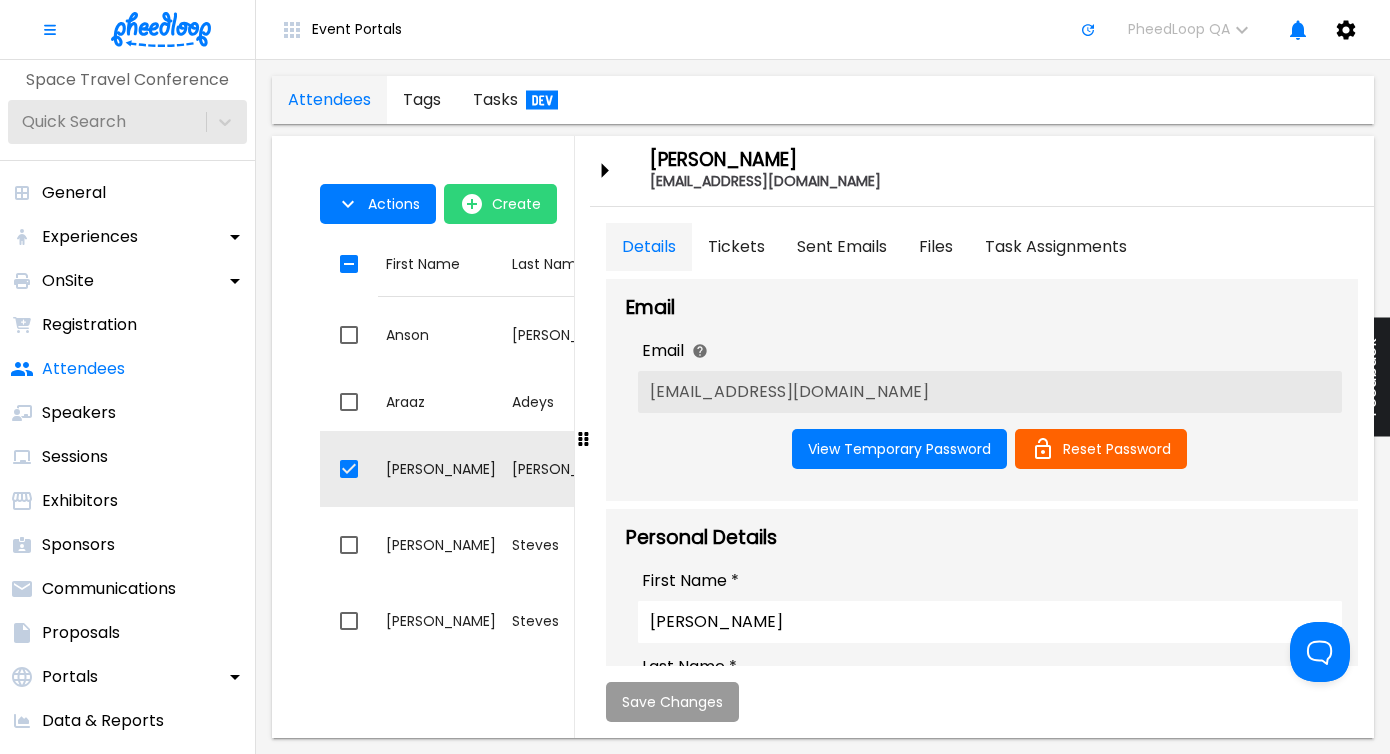 scroll, scrollTop: 446, scrollLeft: 0, axis: vertical 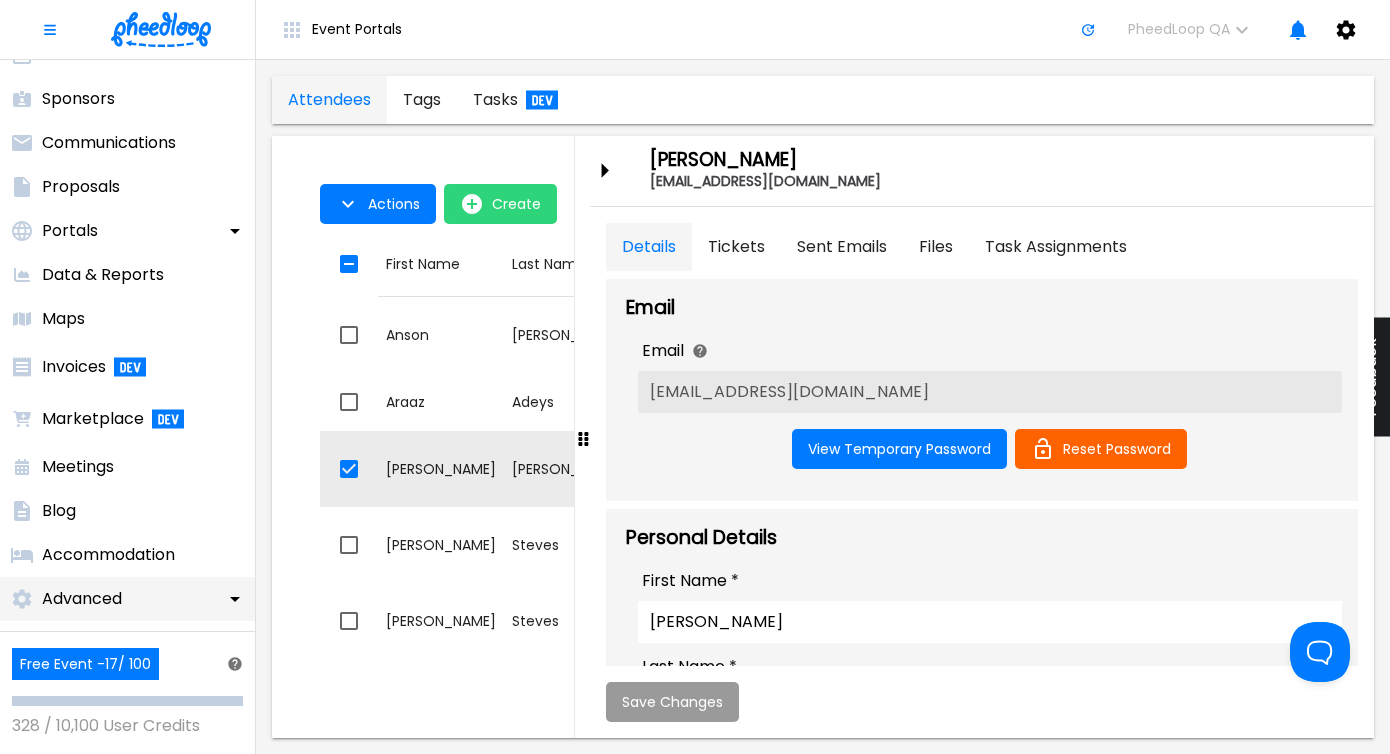 click on "Advanced" at bounding box center [127, 599] 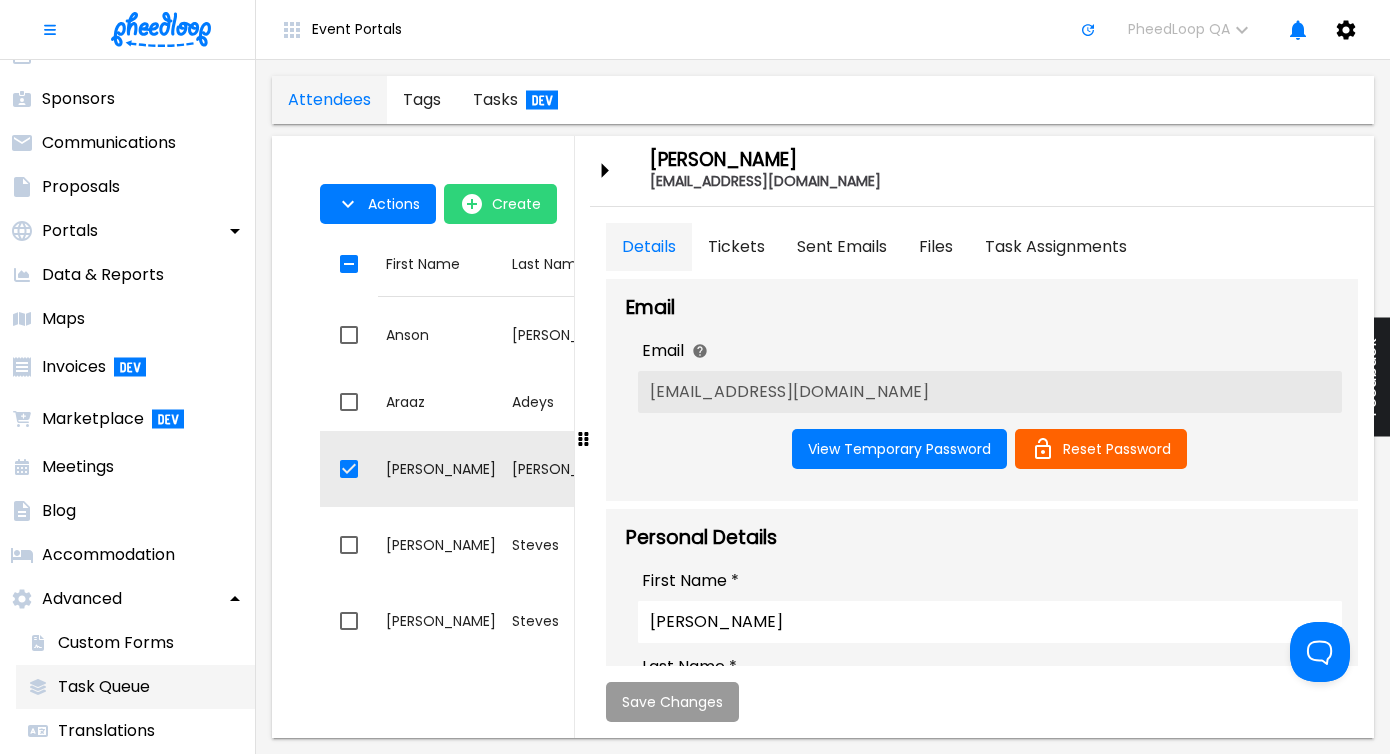 scroll, scrollTop: 664, scrollLeft: 0, axis: vertical 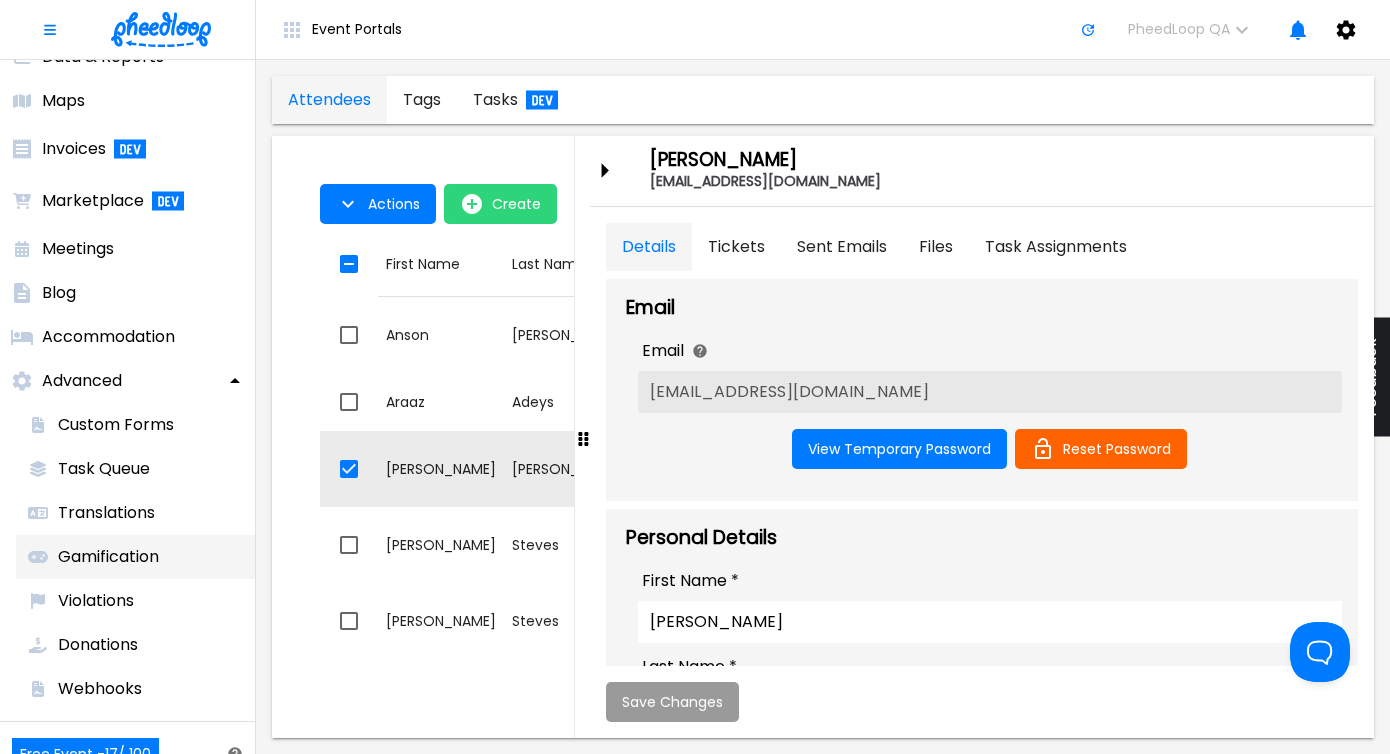 click on "Gamification" at bounding box center [135, 557] 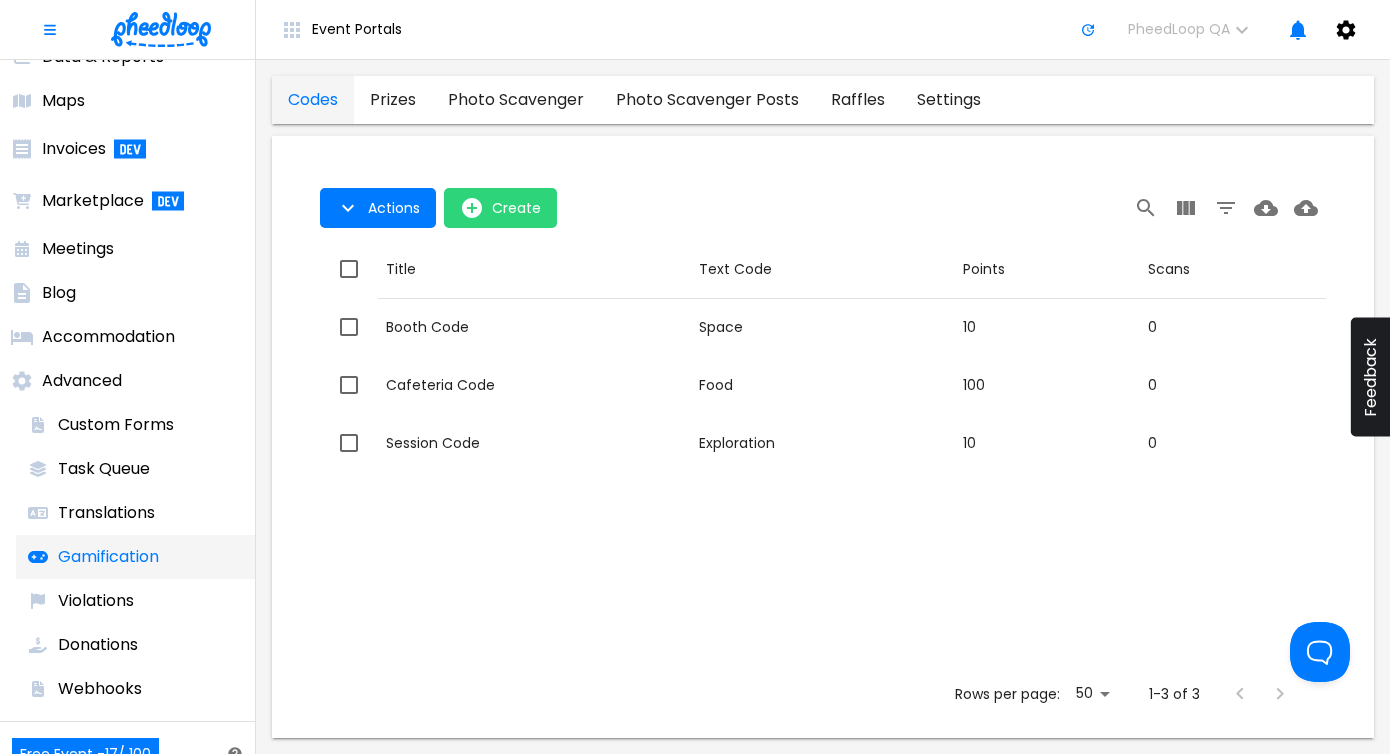scroll, scrollTop: 214, scrollLeft: 0, axis: vertical 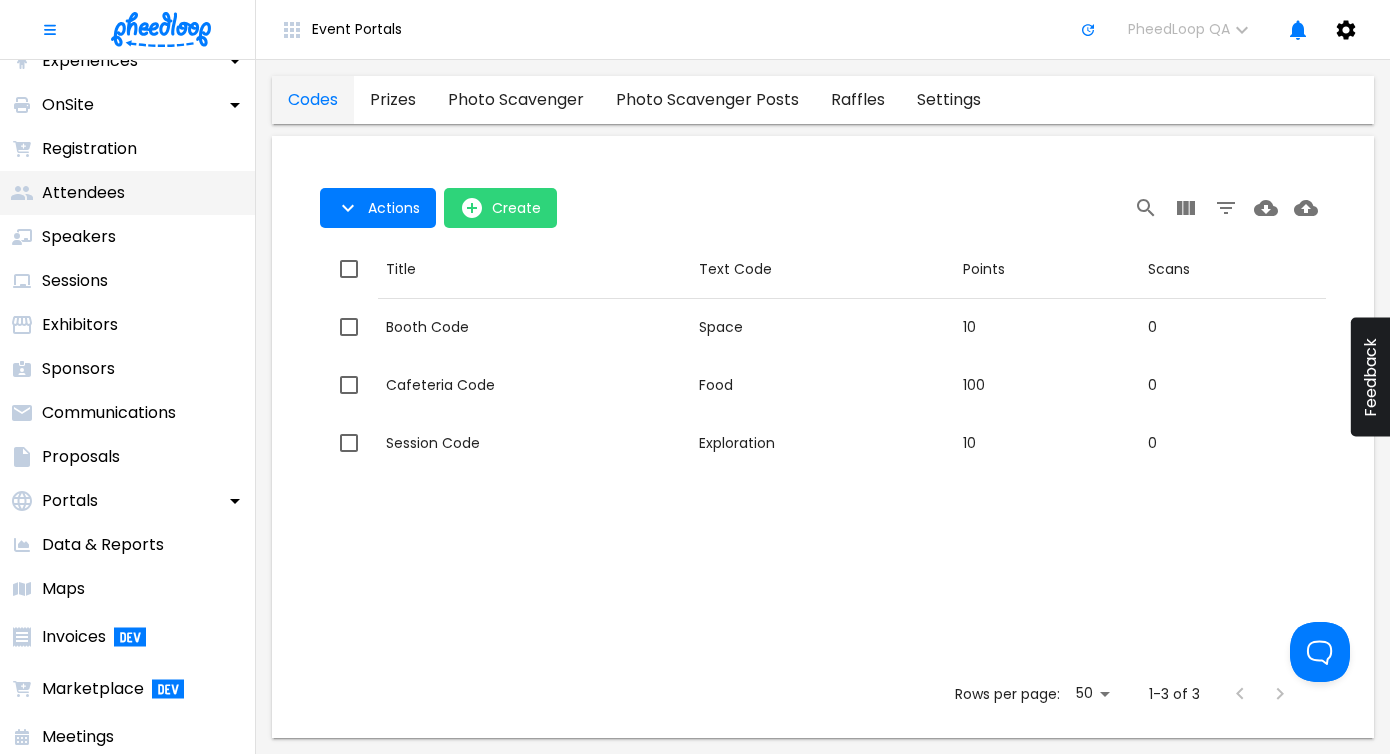 click on "Attendees" at bounding box center (127, 193) 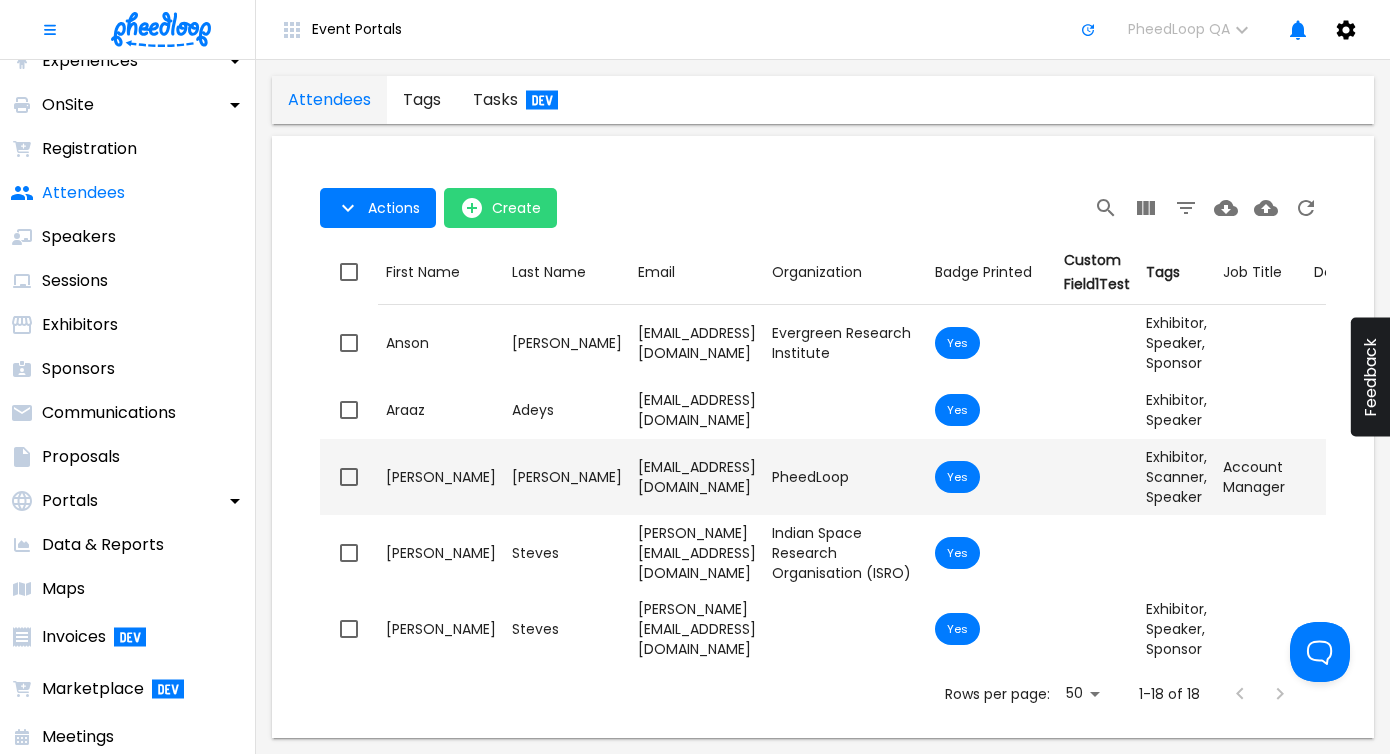 click on "First Name [PERSON_NAME]" at bounding box center (441, 477) 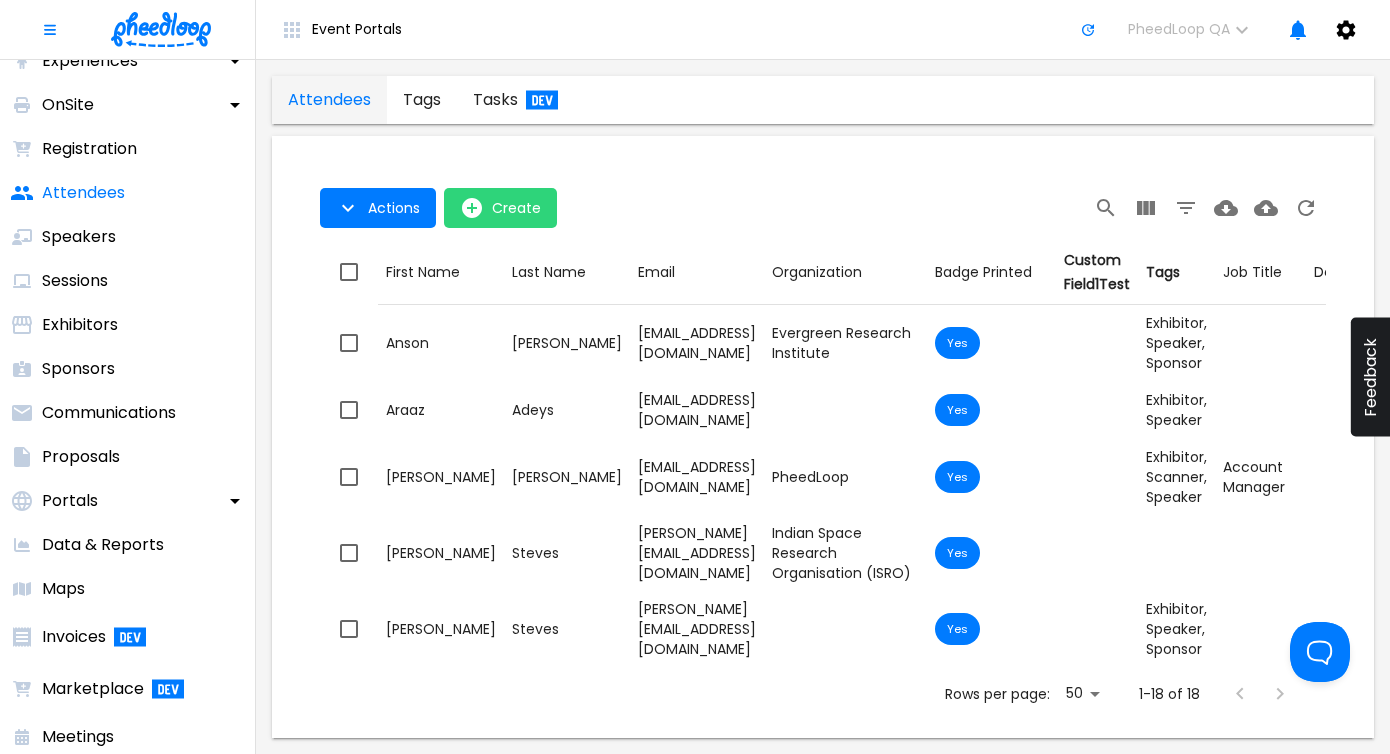 checkbox on "true" 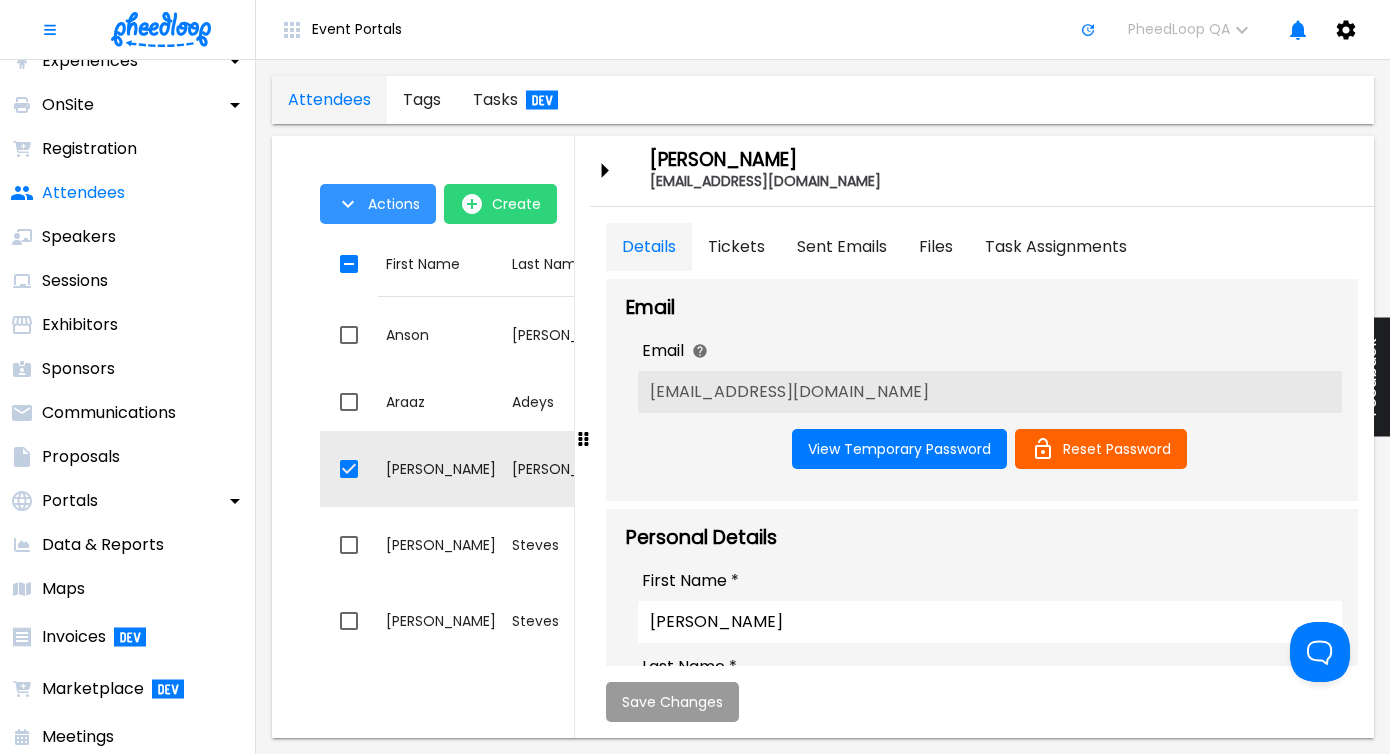 scroll, scrollTop: 0, scrollLeft: 0, axis: both 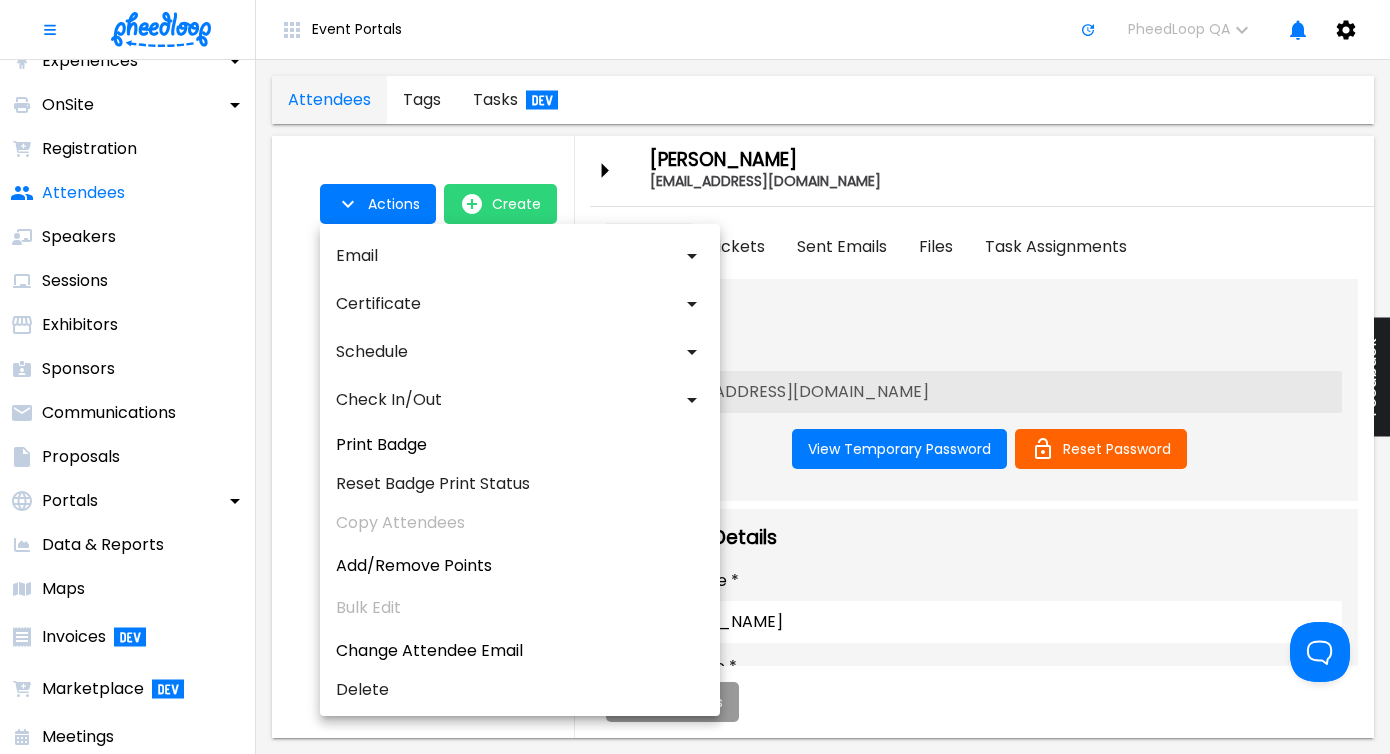 click at bounding box center [695, 377] 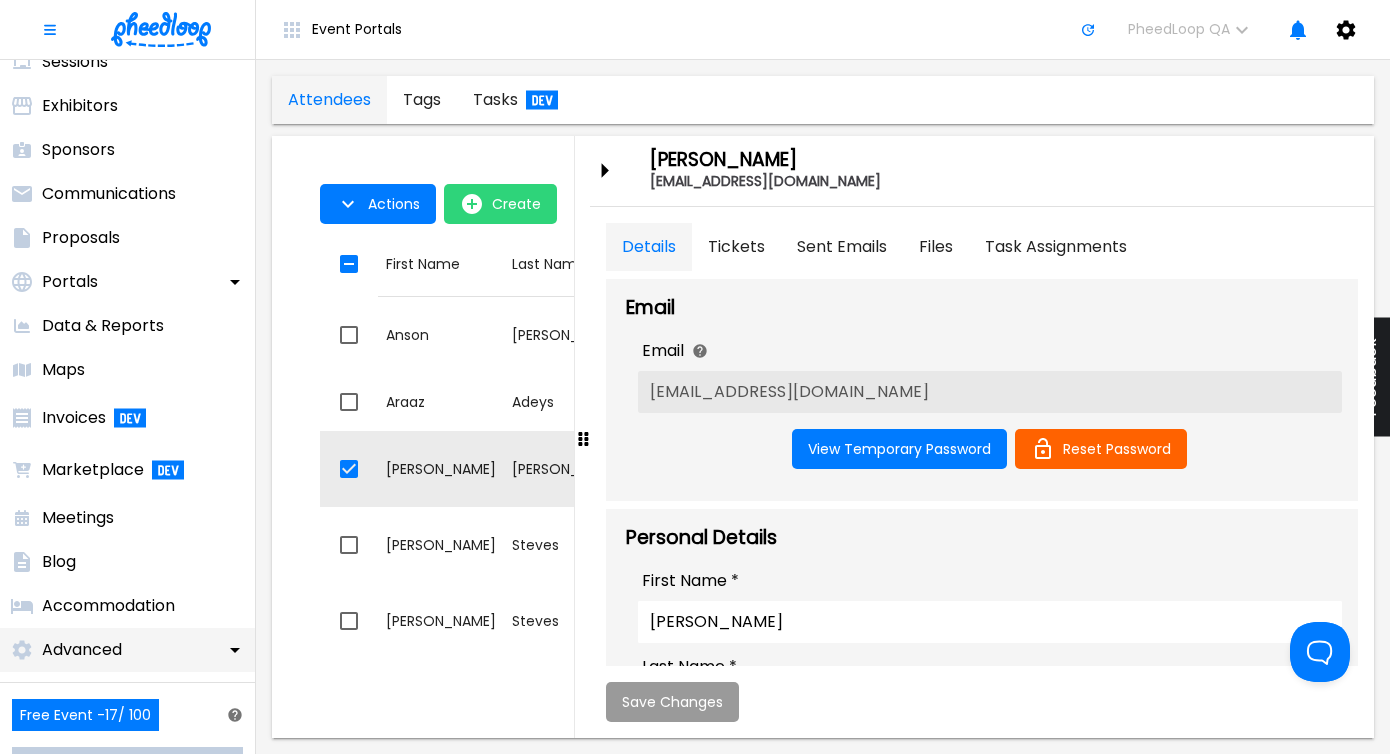 click on "Advanced" at bounding box center [127, 650] 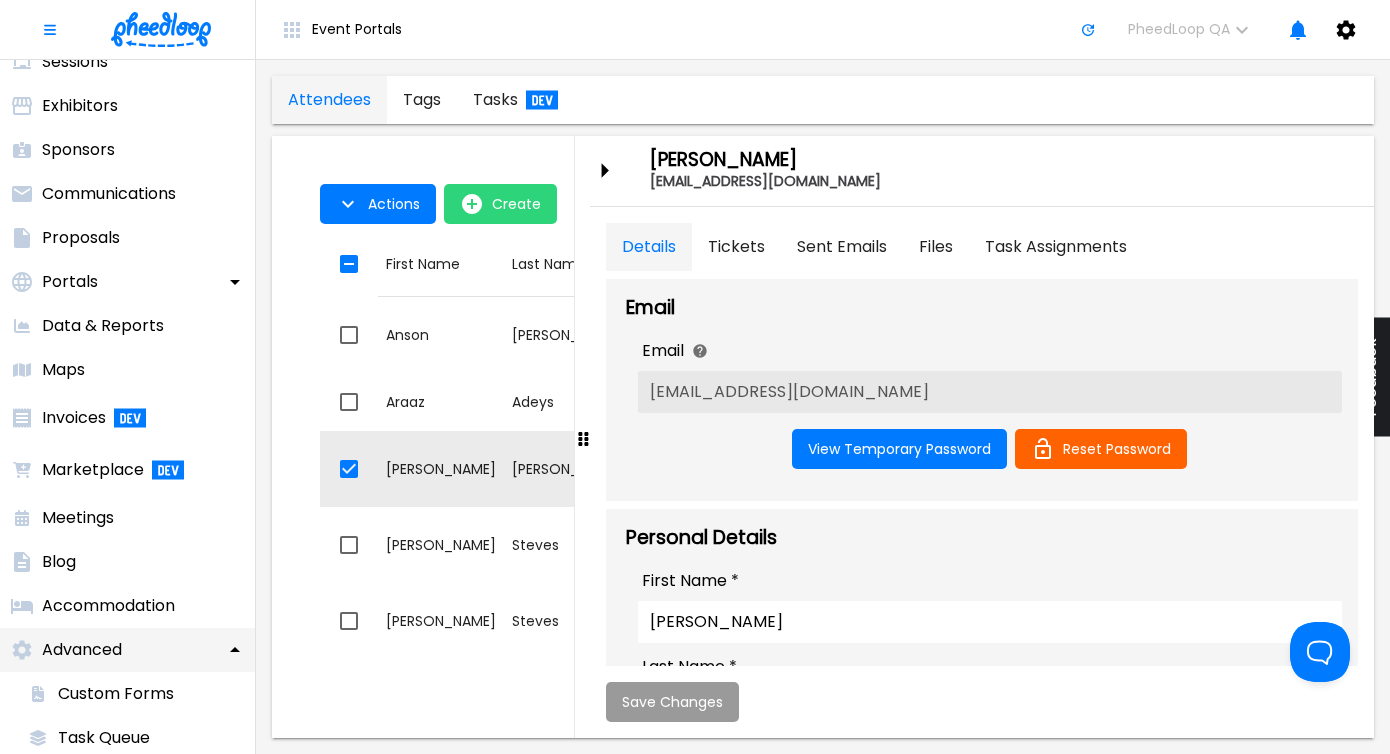 scroll, scrollTop: 641, scrollLeft: 0, axis: vertical 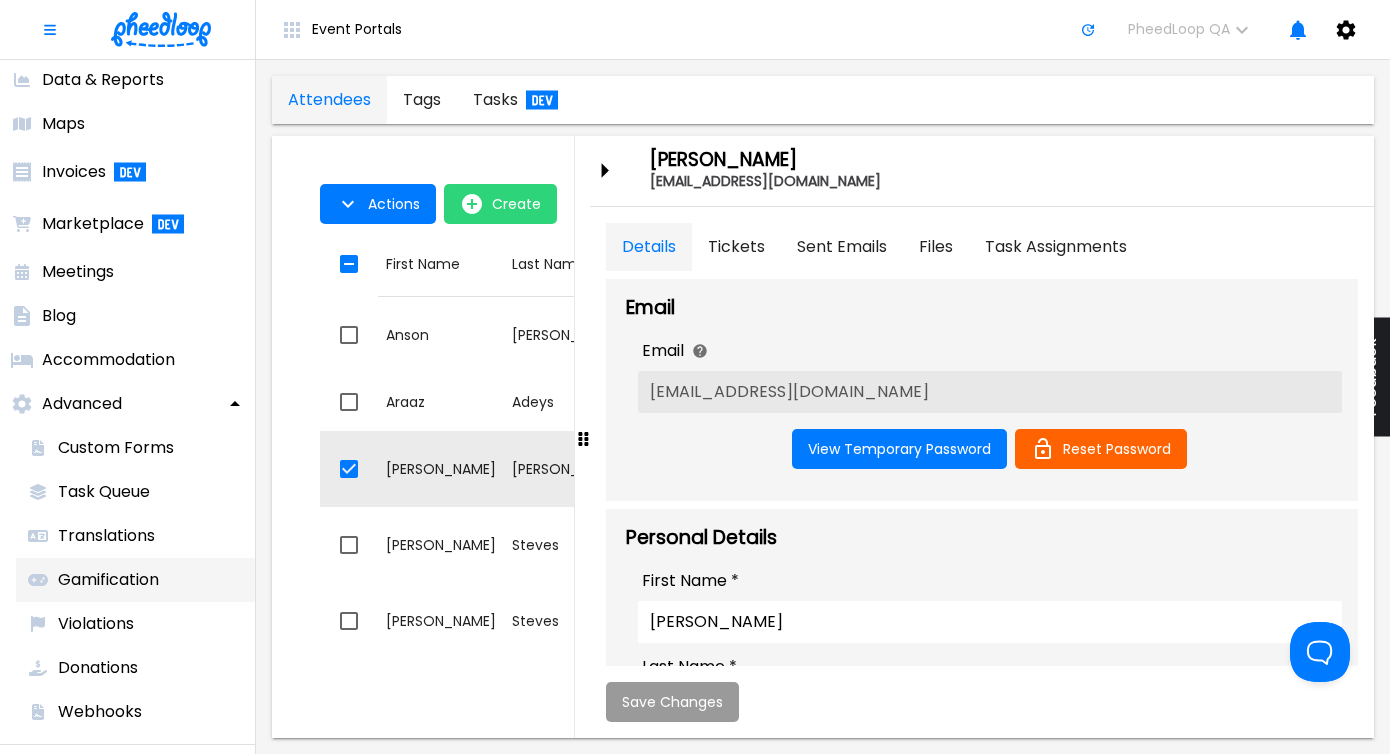 click on "Gamification" at bounding box center [135, 580] 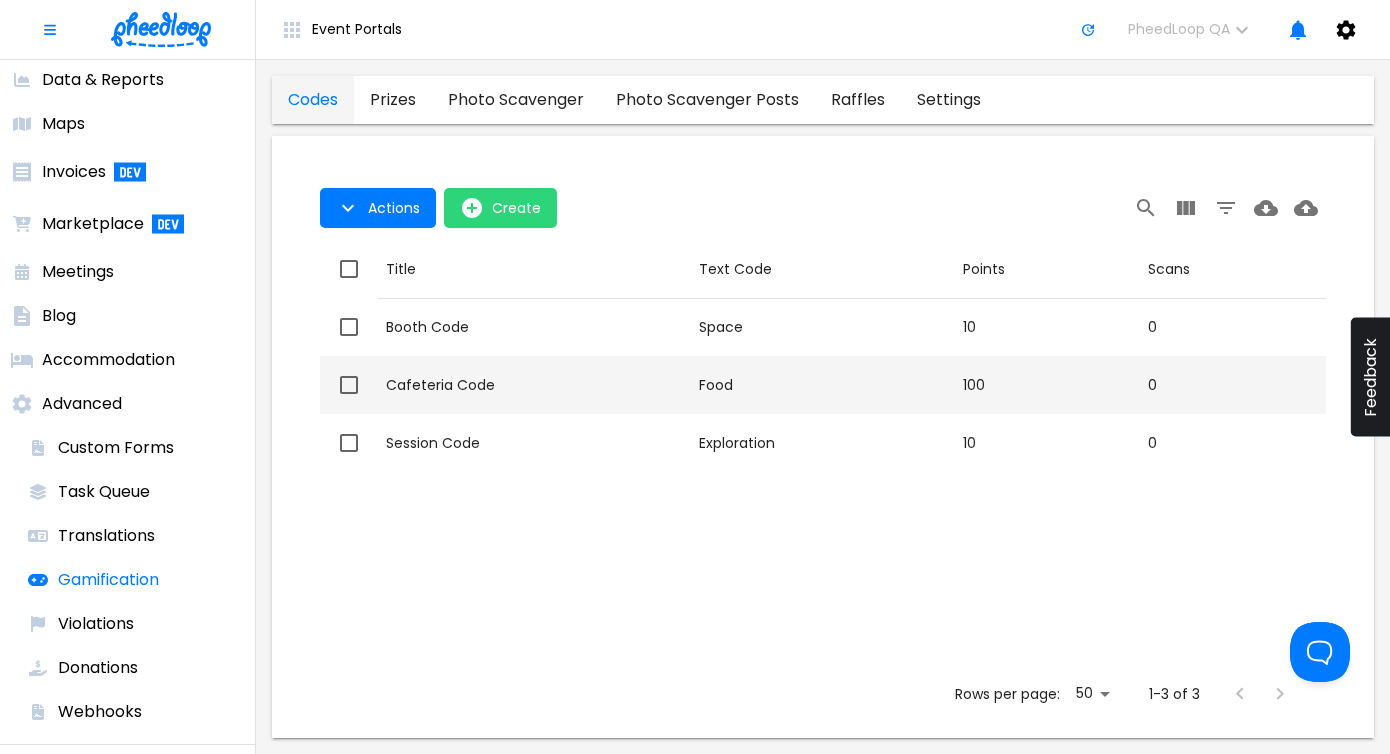 click on "Cafeteria Code" at bounding box center [534, 385] 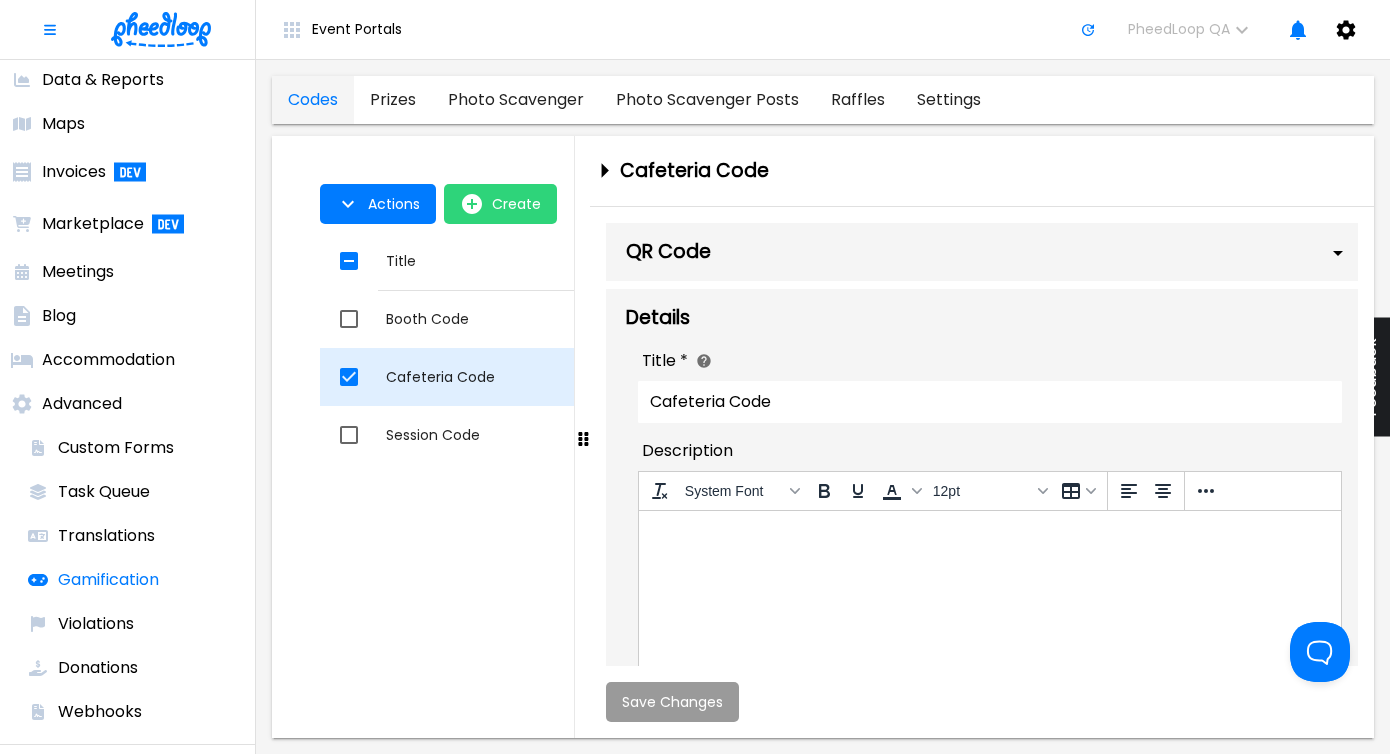 scroll, scrollTop: 0, scrollLeft: 0, axis: both 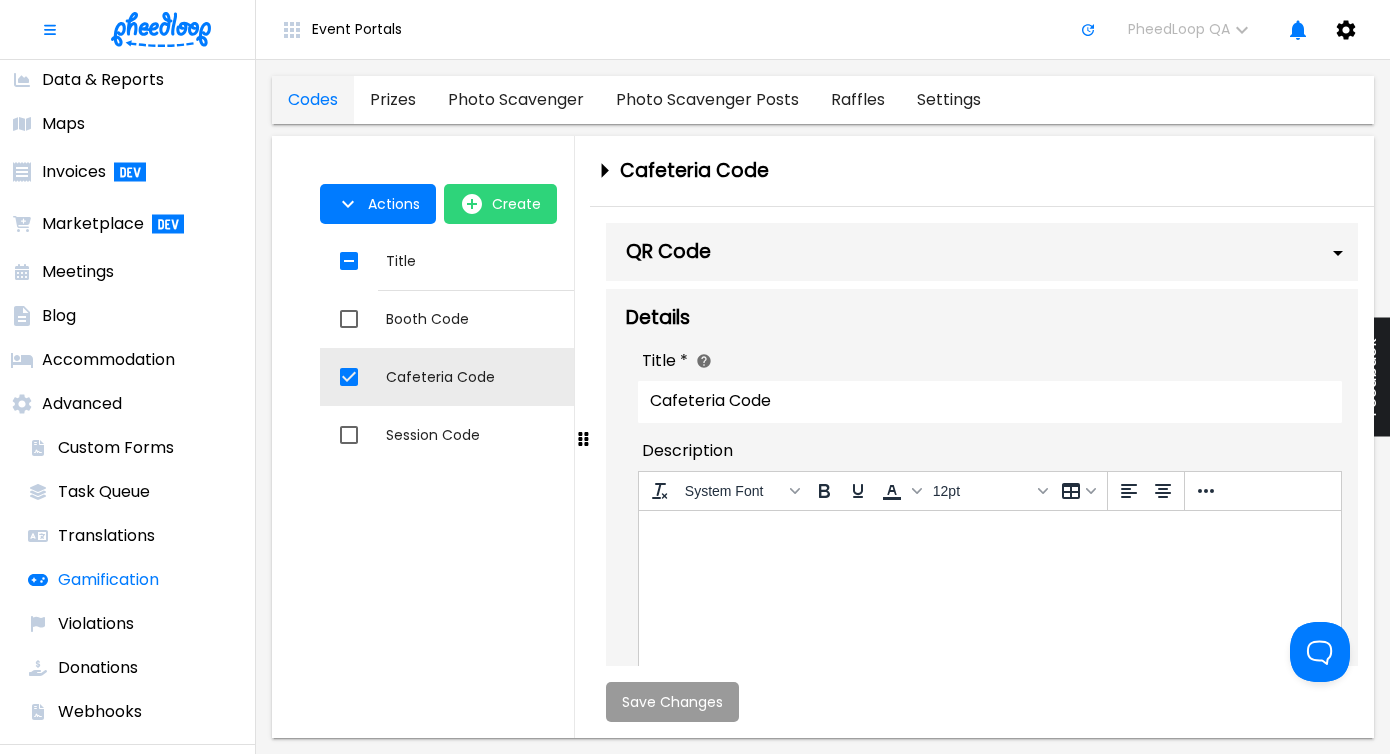 click on "Cafeteria Code" at bounding box center (990, 402) 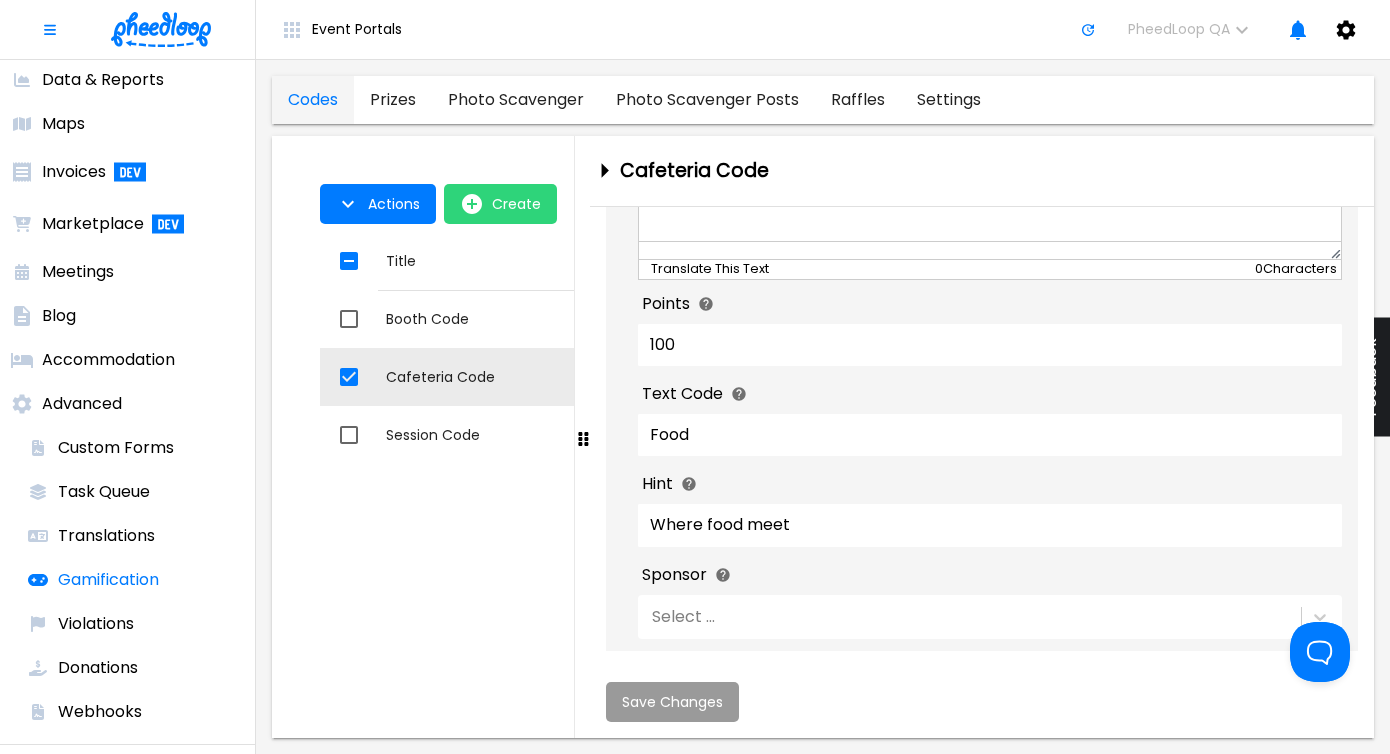 click on "Hint   Where food meet Shown separately from the description, a secret or hint is often used to help guide attendees to the next scavenger [PERSON_NAME] spot or help them gather bits of information for a larger puzzle." at bounding box center (990, 515) 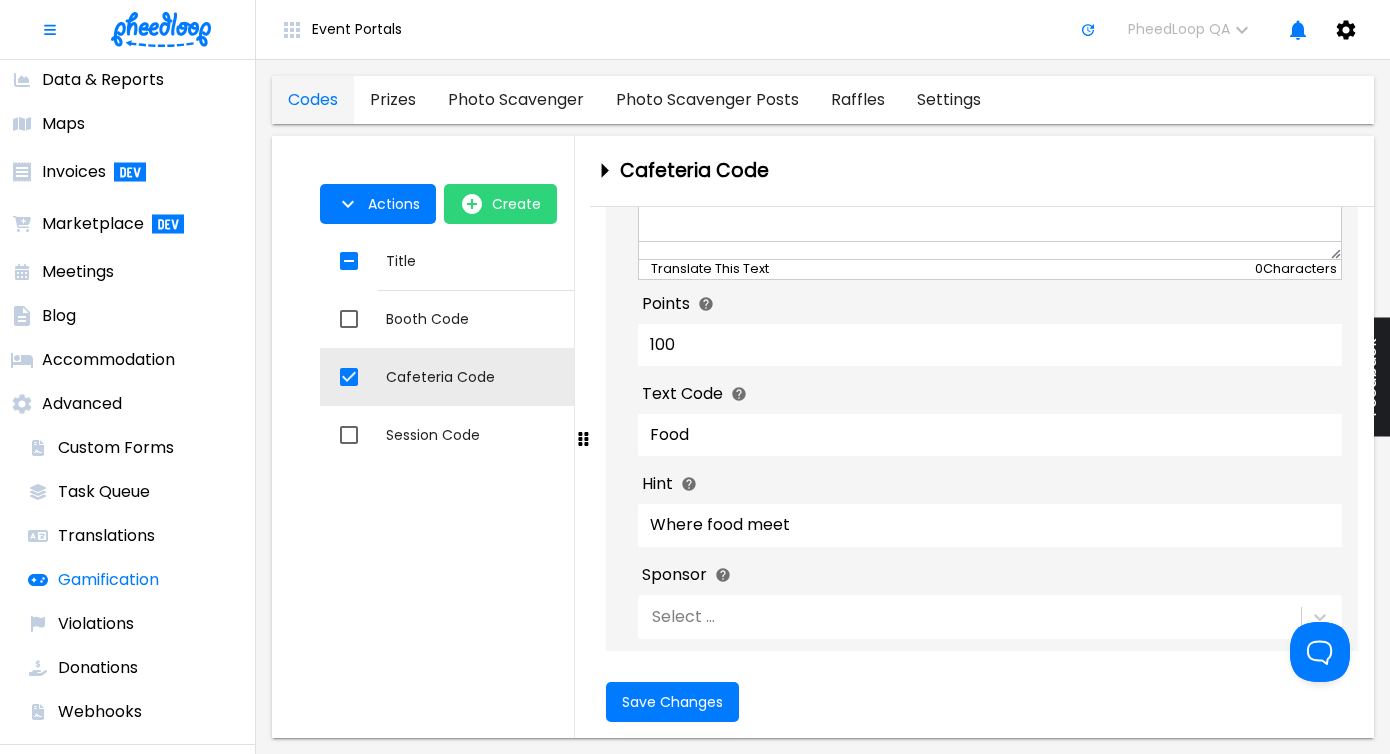 click on "Food" at bounding box center (990, 435) 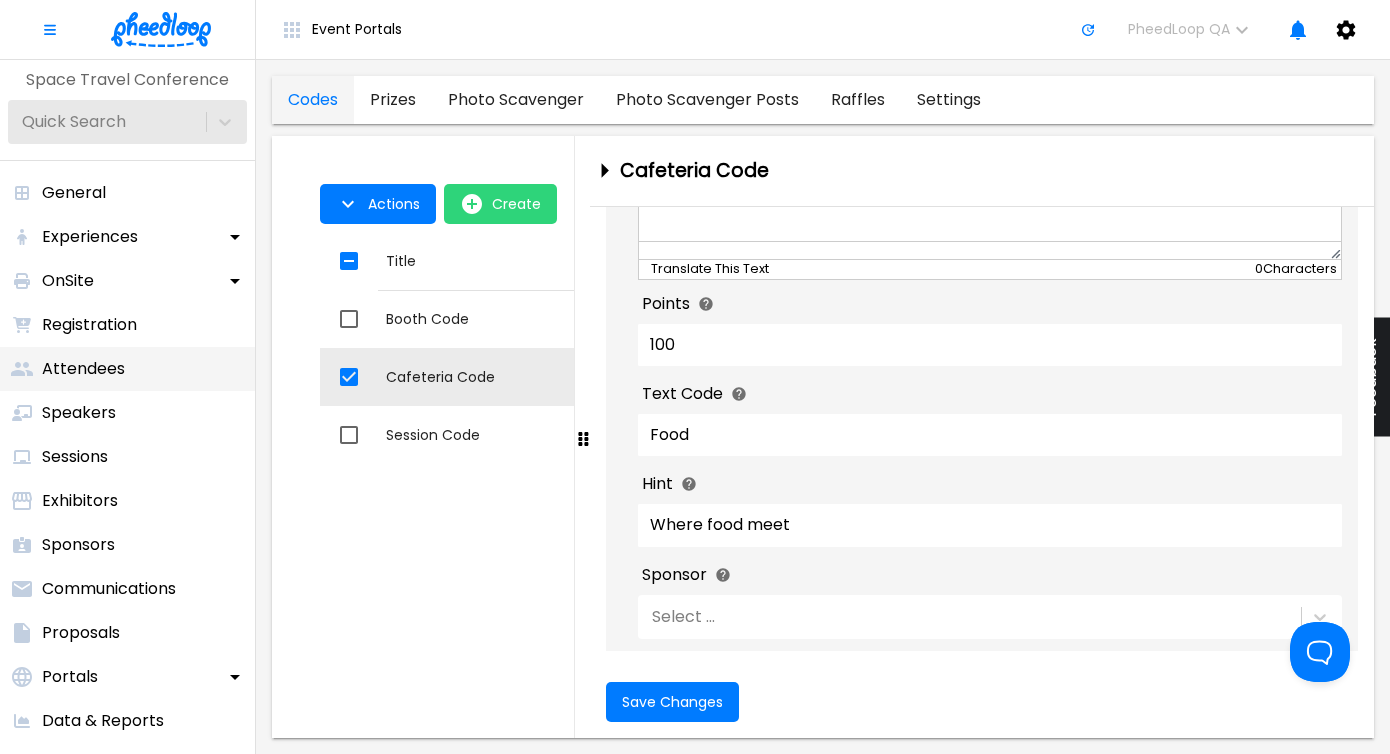 click on "Attendees" at bounding box center [127, 369] 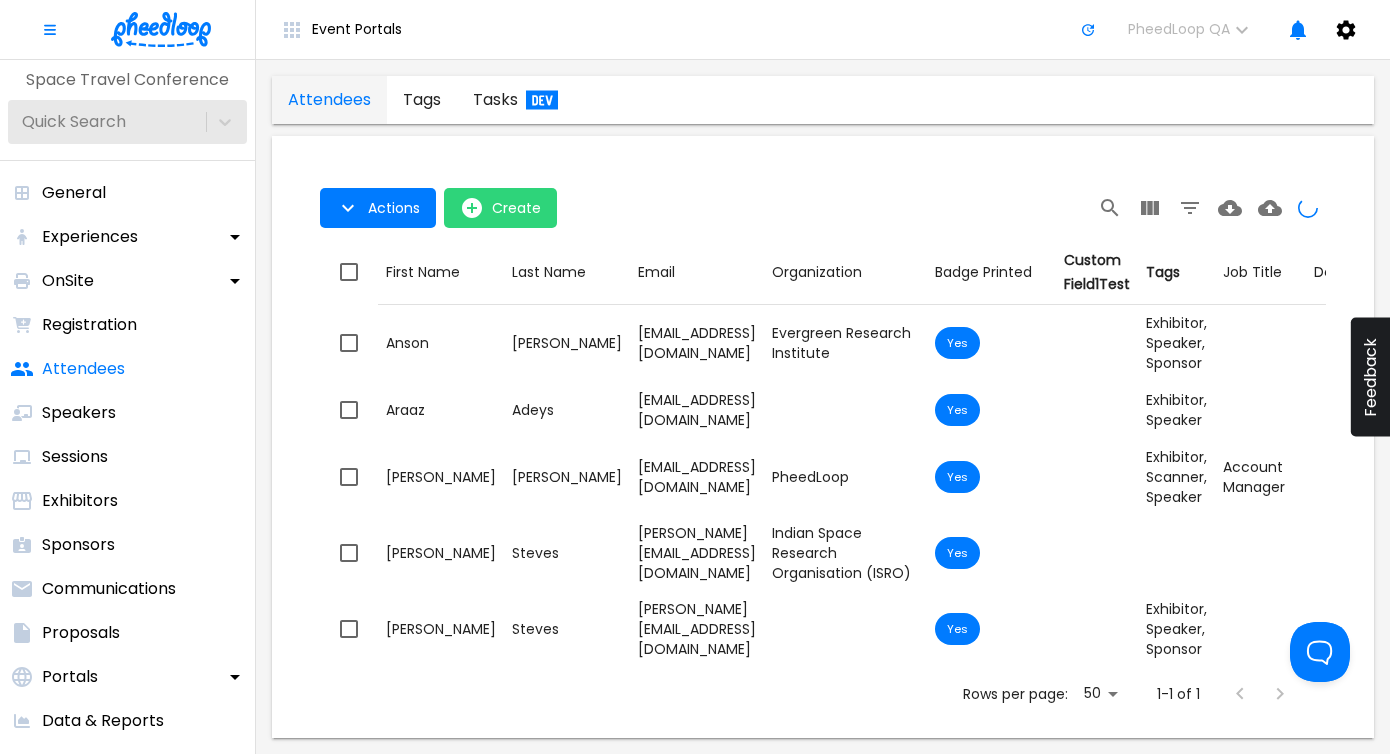 click on "tasks" at bounding box center [515, 100] 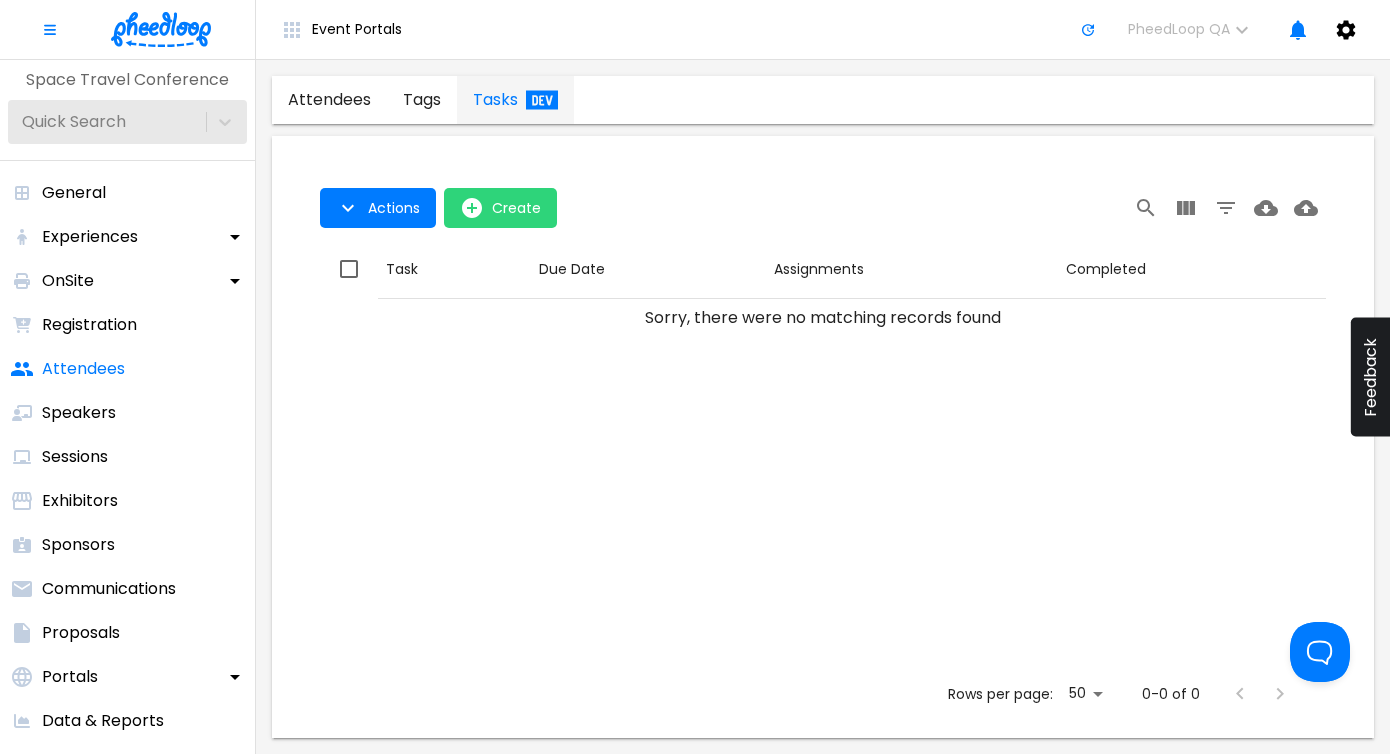 click on "tags" at bounding box center [422, 100] 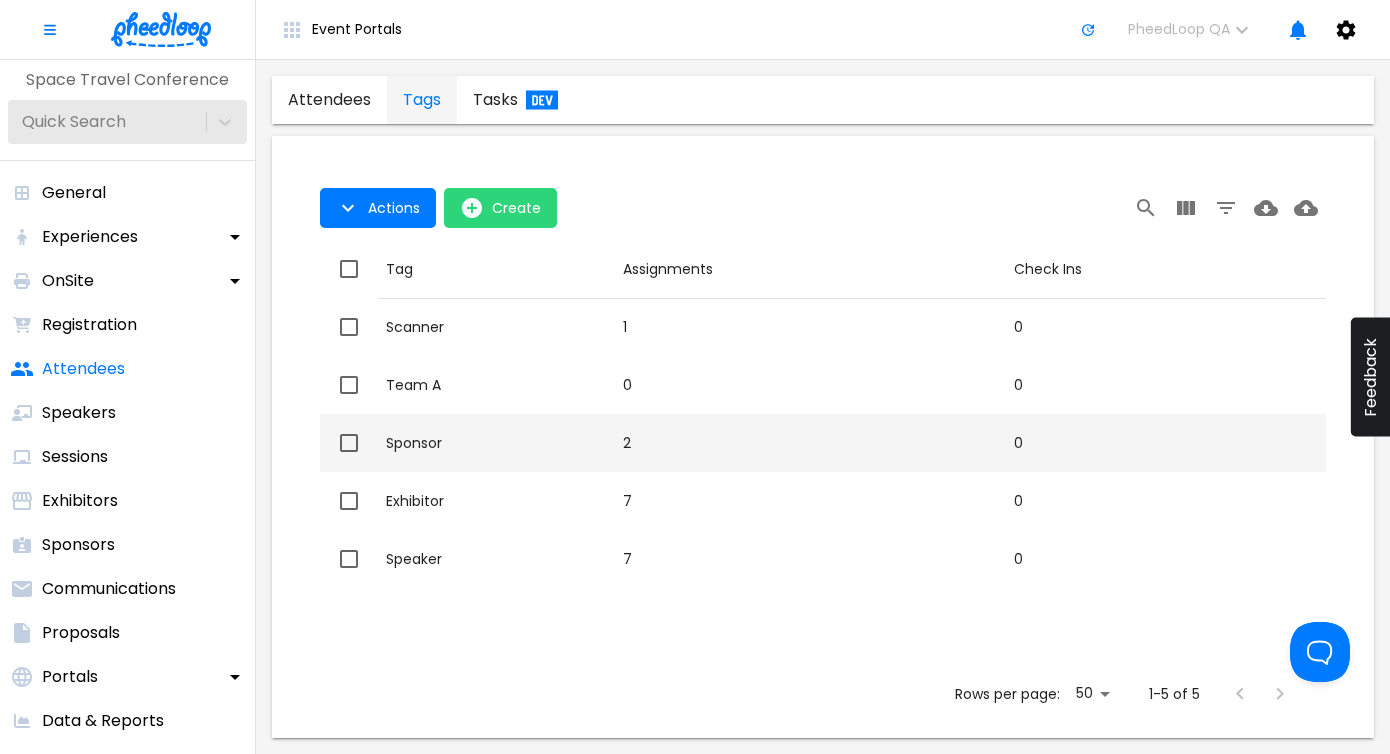 click on "Sponsor" at bounding box center [496, 443] 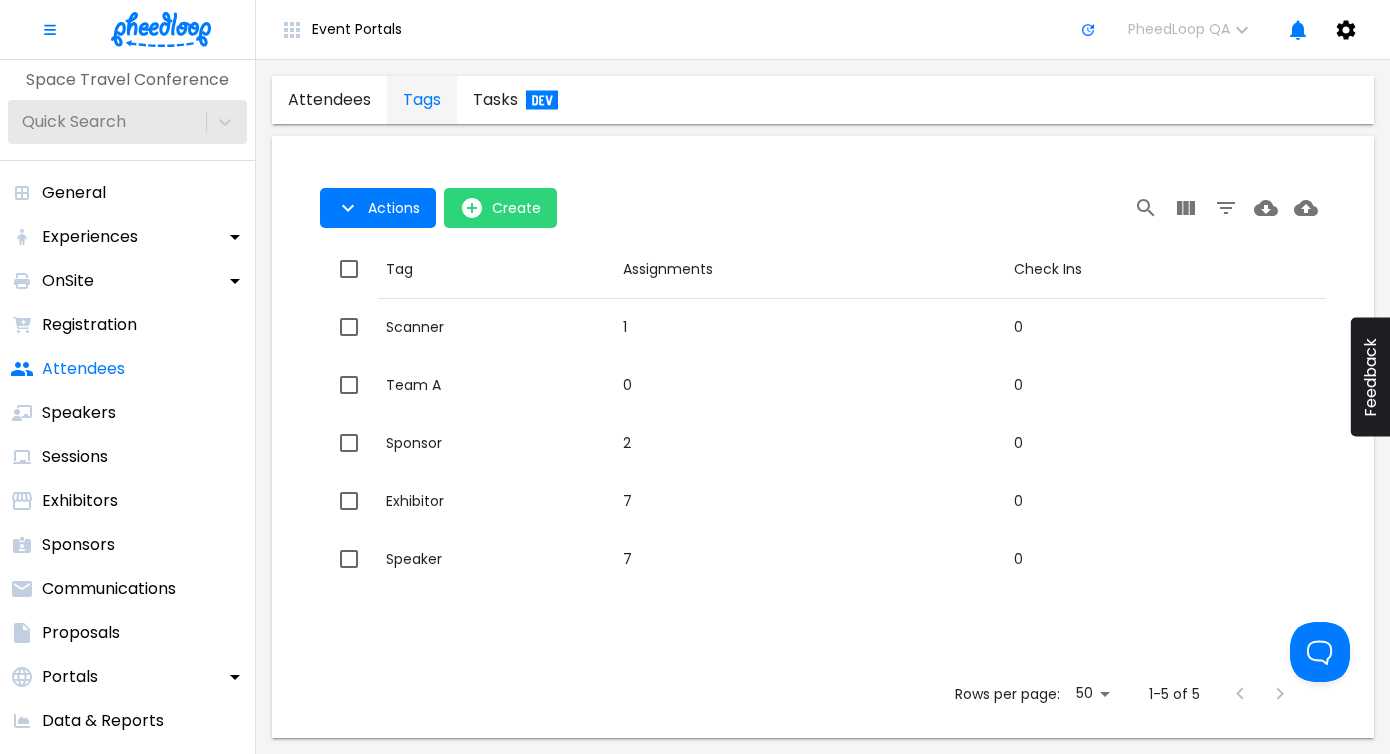 checkbox on "true" 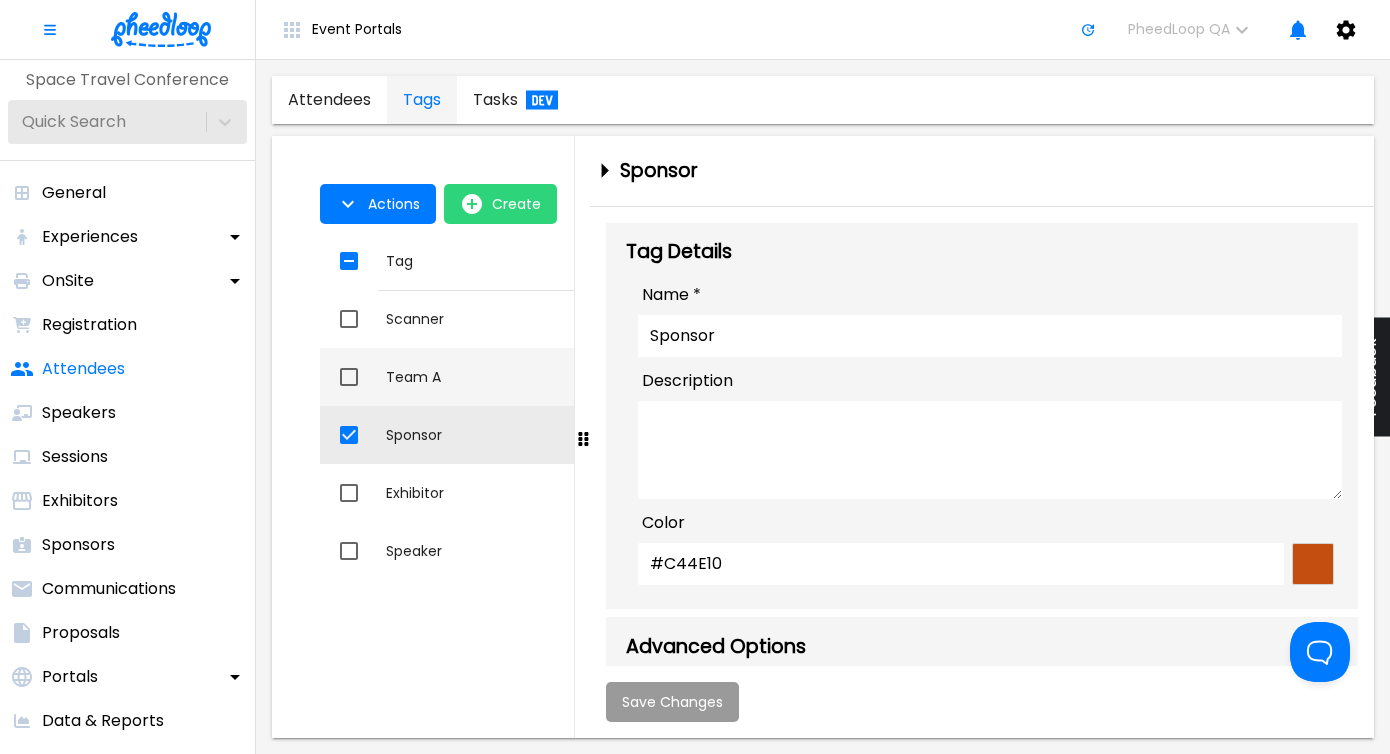 scroll, scrollTop: 0, scrollLeft: 0, axis: both 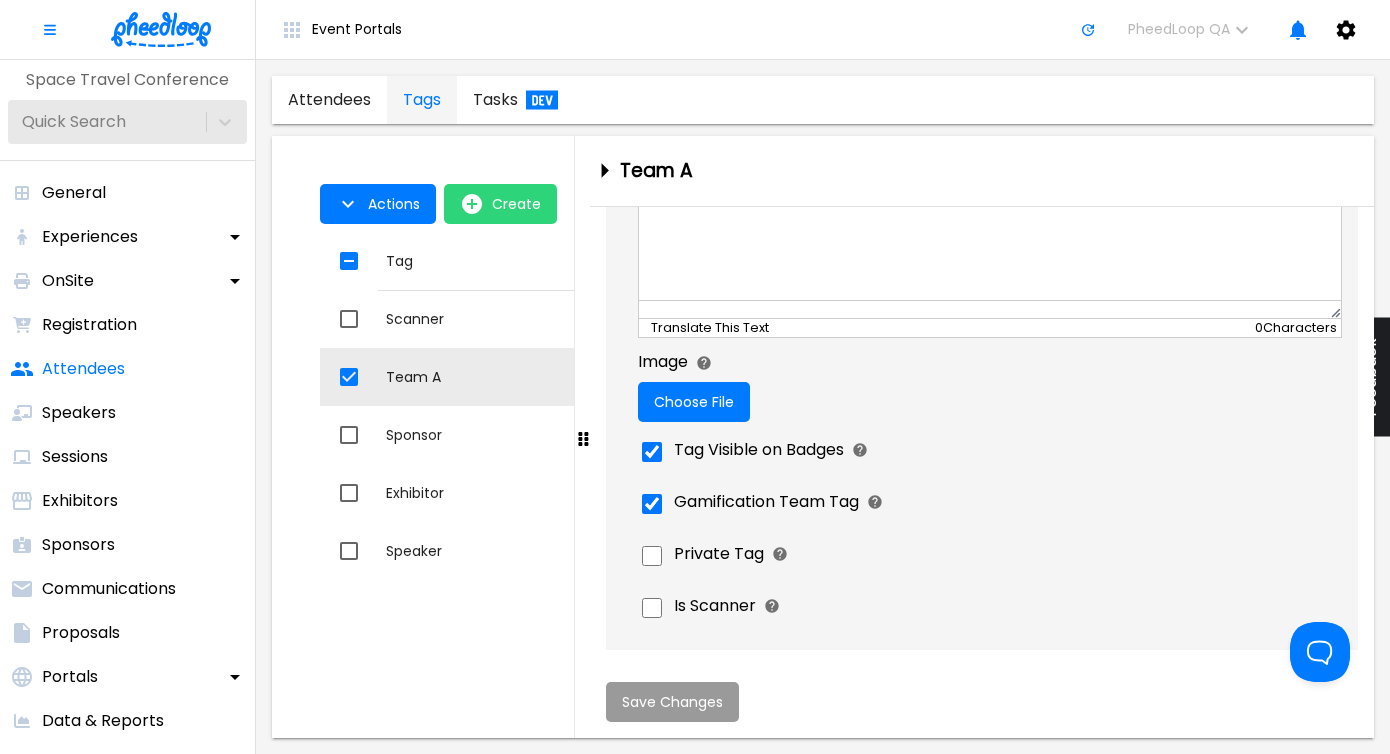 click on "Gamification Team Tag" at bounding box center (778, 502) 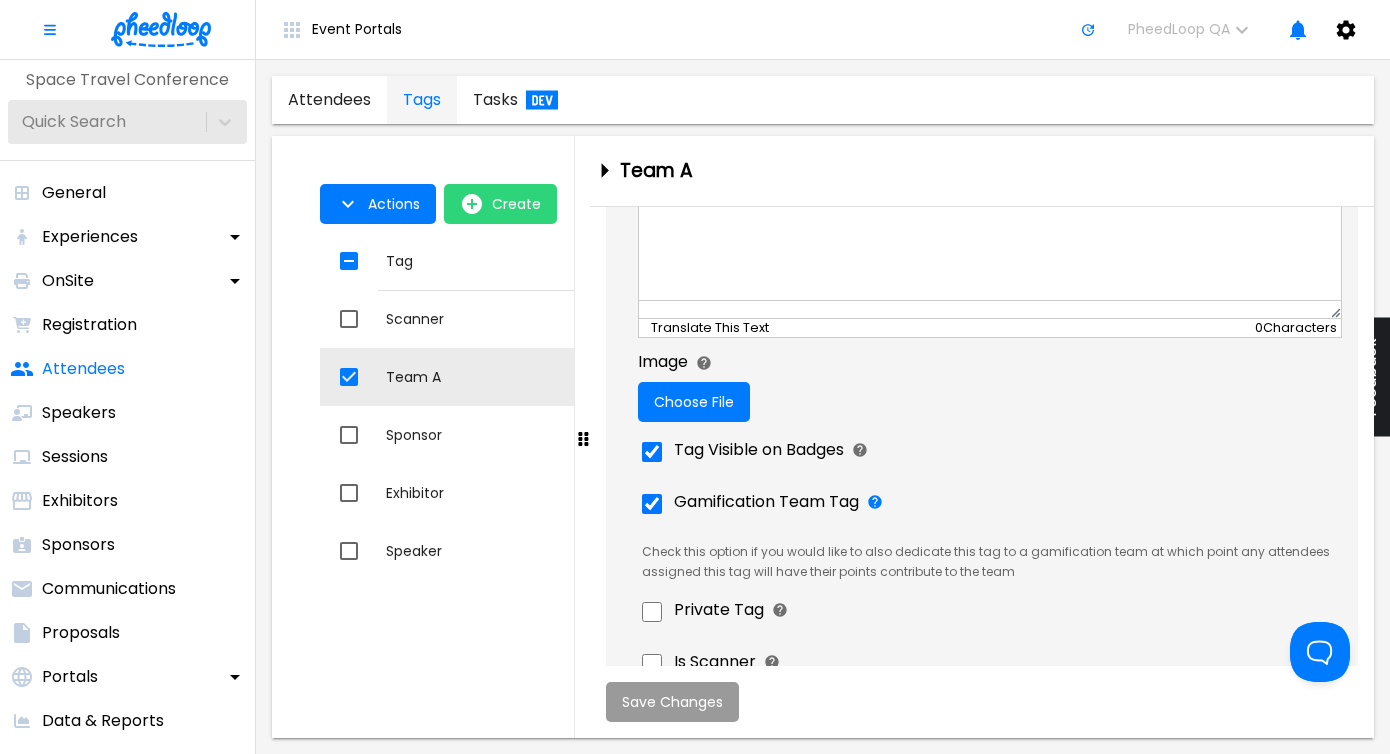 scroll, scrollTop: 929, scrollLeft: 0, axis: vertical 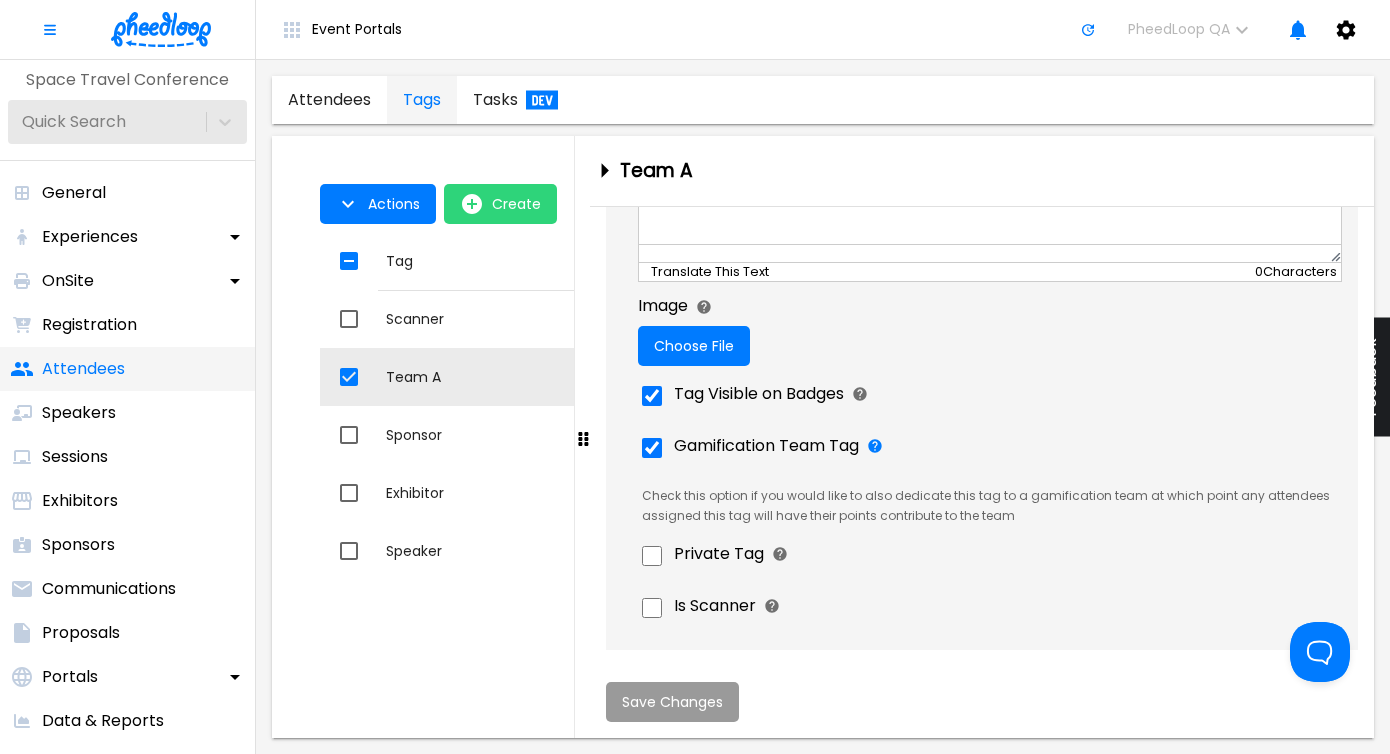 click on "Attendees" at bounding box center [83, 369] 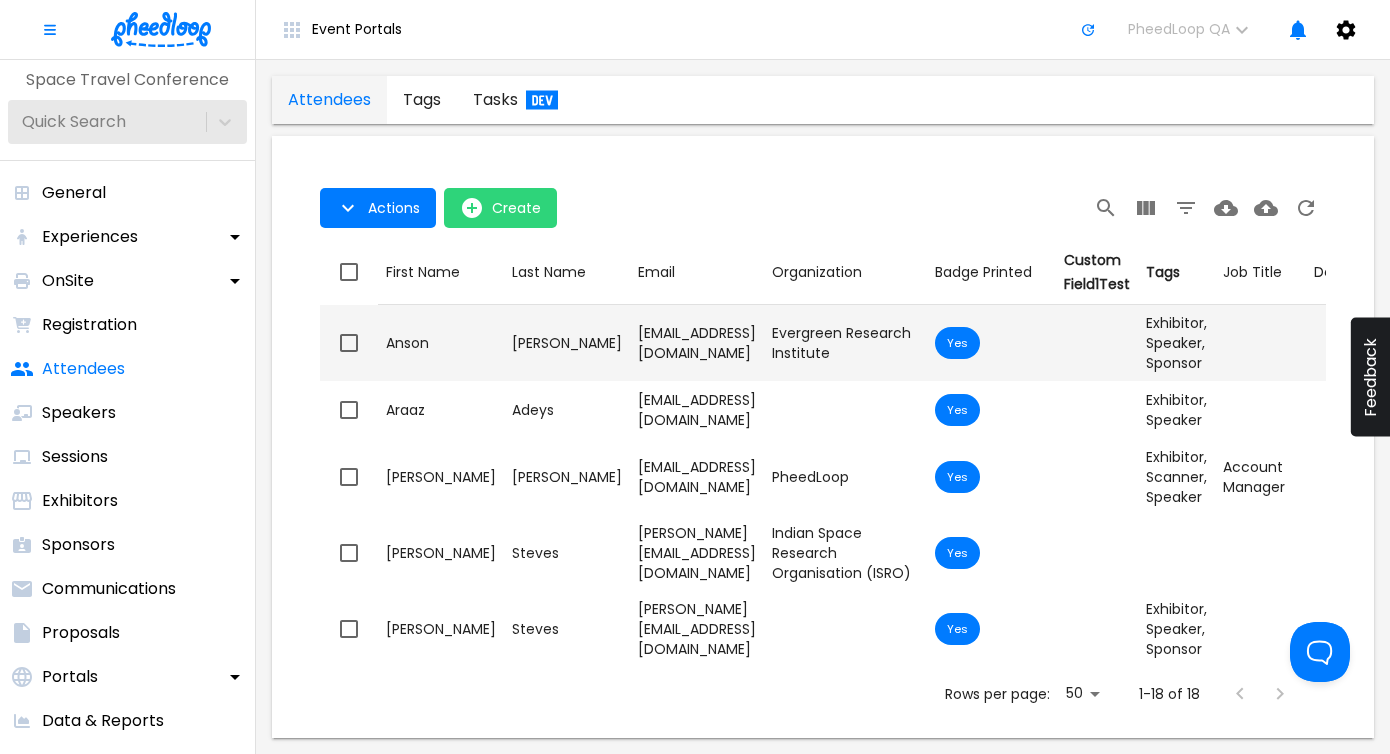 click on "Last Name [PERSON_NAME]" at bounding box center [567, 343] 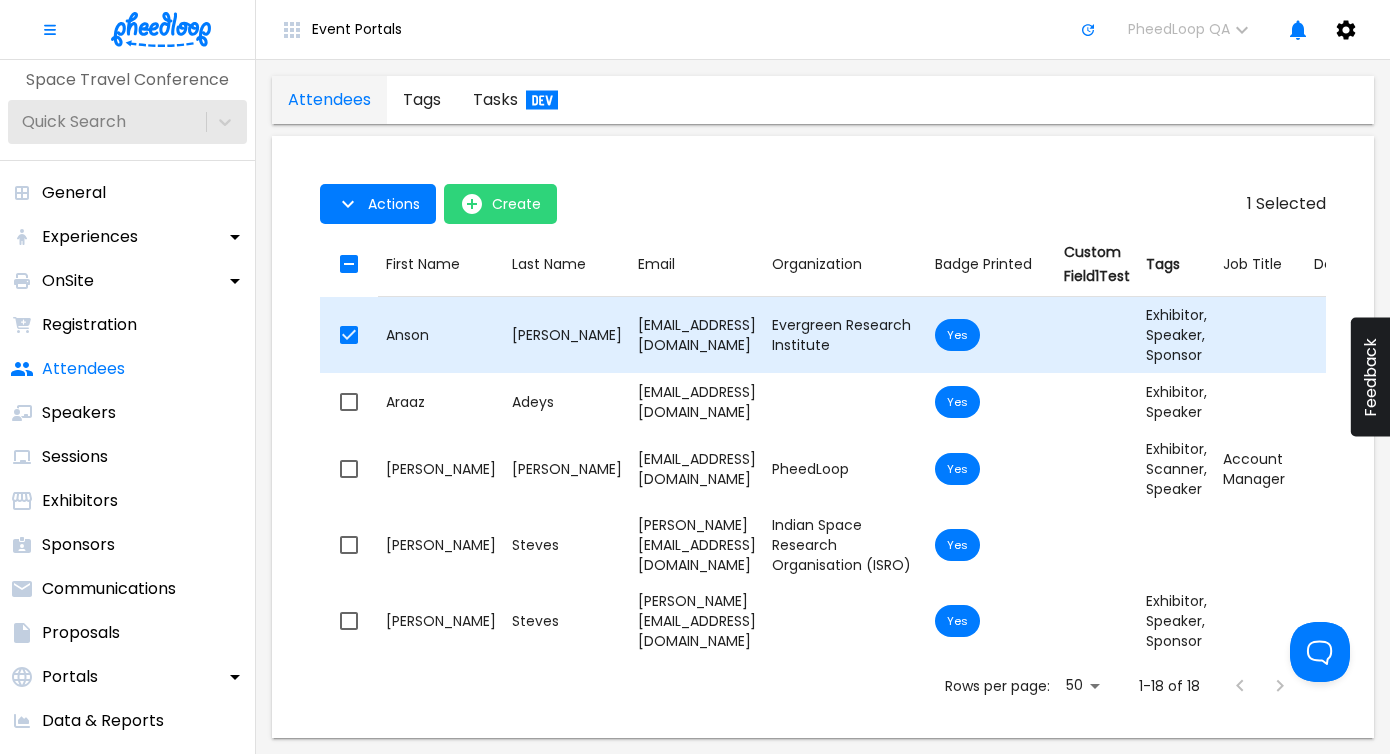 click on "Last Name [PERSON_NAME]" at bounding box center (567, 335) 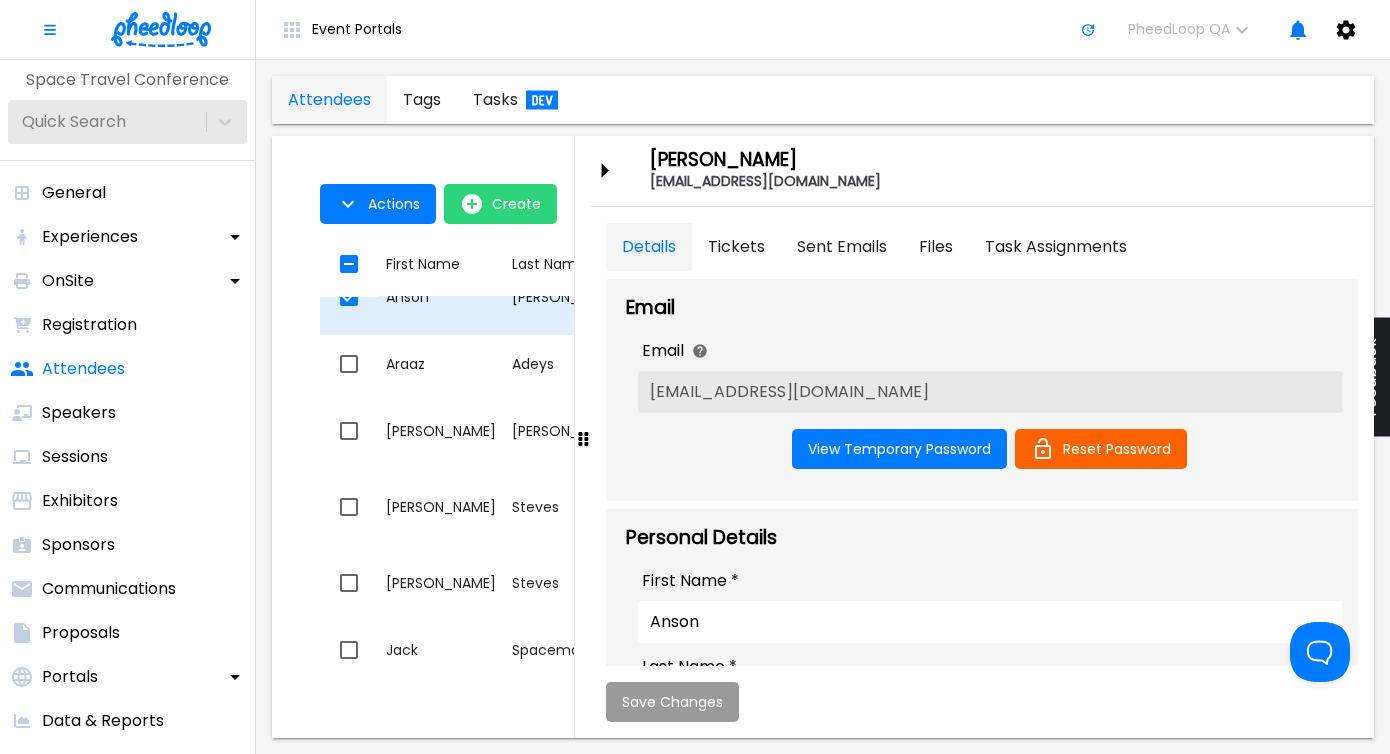 scroll, scrollTop: 64, scrollLeft: 0, axis: vertical 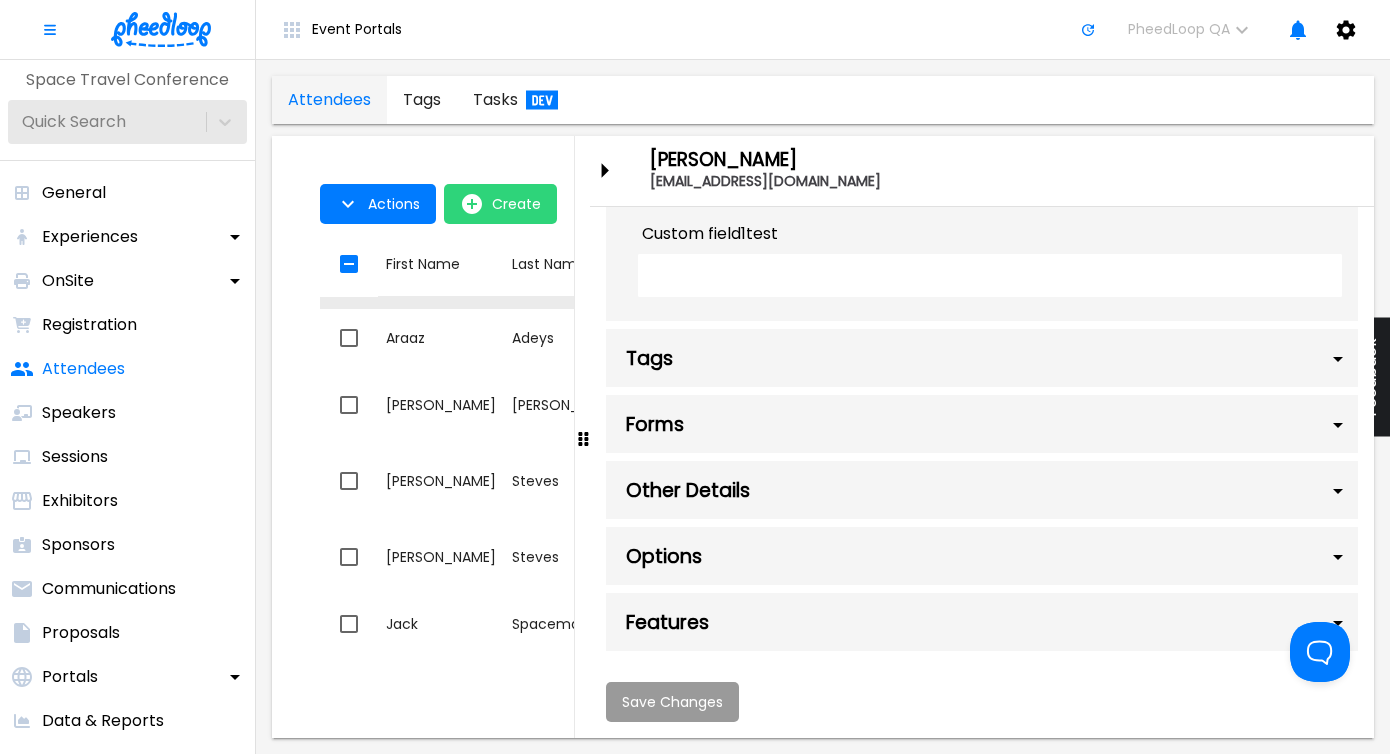 click on "Features" at bounding box center (982, 622) 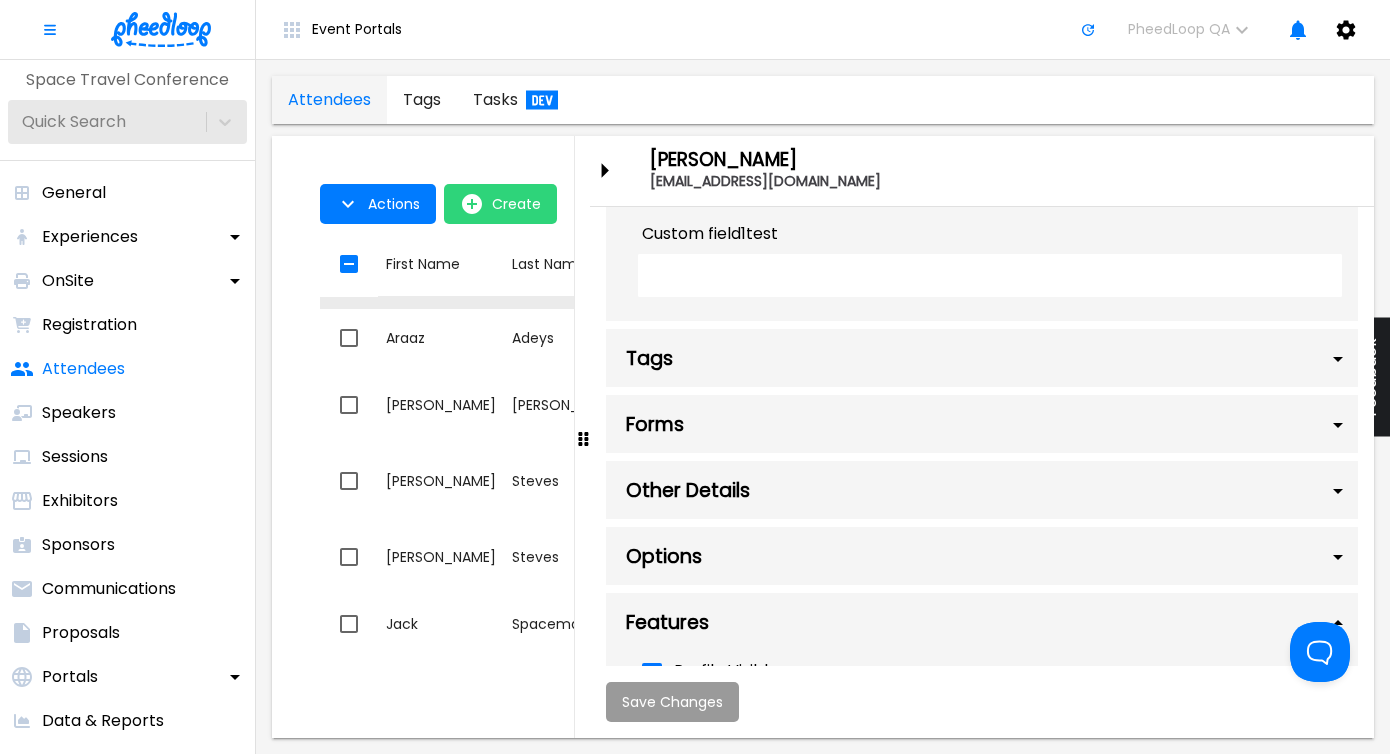 scroll, scrollTop: 1872, scrollLeft: 0, axis: vertical 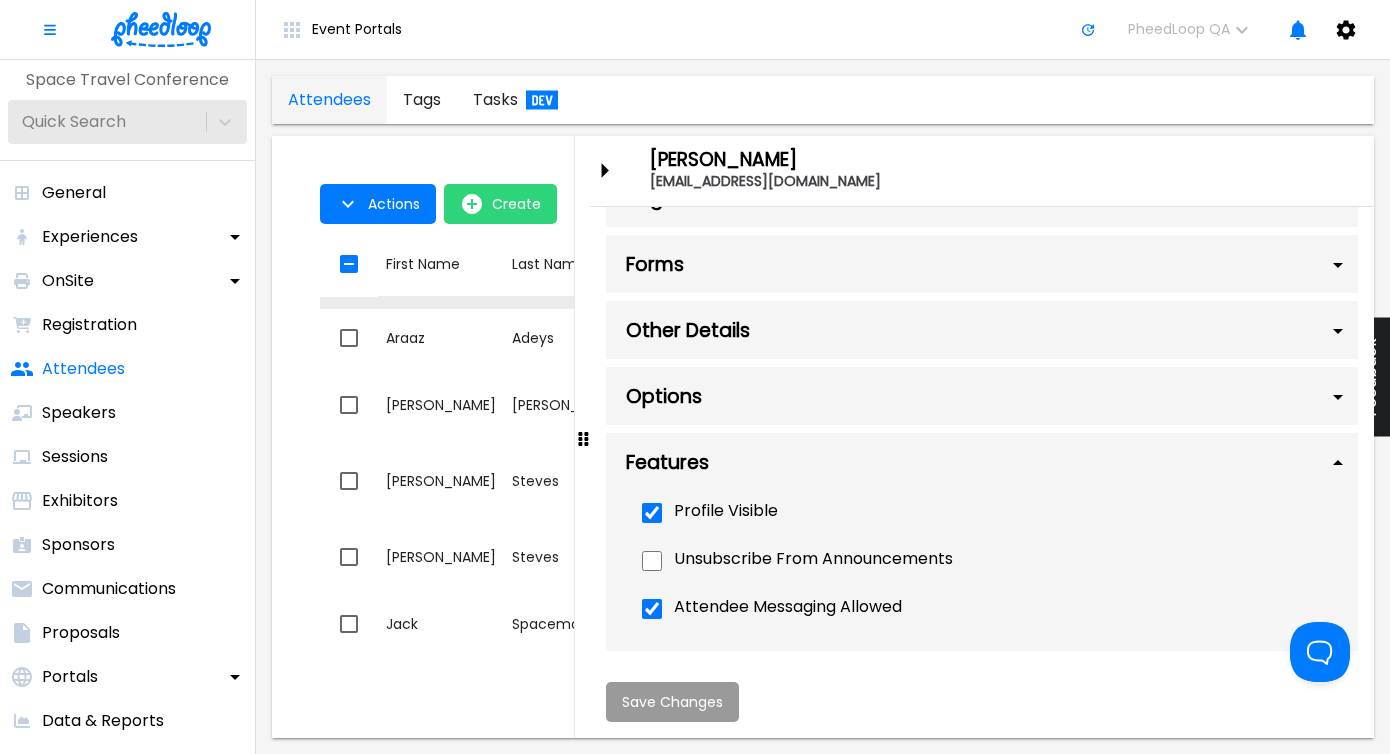 click on "Profile Visible" at bounding box center (726, 511) 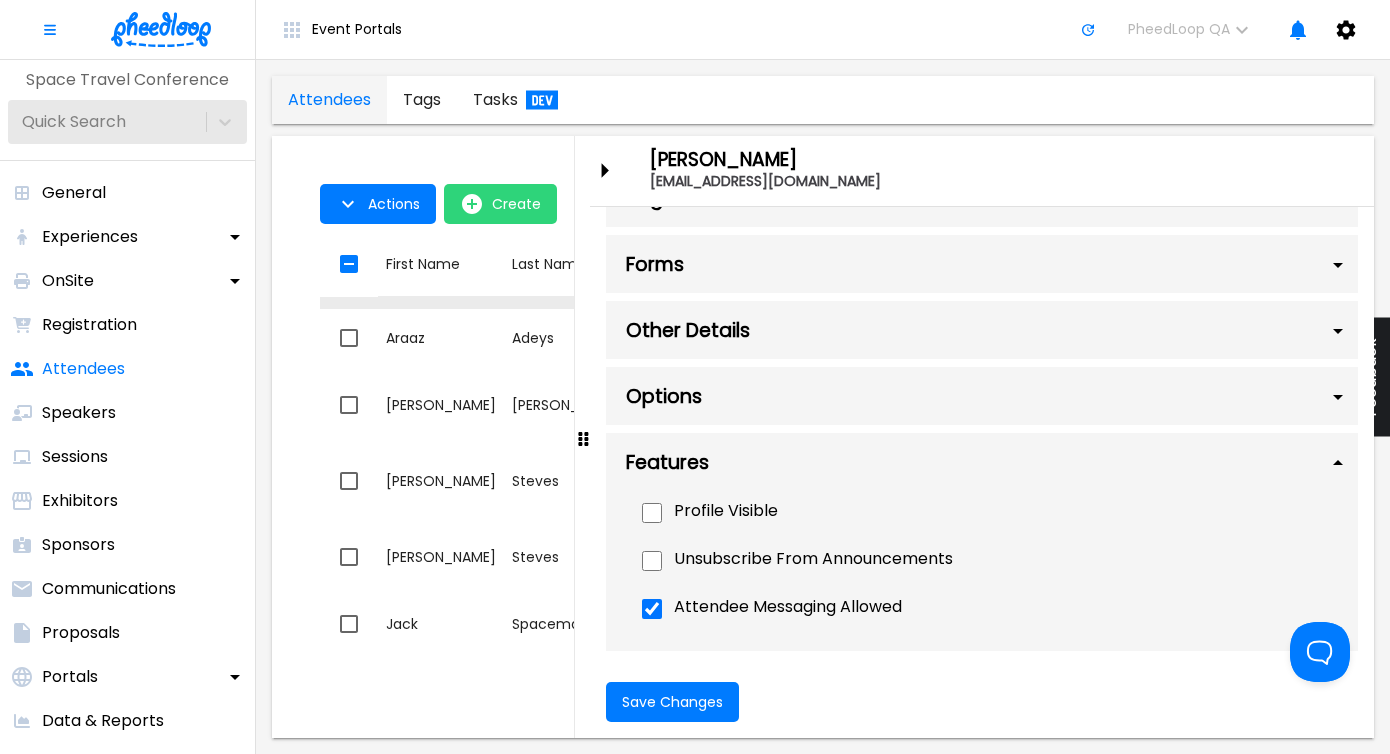 scroll, scrollTop: 0, scrollLeft: 0, axis: both 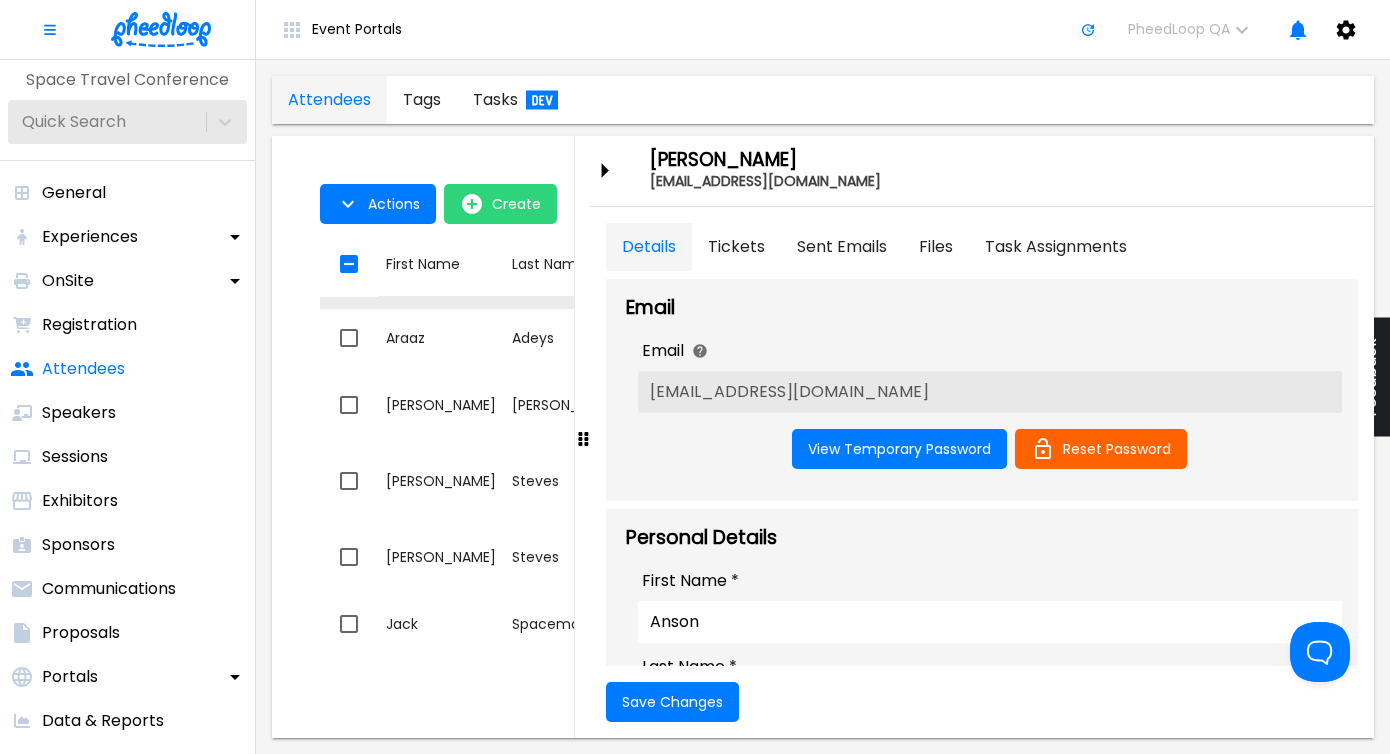 click on "Anson" at bounding box center [990, 622] 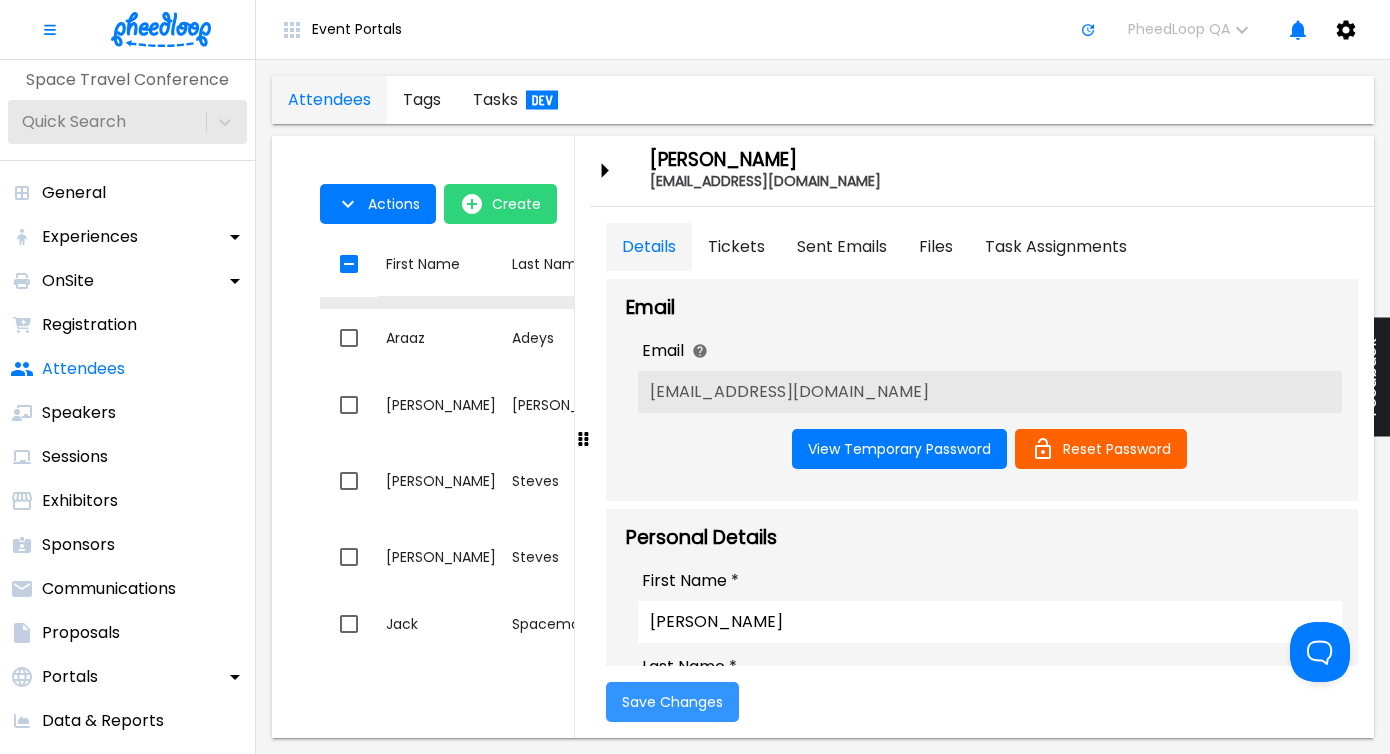 click on "Save Changes" at bounding box center [672, 702] 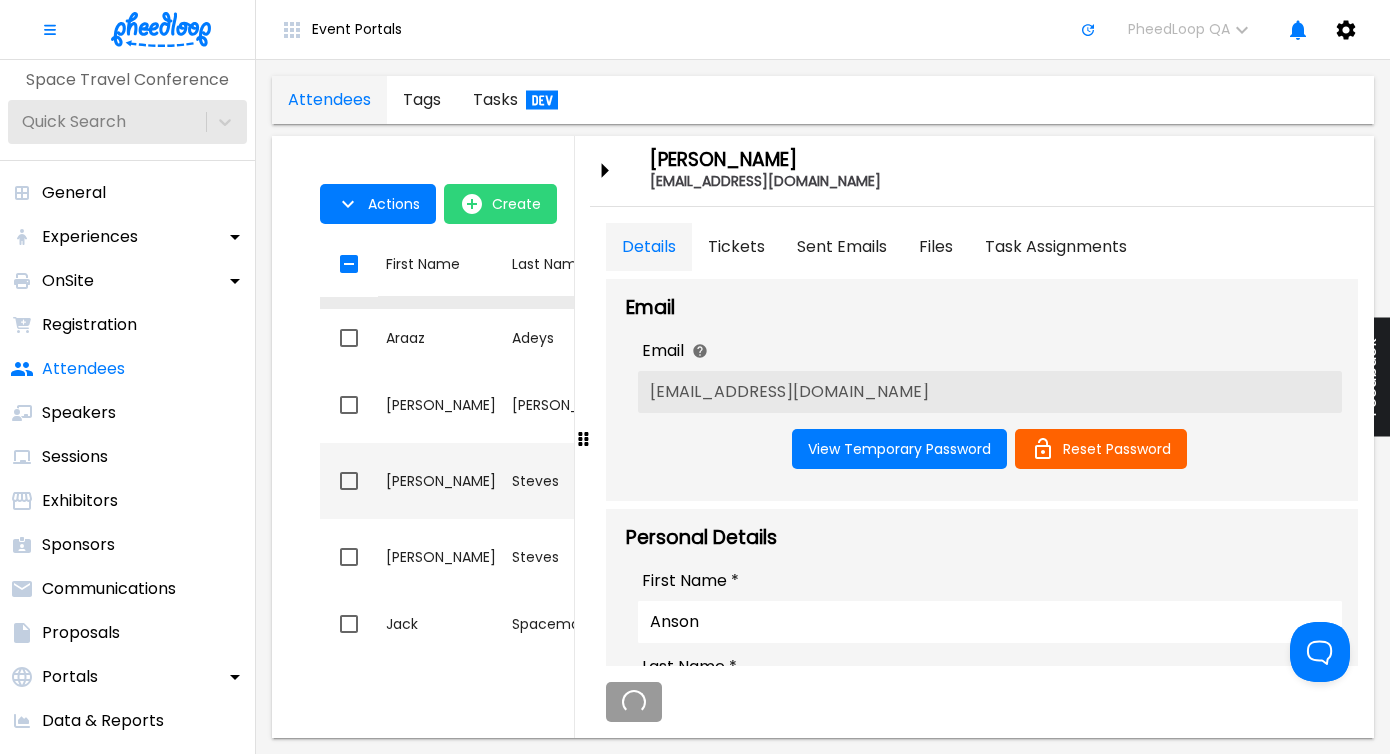 scroll, scrollTop: 0, scrollLeft: 0, axis: both 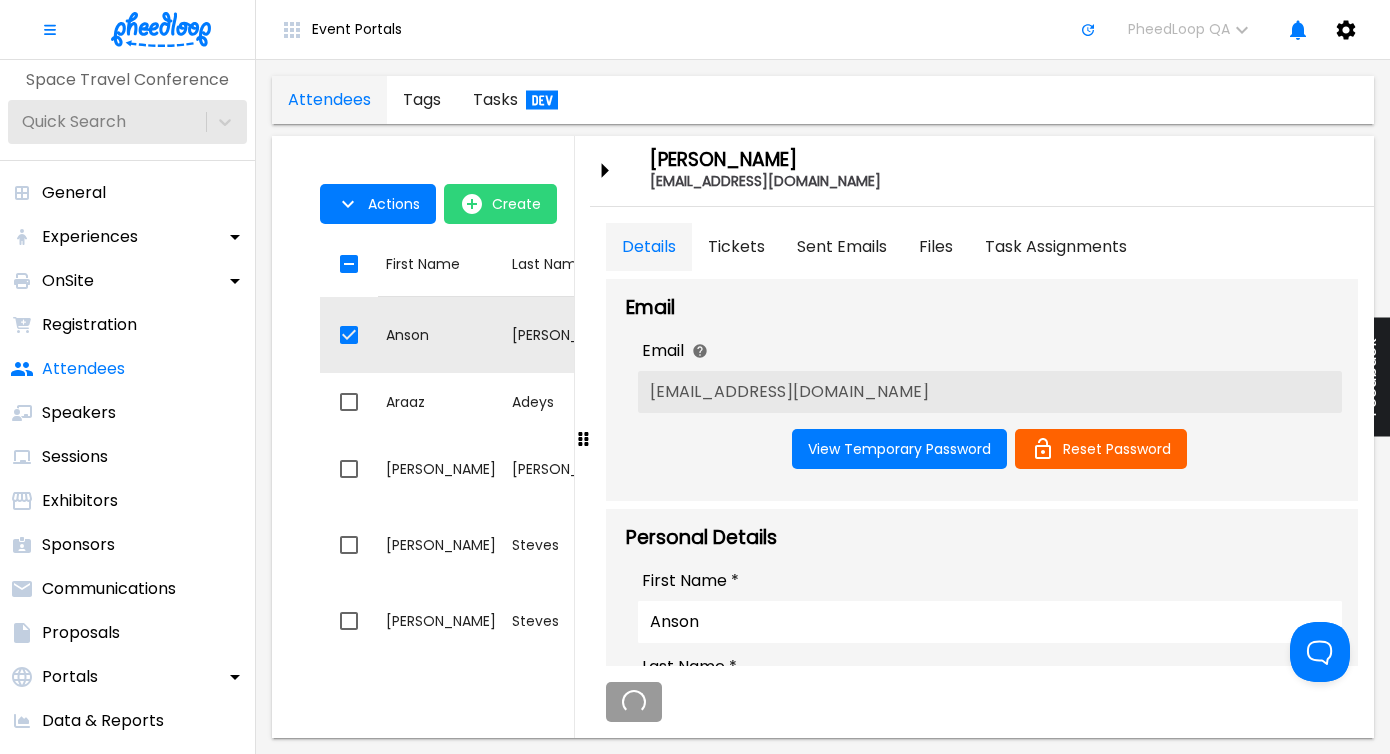 click at bounding box center [582, 437] 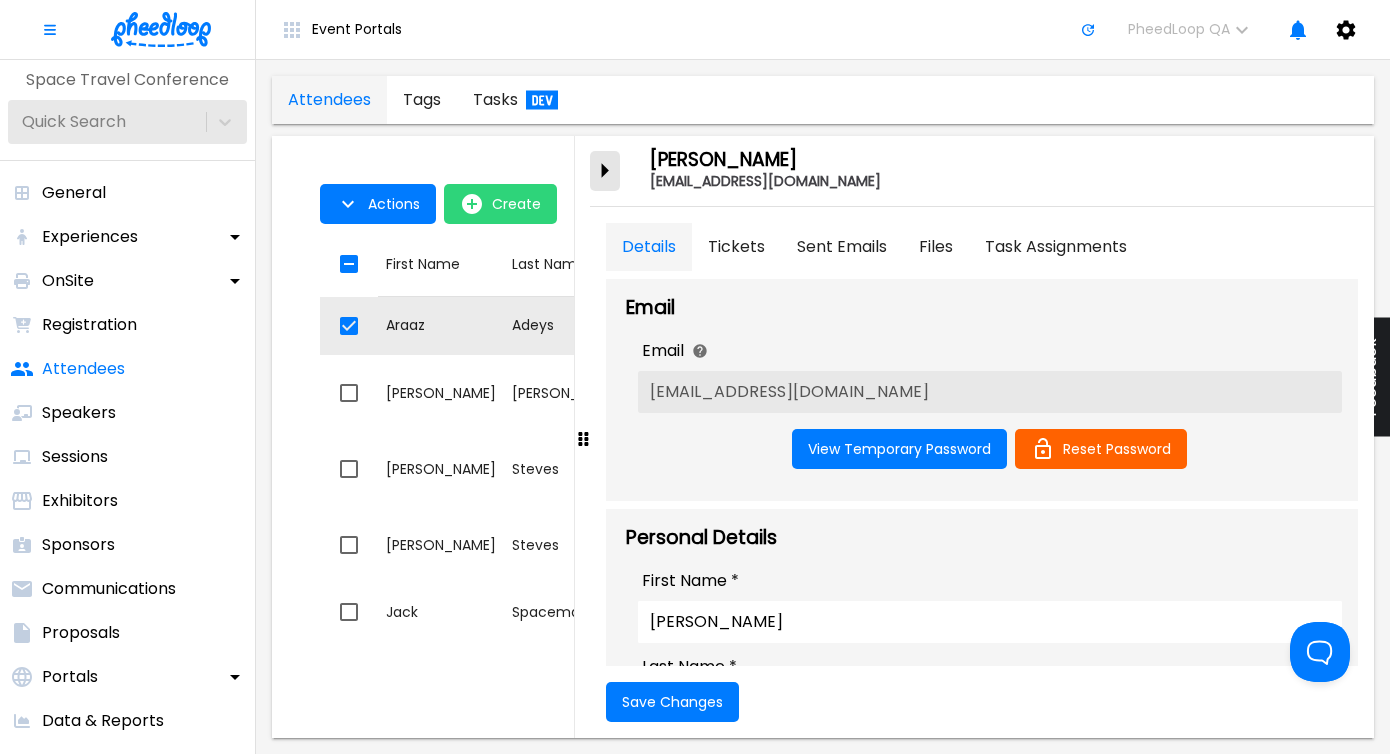 click 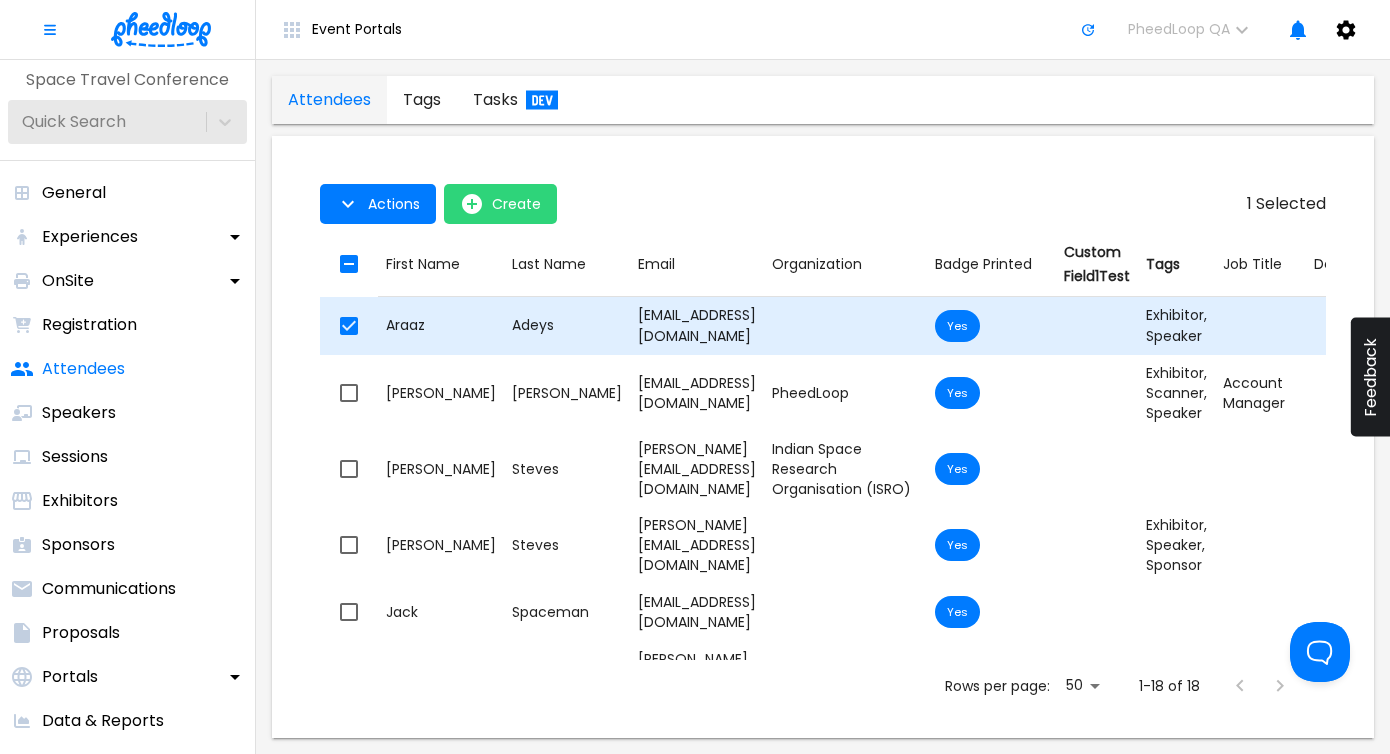 click at bounding box center (349, 326) 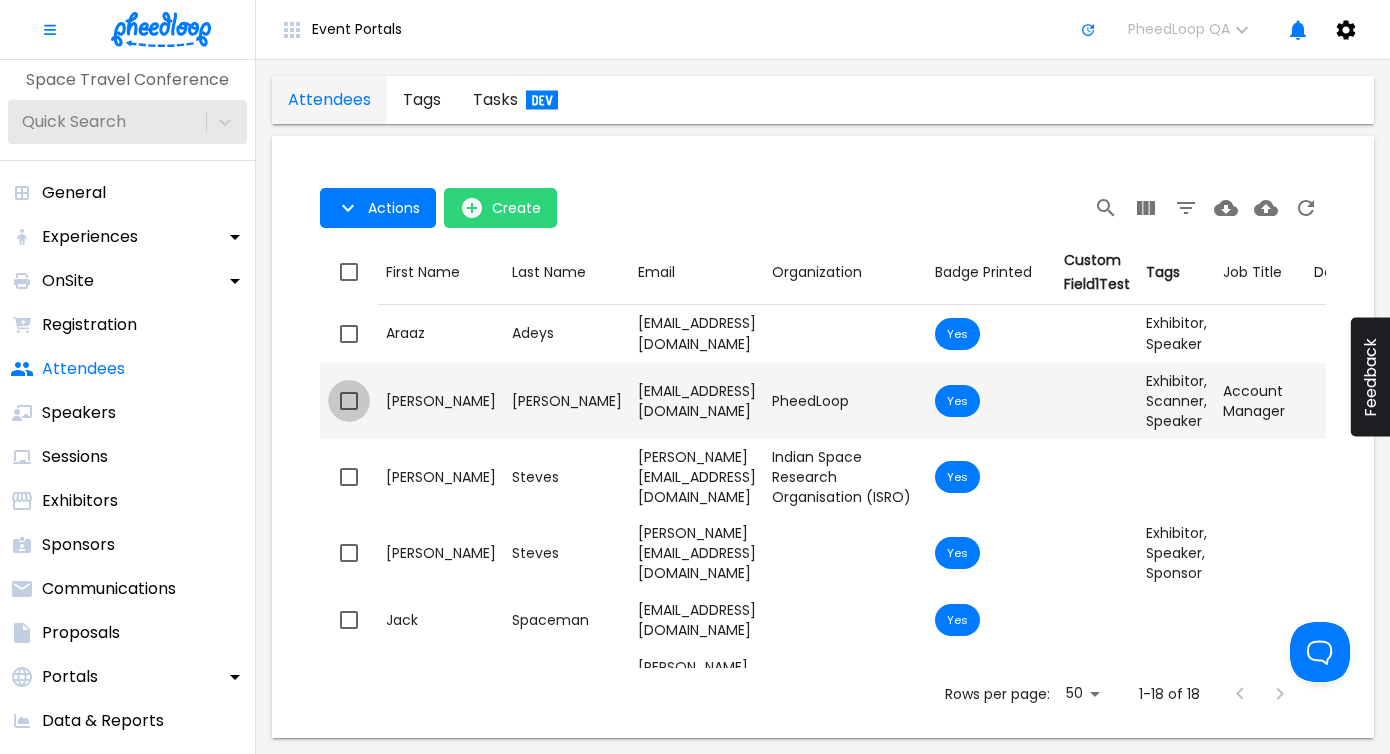 click at bounding box center [349, 401] 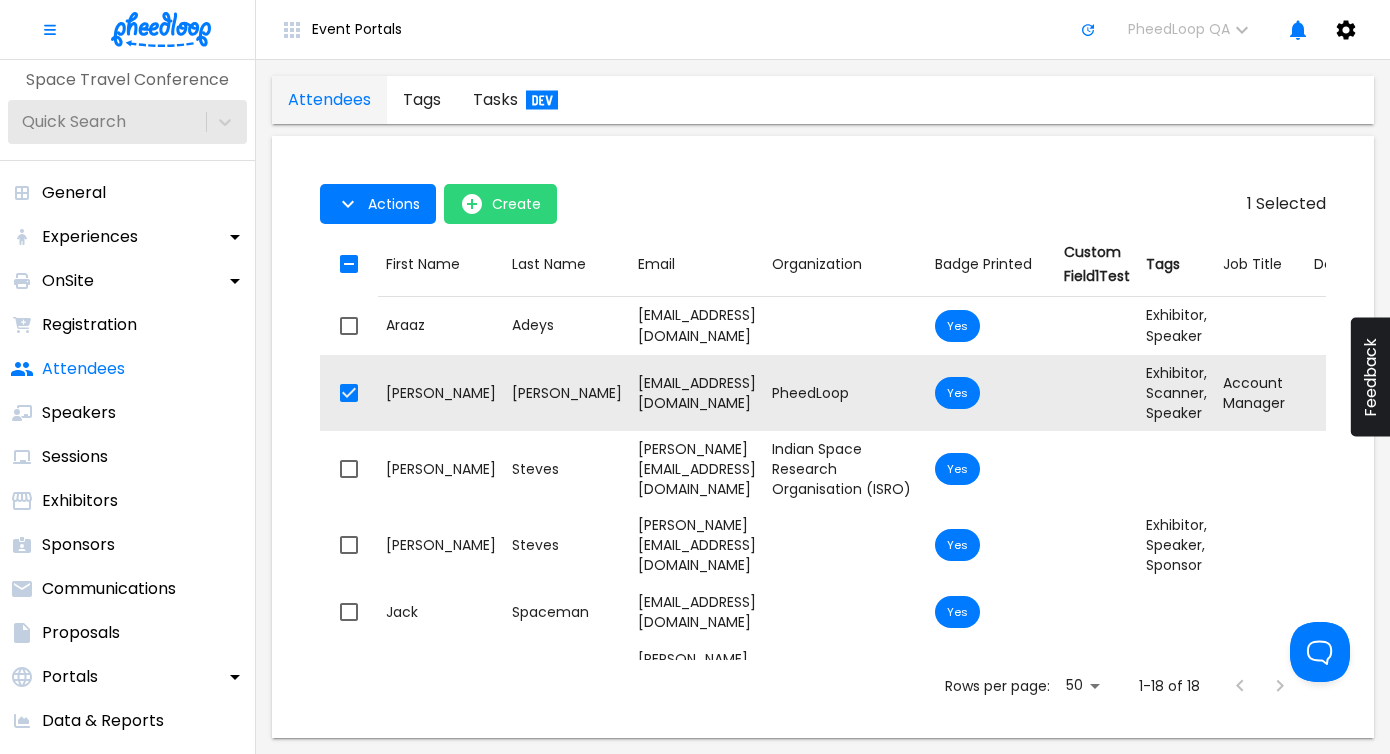 click on "1   Selected Actions   Create Actions   Create First Name Last Name Email Organization Badge Printed Custom Field1Test Tags Job Title Designations Check In Status First Name [PERSON_NAME] Last Name Adeys Email [EMAIL_ADDRESS][DOMAIN_NAME] Organization Badge Printed Yes Custom Field1Test Tags Exhibitor , Speaker Job Title Designations Check In Status Not checked in First Name [PERSON_NAME] Last Name [PERSON_NAME] Email [EMAIL_ADDRESS][DOMAIN_NAME] Organization PheedLoop Badge Printed Yes Custom Field1Test Tags Exhibitor , Scanner , Speaker Job Title Account Manager Designations Check In Status Not checked in First Name [PERSON_NAME] Last Name [PERSON_NAME] Email [PERSON_NAME][EMAIL_ADDRESS][DOMAIN_NAME] Organization Indian Space Research Organisation (ISRO) Badge Printed Yes Custom Field1Test Tags Job Title Designations Check In Status Checked in First Name [PERSON_NAME] Last Name [PERSON_NAME] Email [PERSON_NAME][EMAIL_ADDRESS][DOMAIN_NAME] Organization Badge Printed Yes Custom Field1Test Tags Exhibitor , Speaker , Sponsor Job Title Designations Check In Status Not checked in First Name [PERSON_NAME] Last Name Spaceman Email Yes Tags 50" at bounding box center (823, 445) 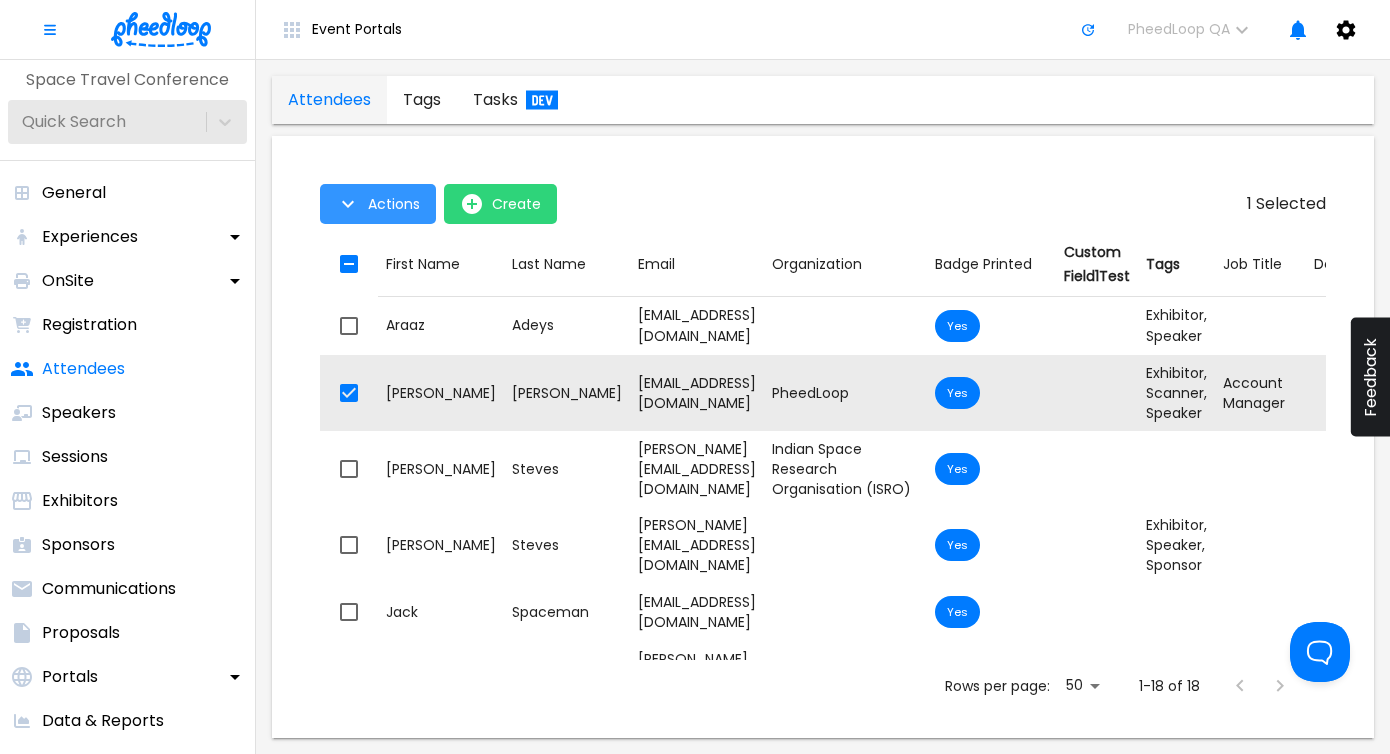 click on "Actions" at bounding box center (378, 204) 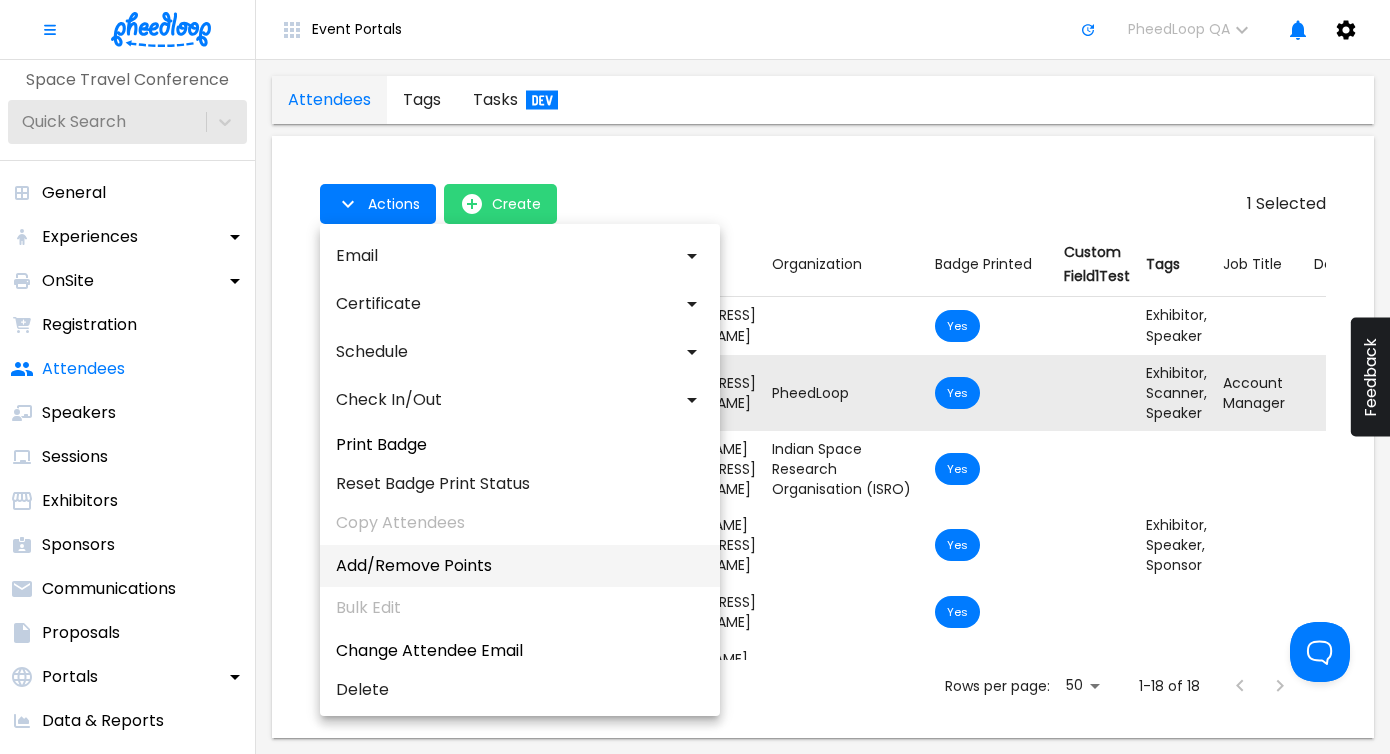 click on "Add/Remove Points" at bounding box center [520, 566] 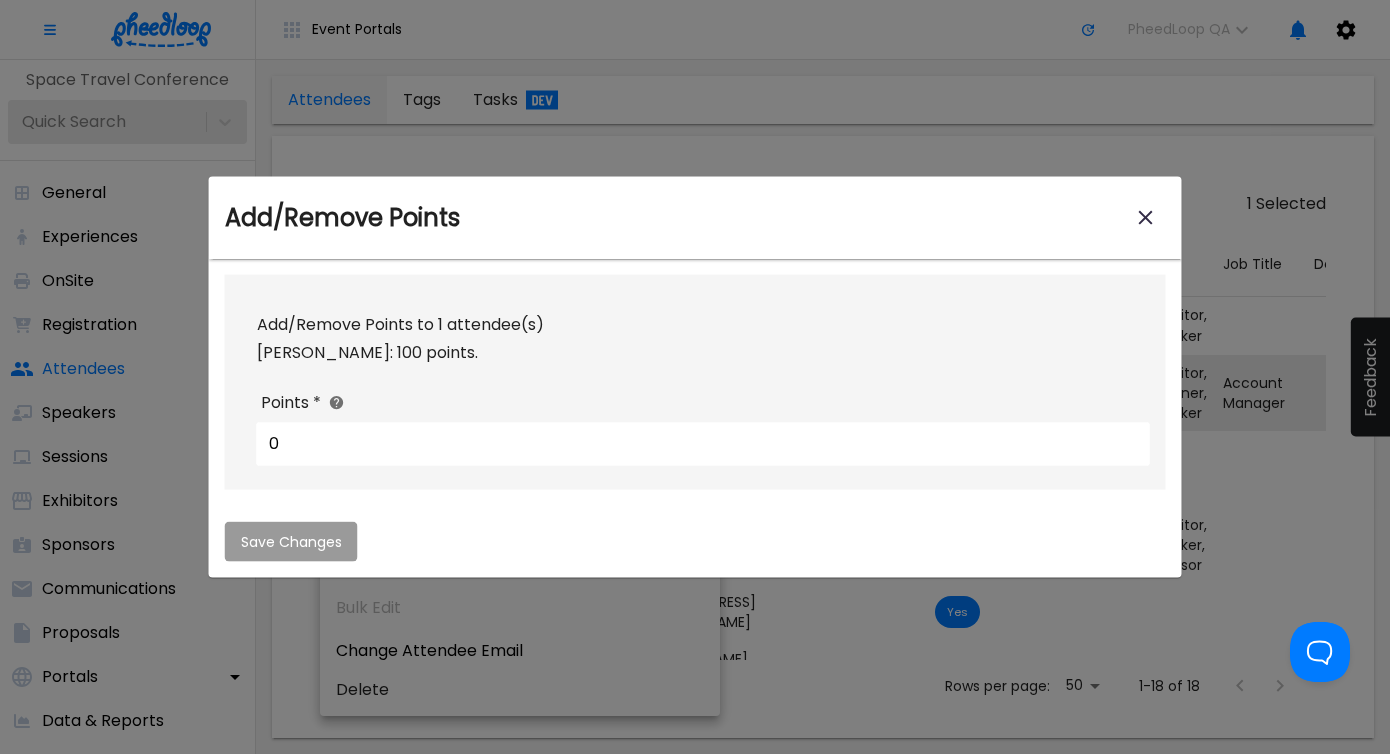 click on "0" at bounding box center (703, 444) 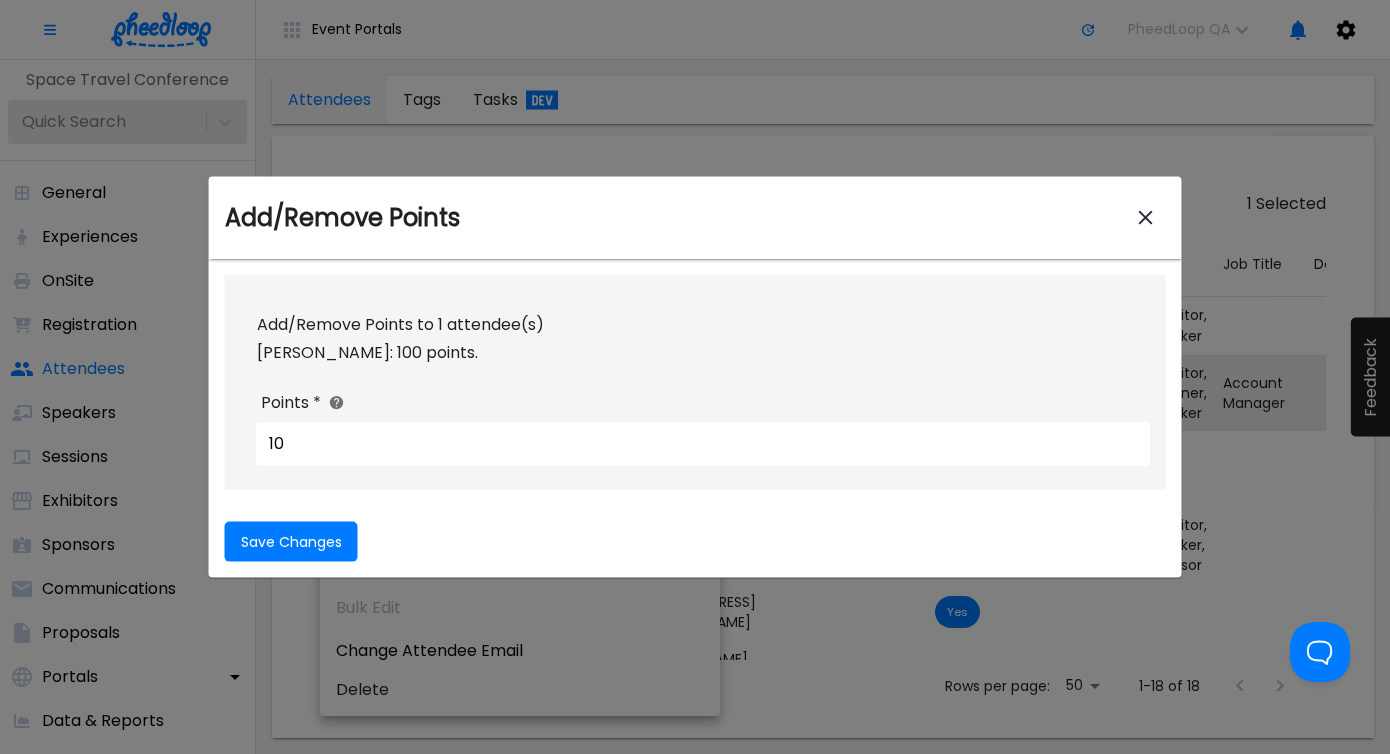 type on "10" 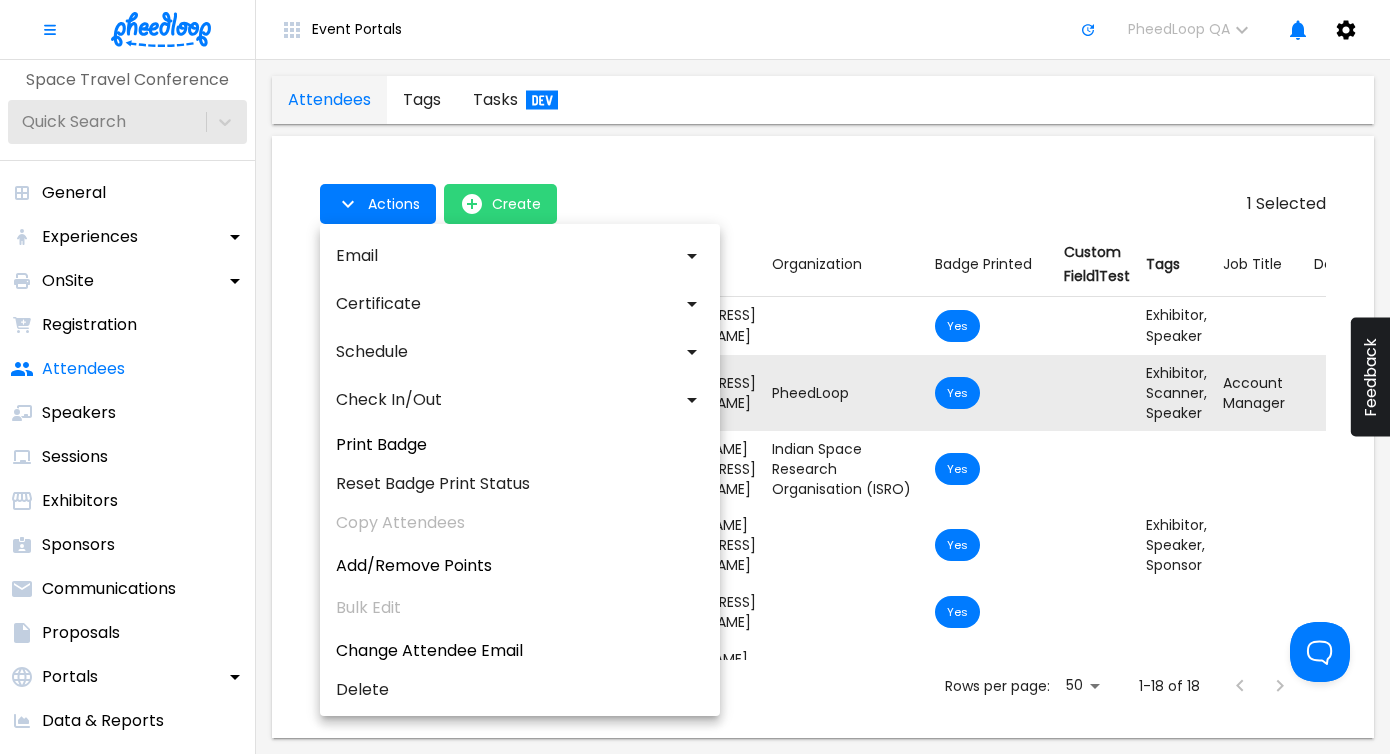 click at bounding box center [695, 377] 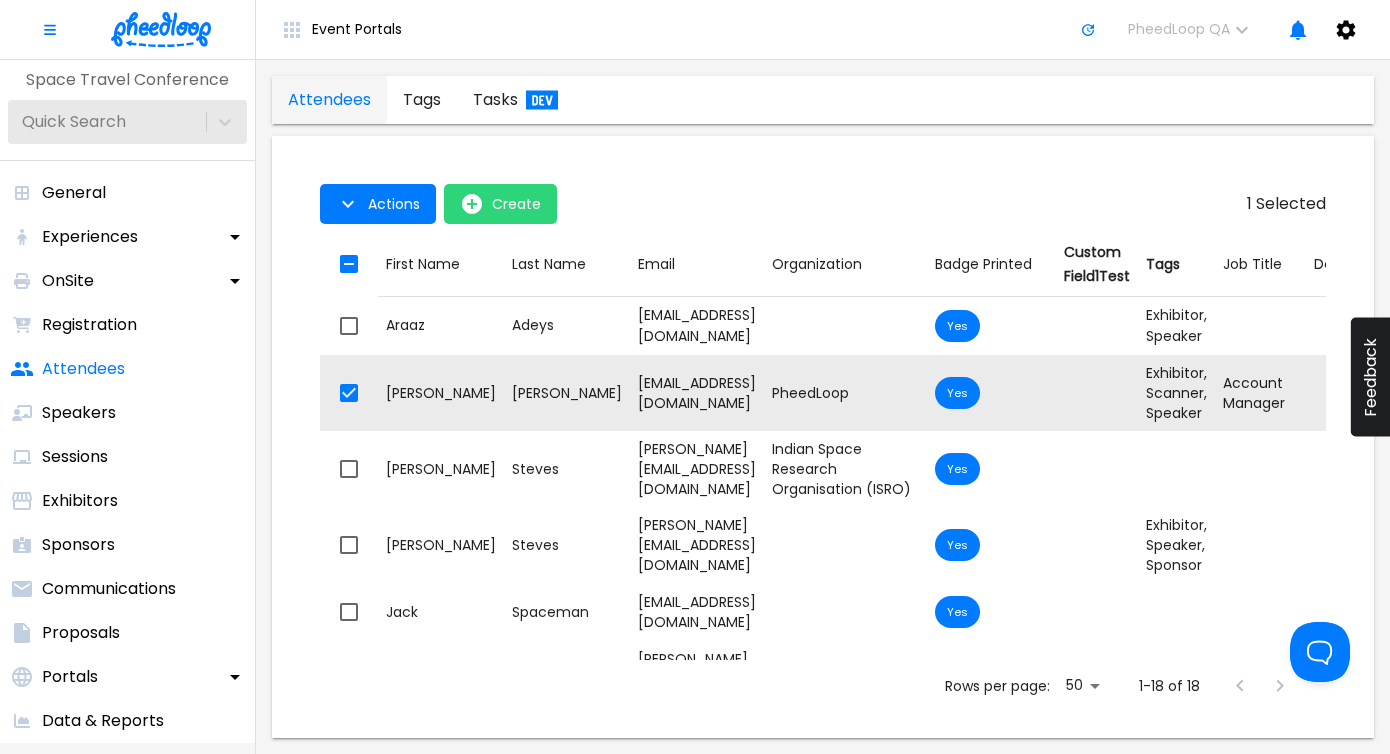 scroll, scrollTop: 129, scrollLeft: 0, axis: vertical 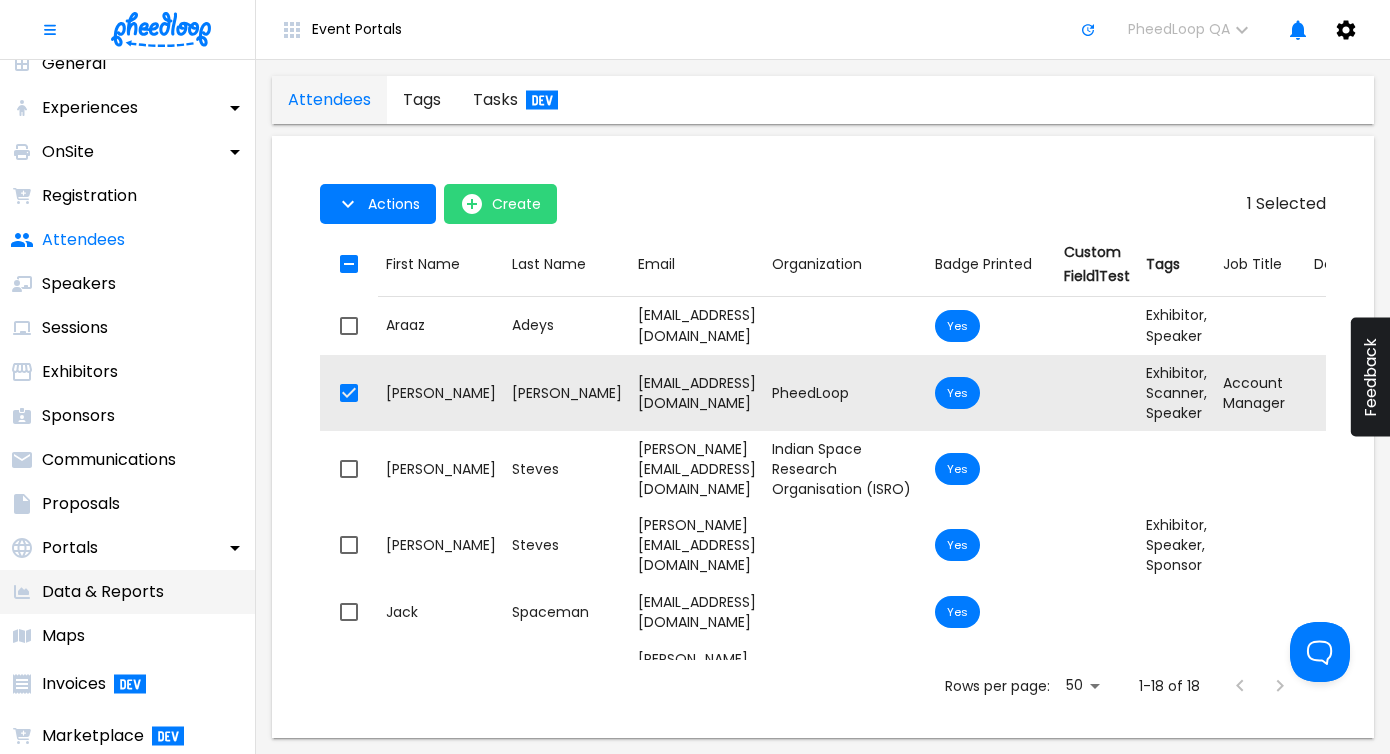 click on "Data & Reports" at bounding box center [127, 592] 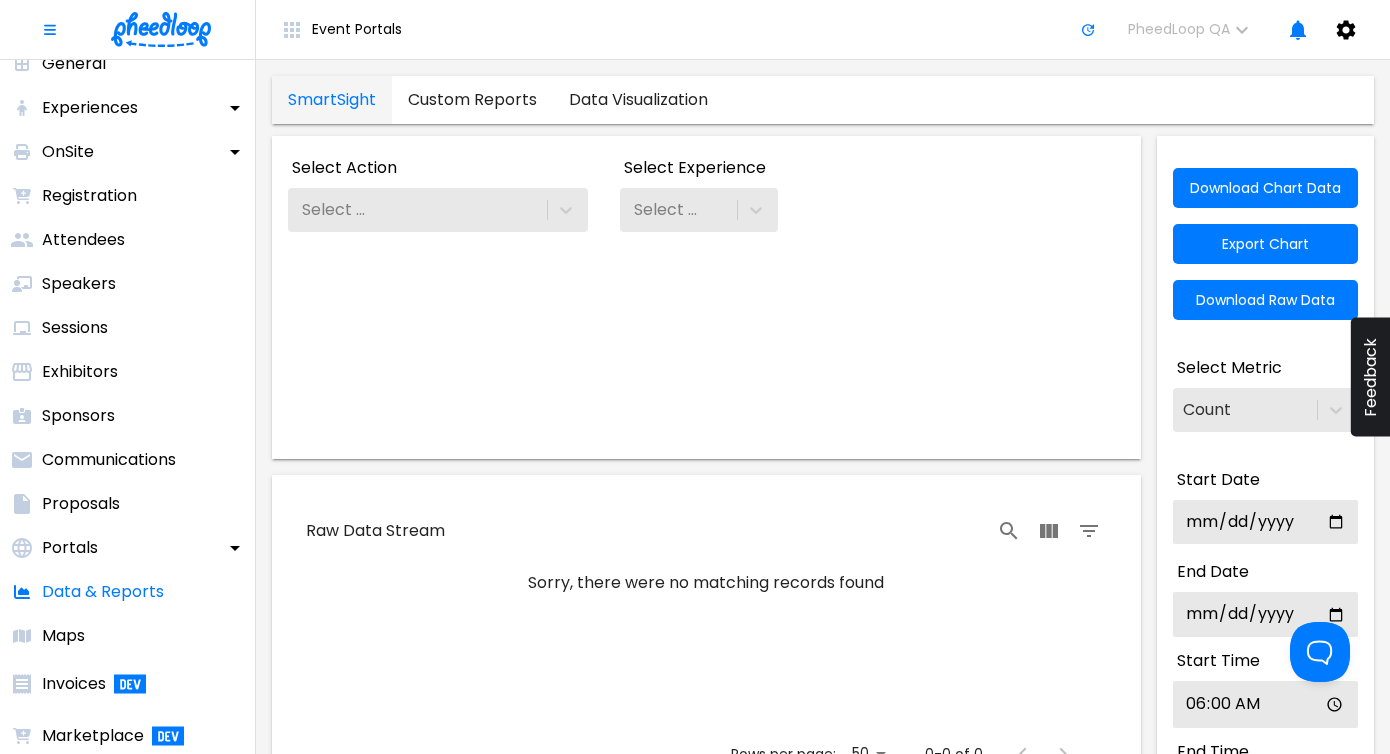 click on "Custom Reports" at bounding box center (472, 100) 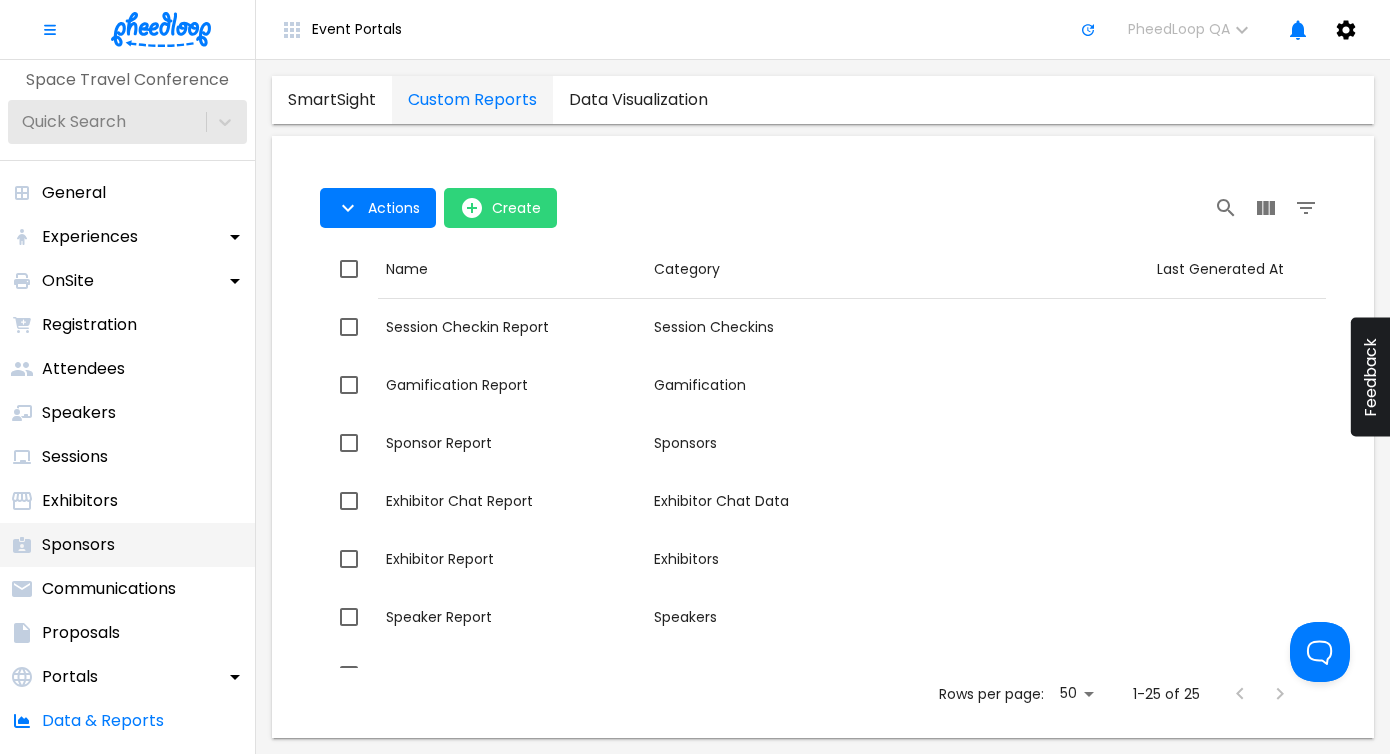 scroll, scrollTop: 132, scrollLeft: 0, axis: vertical 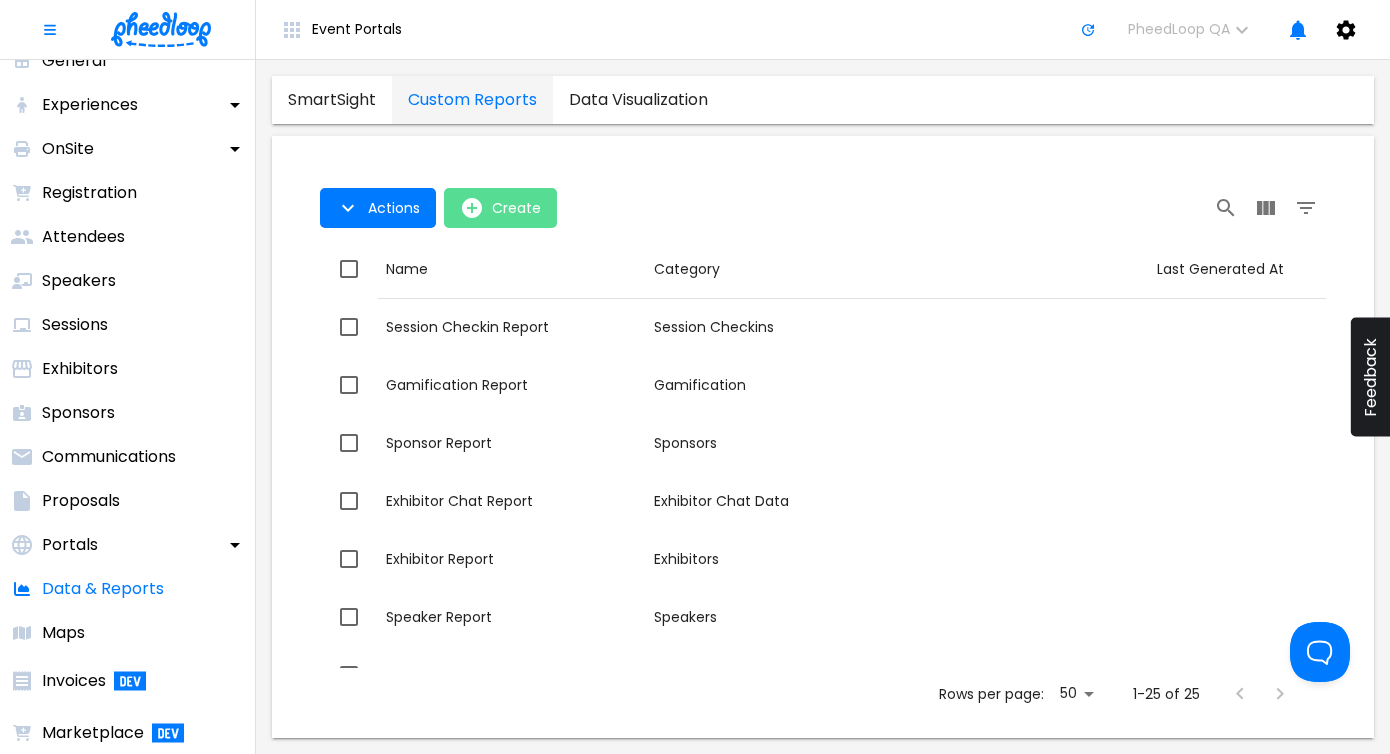 click on "Create" at bounding box center (500, 208) 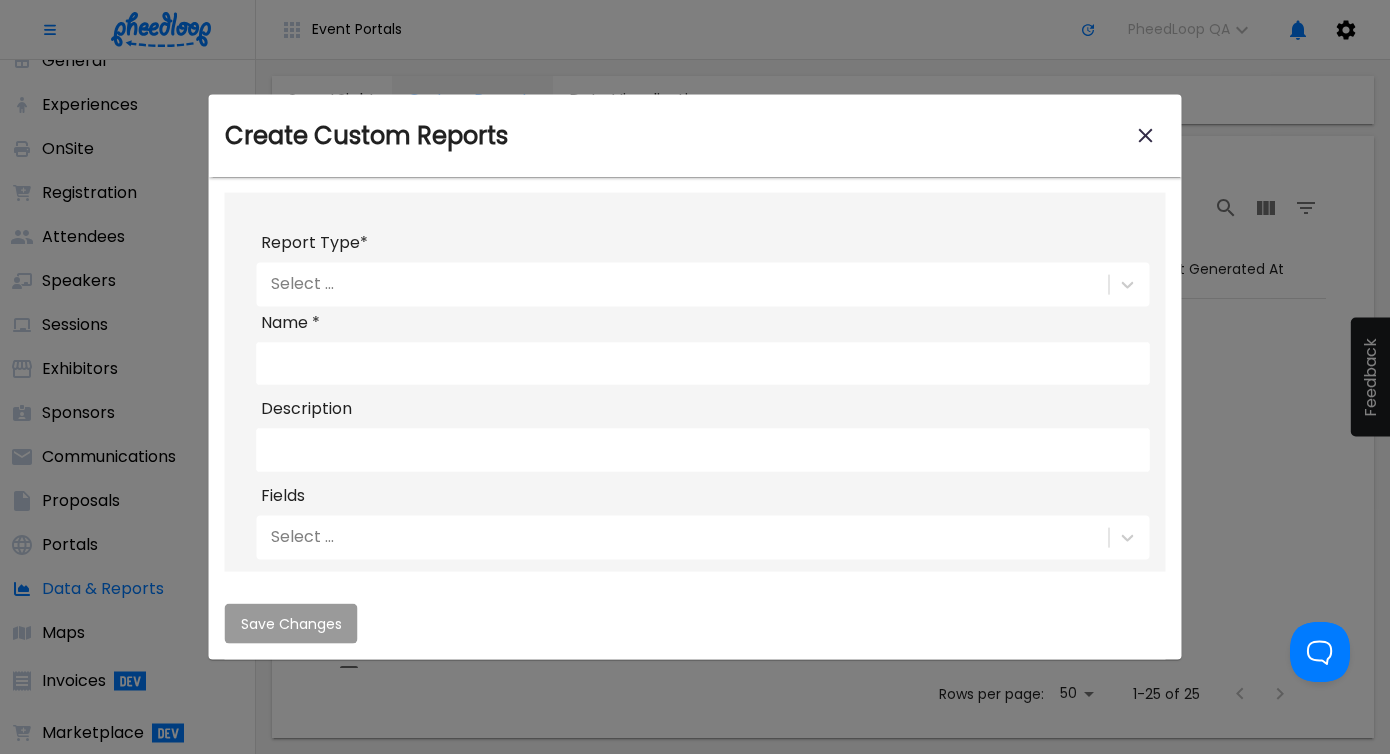 click at bounding box center [695, 377] 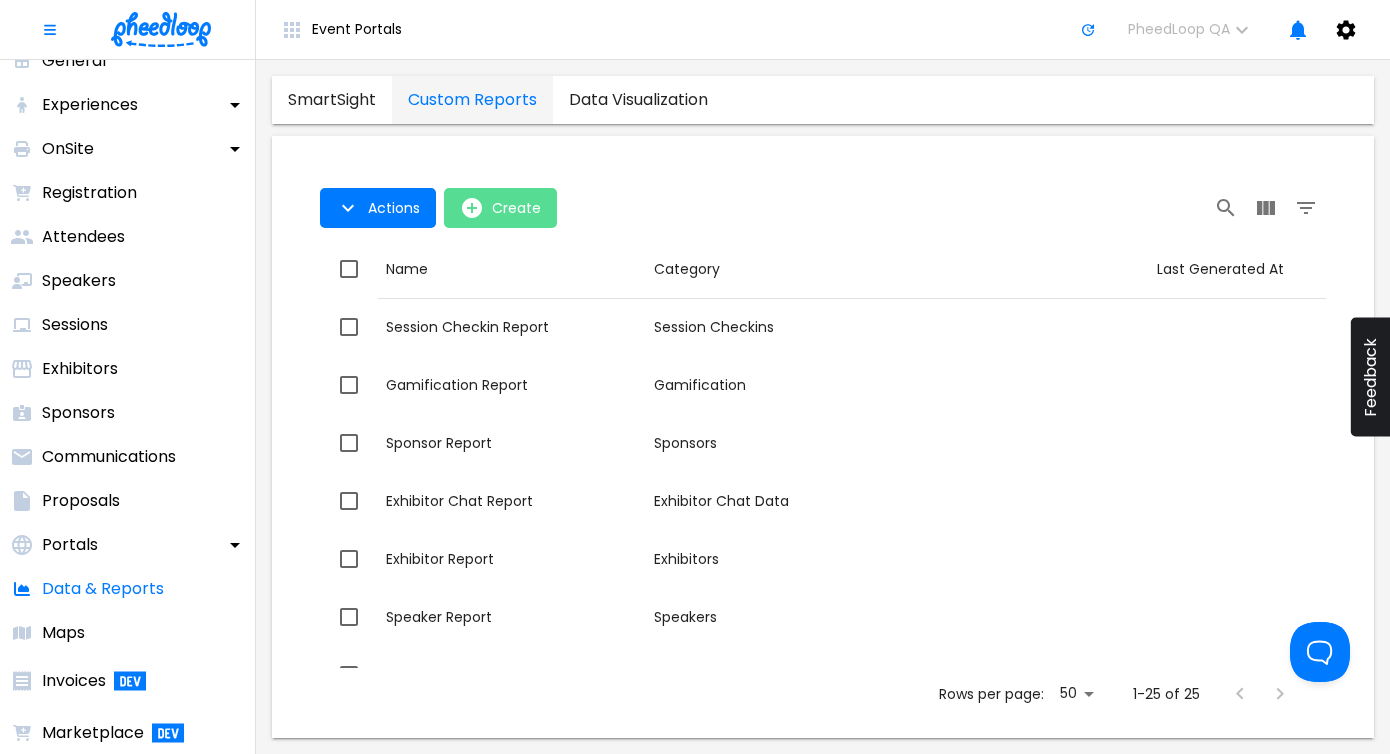 click on "Create" at bounding box center (516, 208) 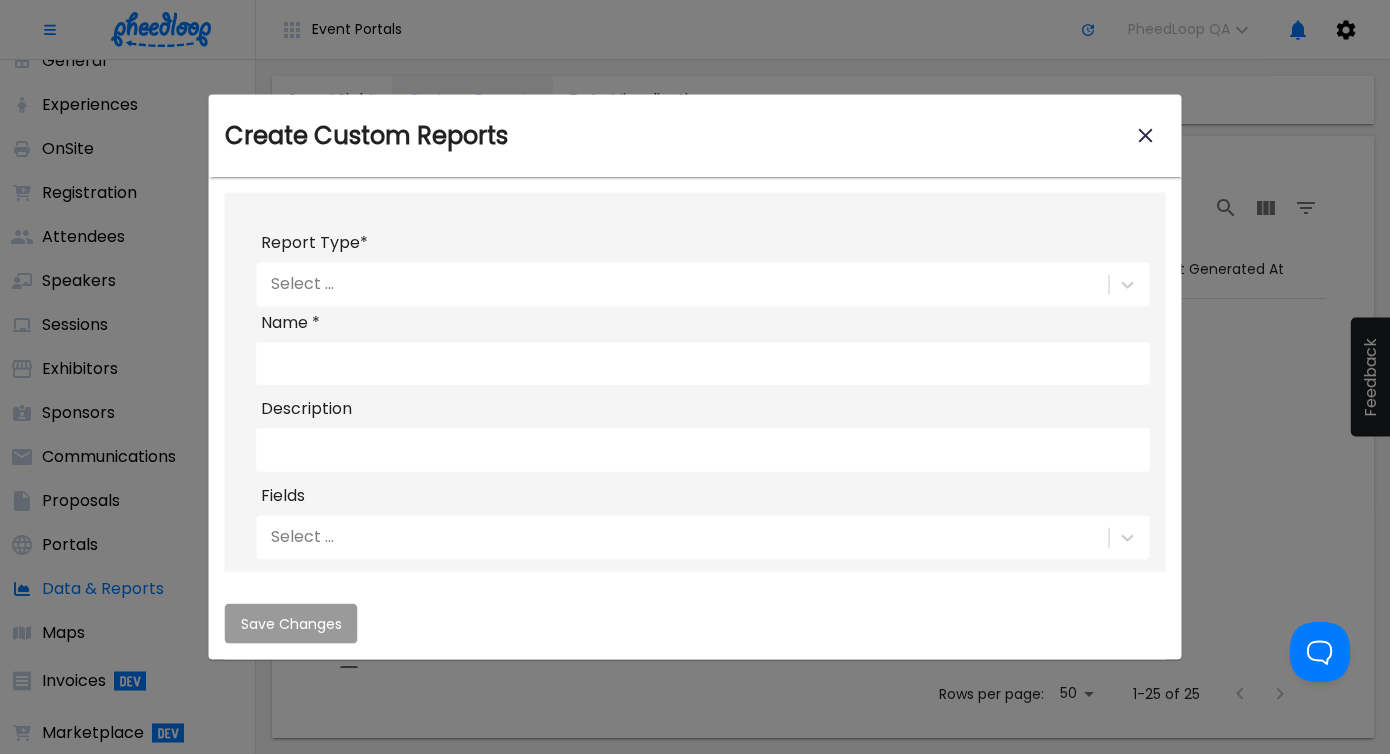 click at bounding box center (695, 210) 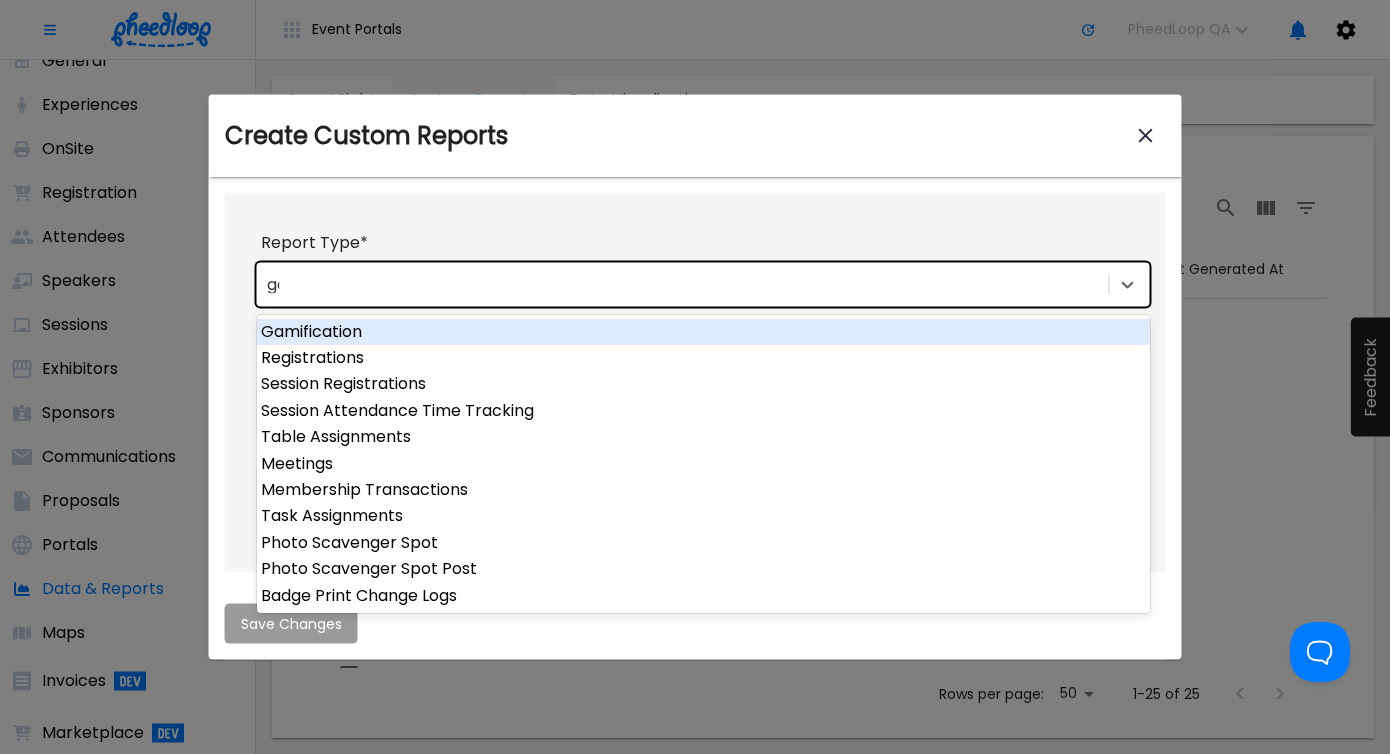 type on "gamif" 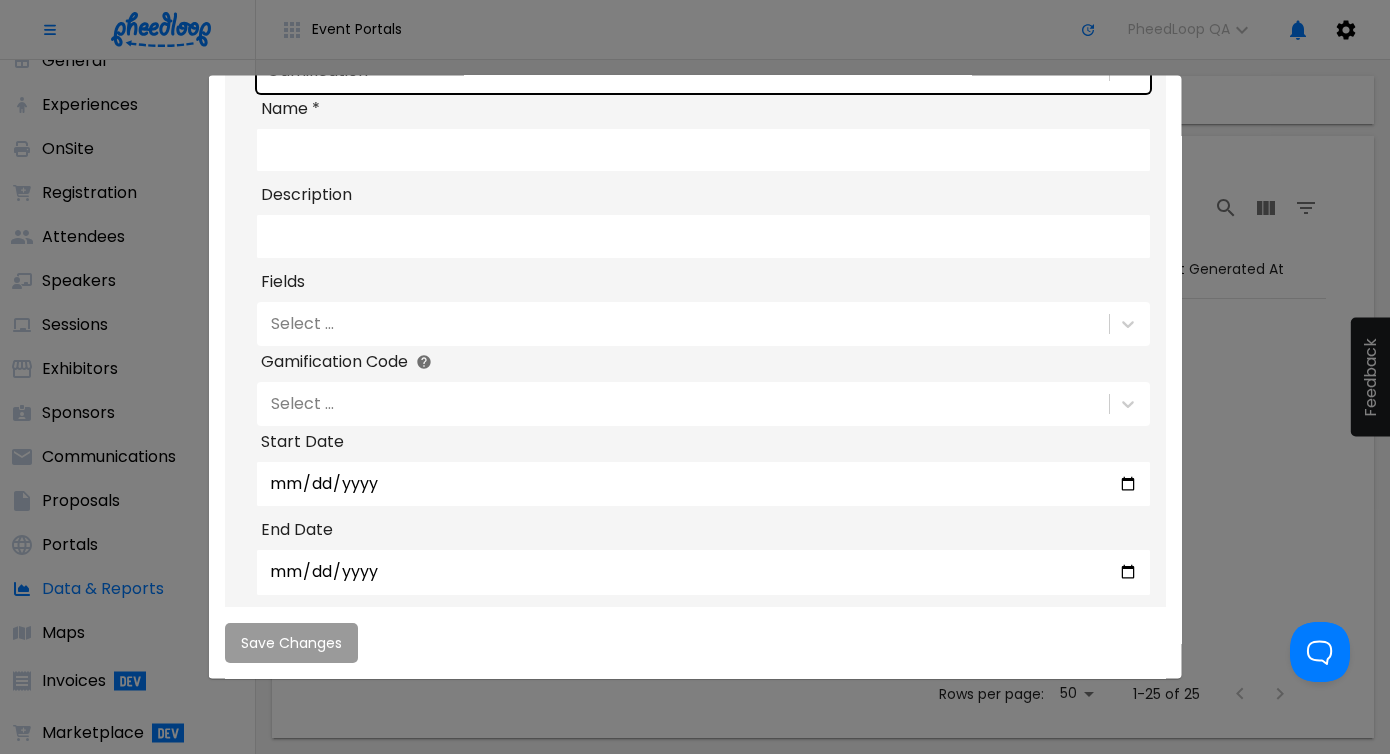 scroll, scrollTop: 0, scrollLeft: 0, axis: both 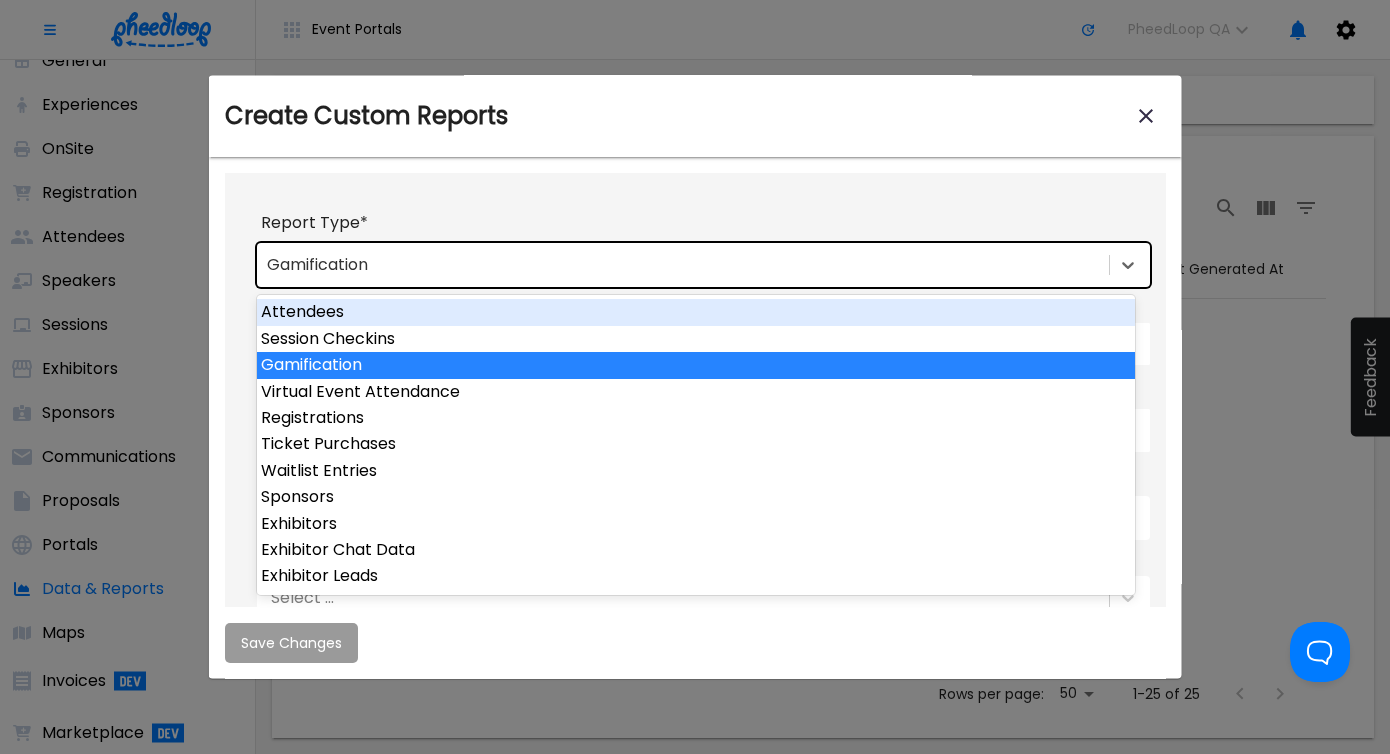 click on "Gamification" at bounding box center [681, 265] 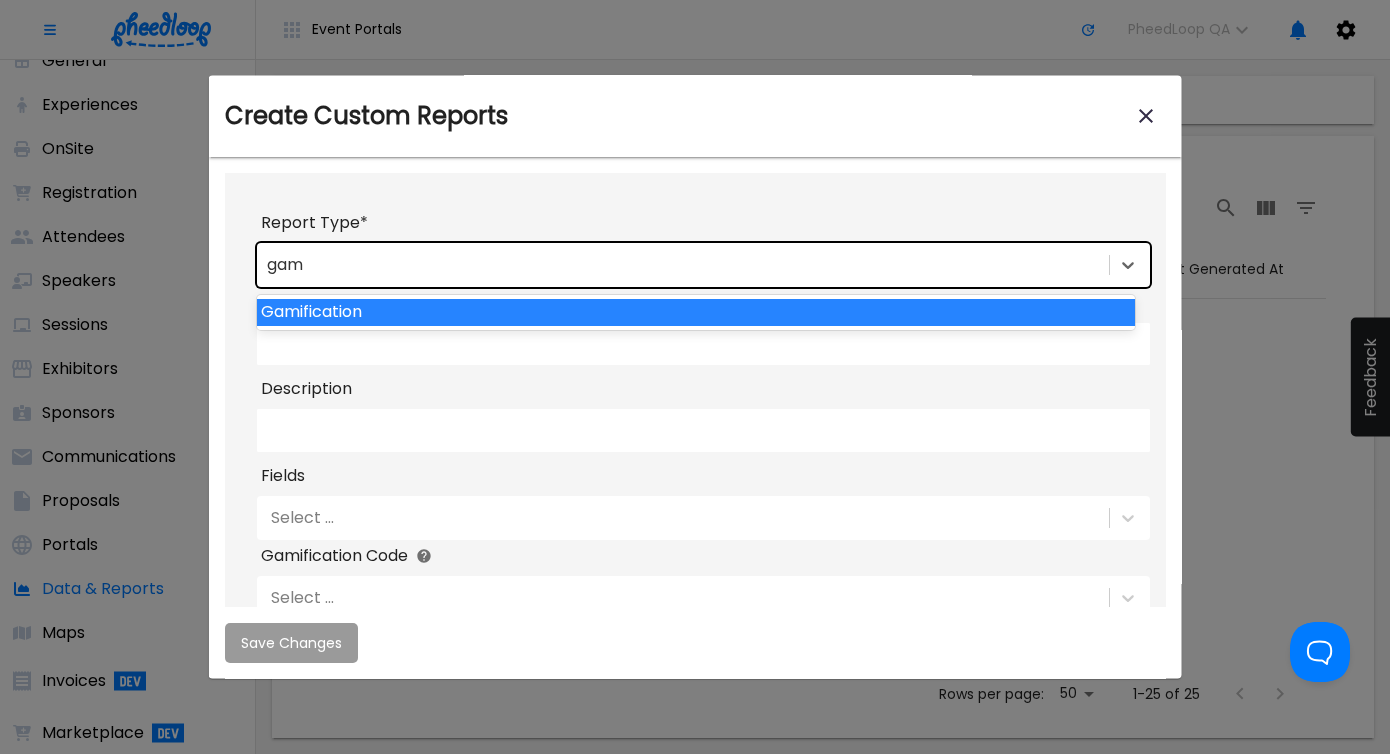 type on "gam" 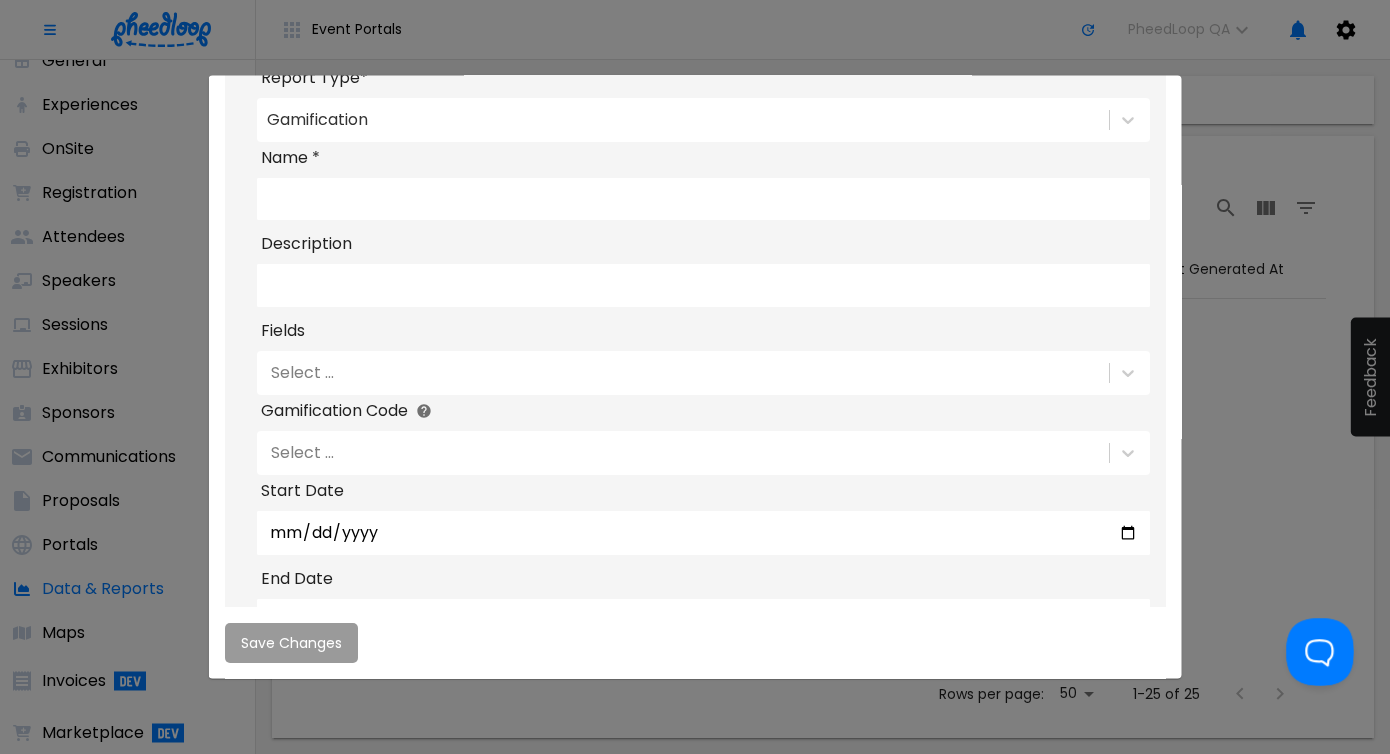 scroll, scrollTop: 132, scrollLeft: 0, axis: vertical 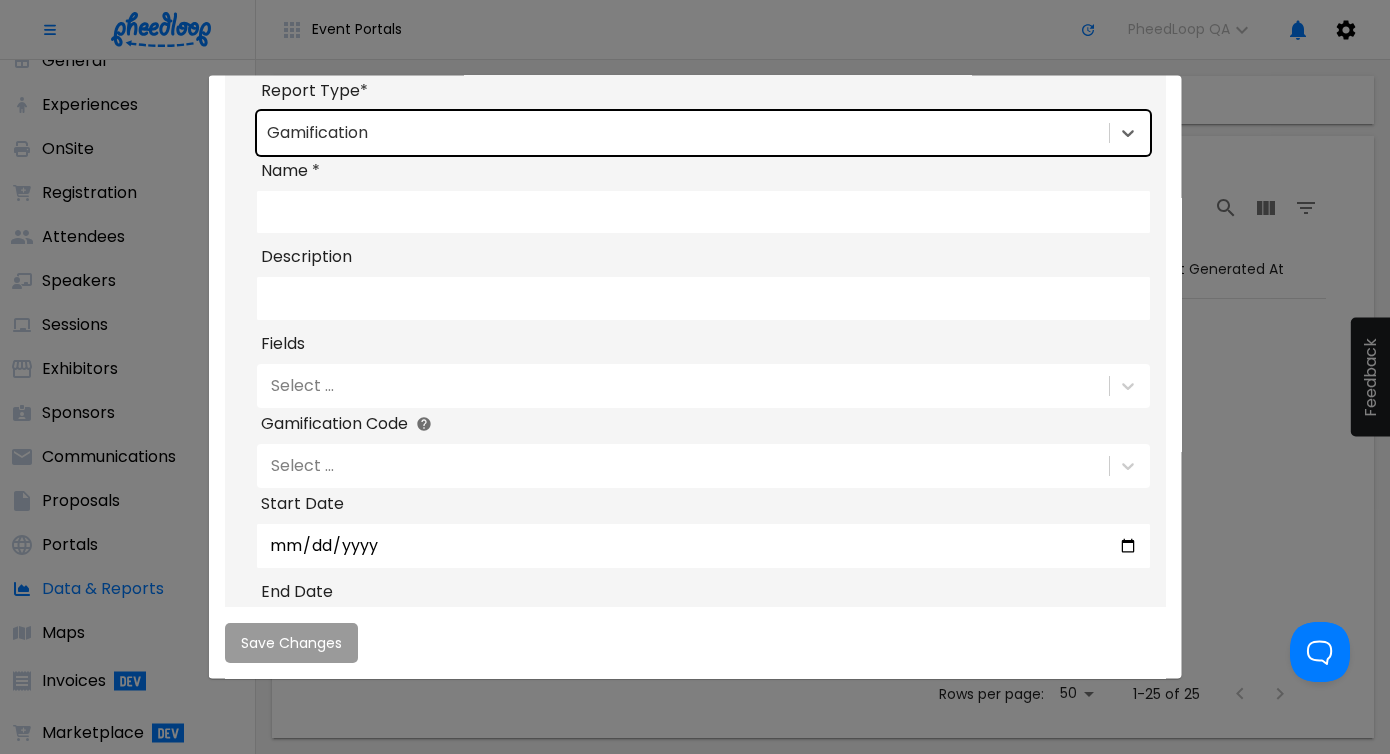 click at bounding box center [695, 377] 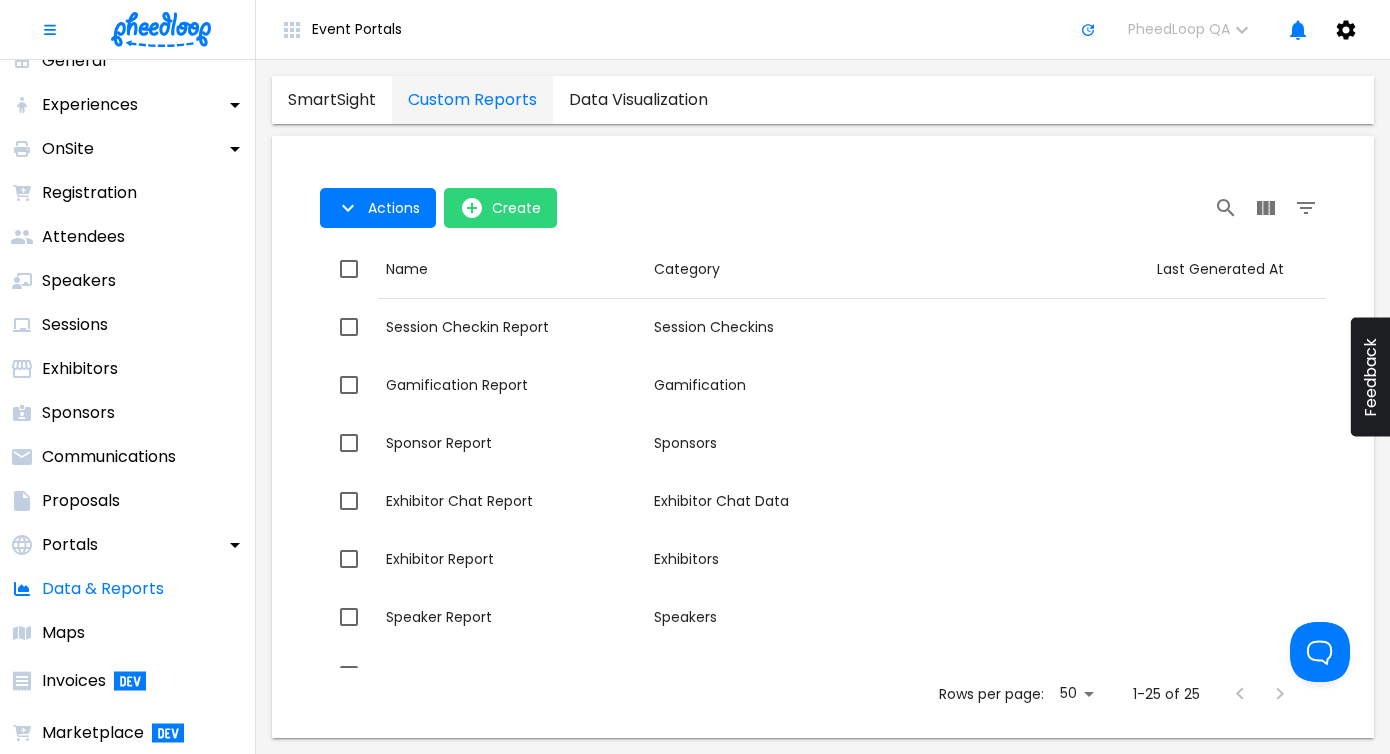 scroll, scrollTop: 1080, scrollLeft: 0, axis: vertical 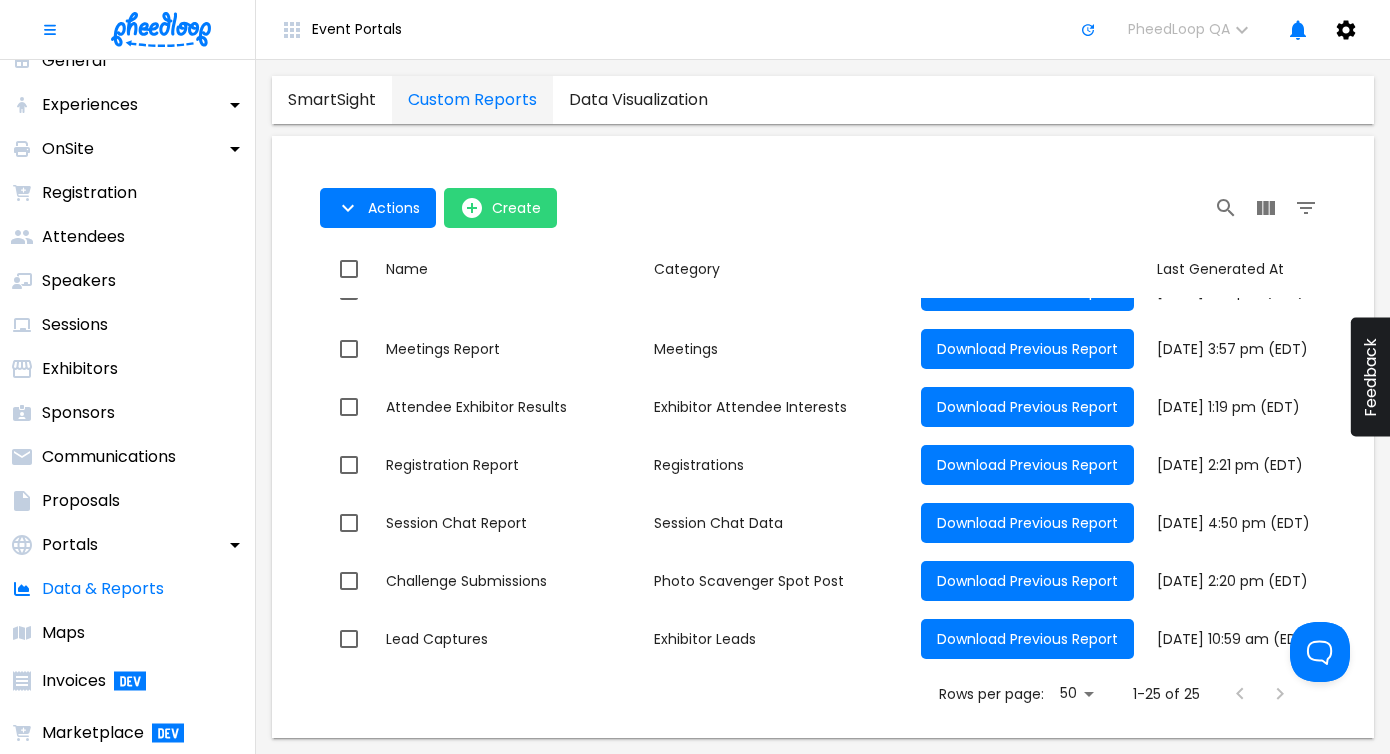 click on "Actions   Create" at bounding box center [601, 208] 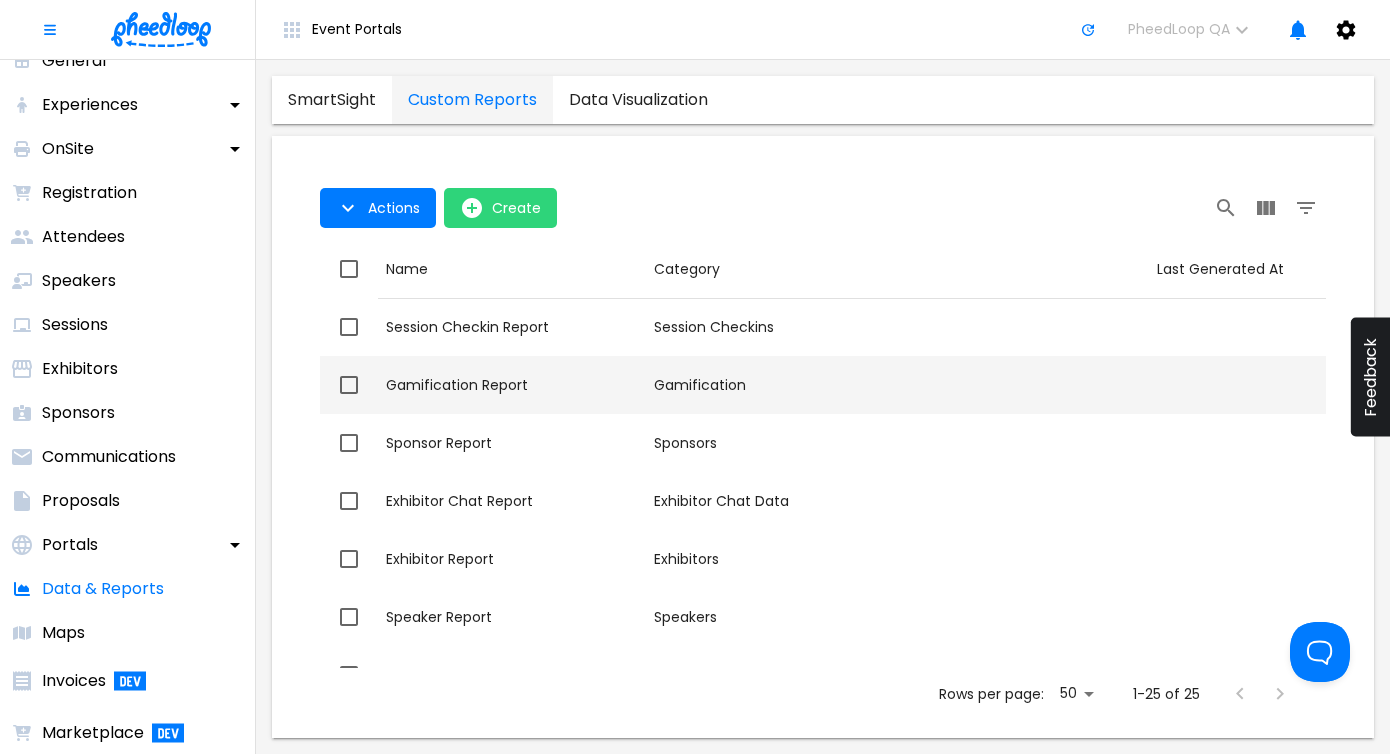 click on "Gamification Report" at bounding box center [512, 385] 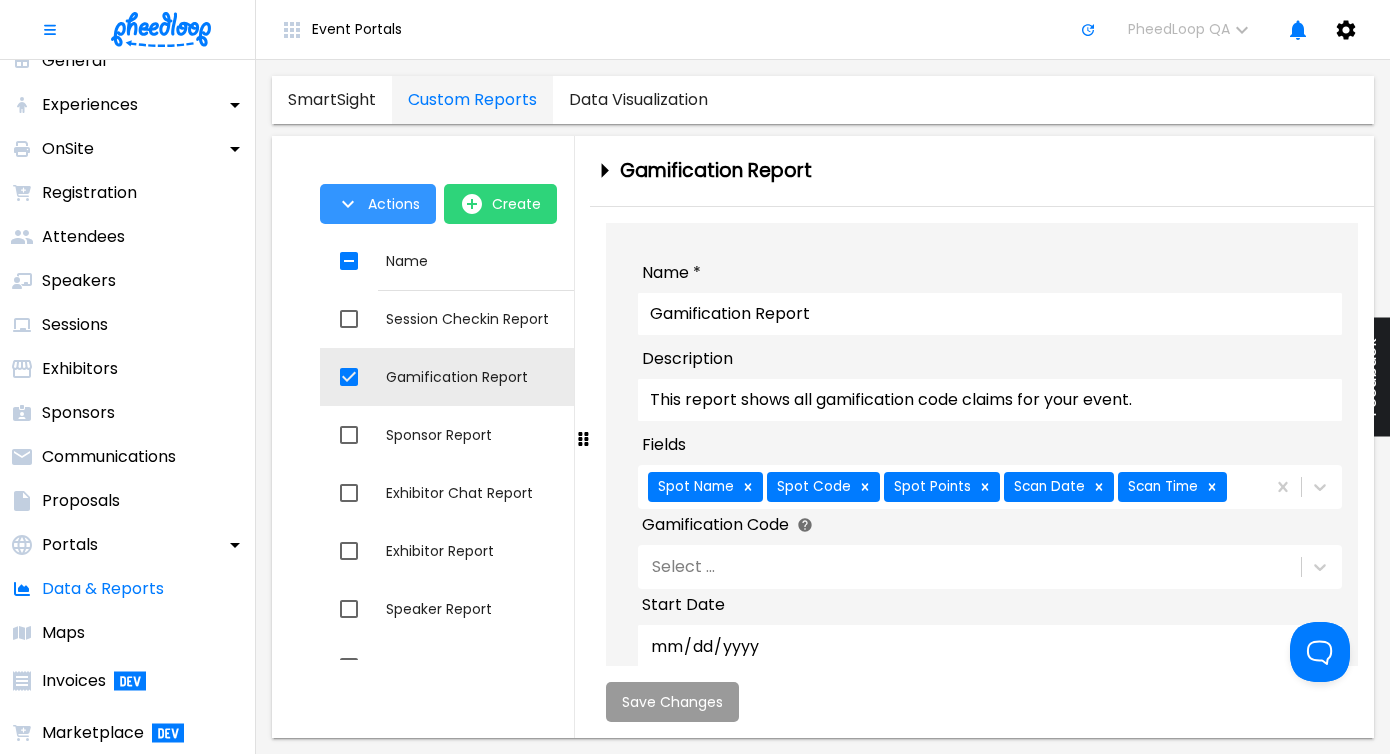 click on "Actions" at bounding box center [378, 204] 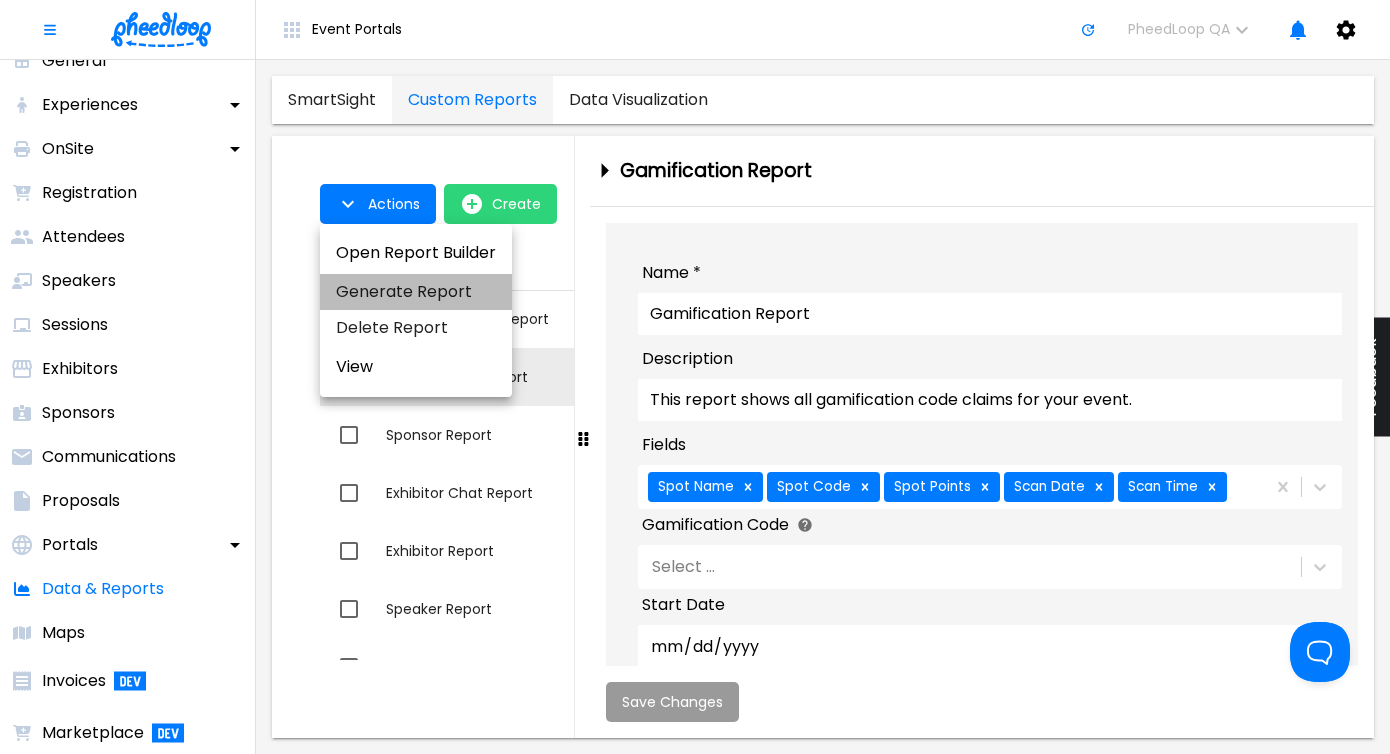 click on "Generate Report" at bounding box center (416, 292) 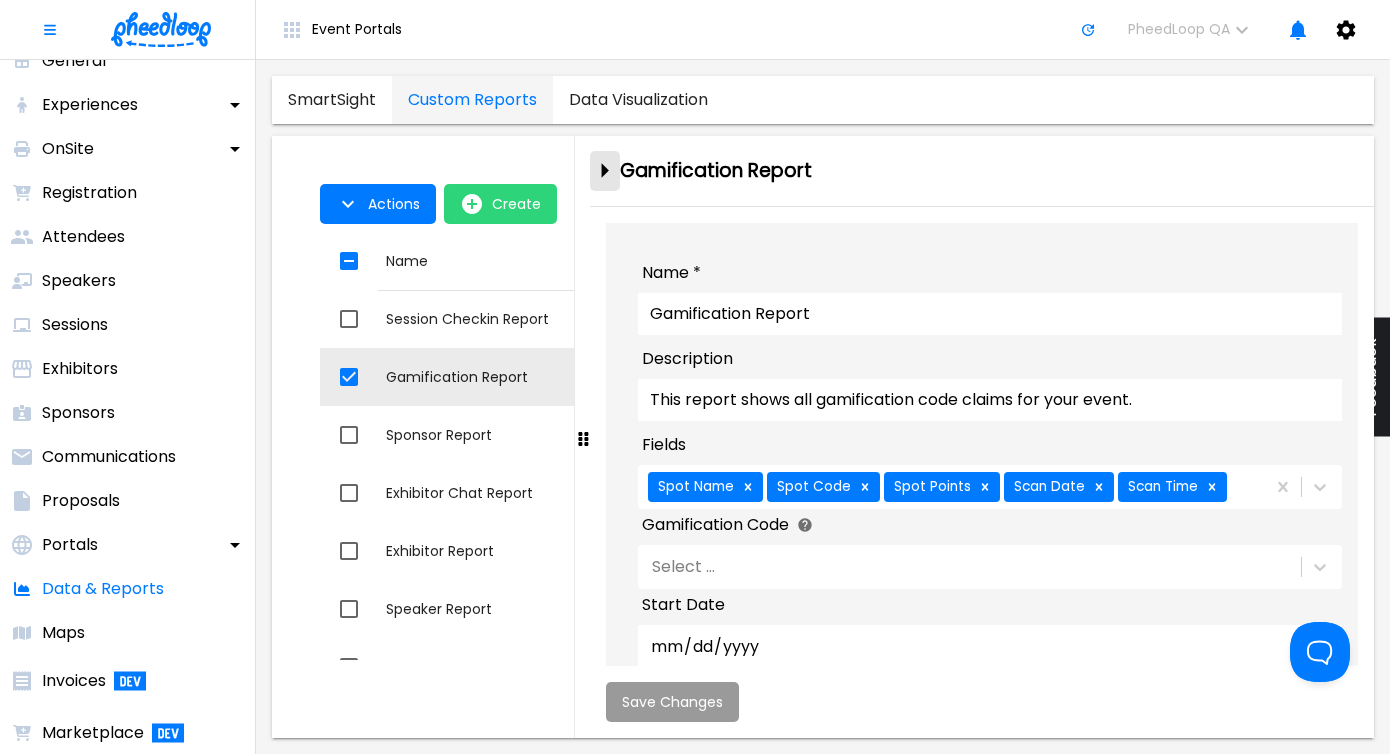 click 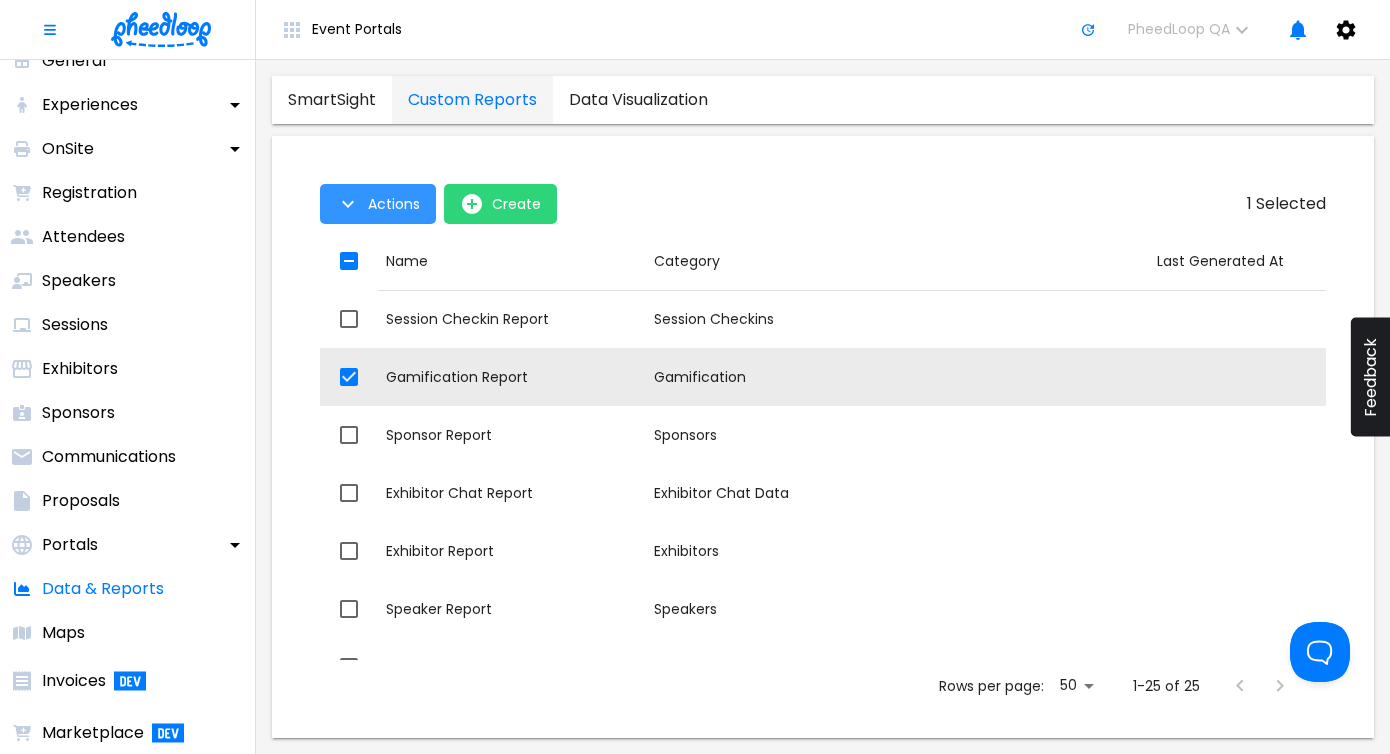 click on "Actions" at bounding box center (394, 204) 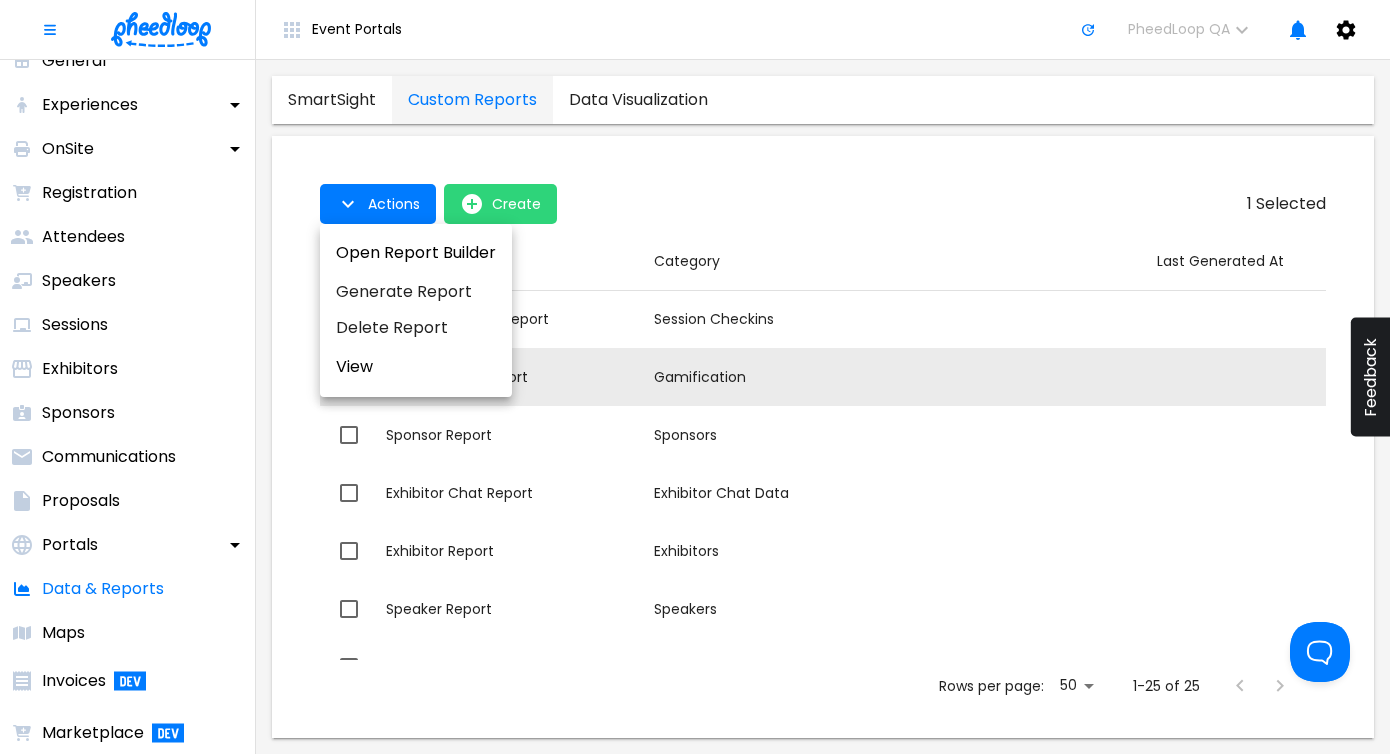 click on "Generate Report" at bounding box center (416, 292) 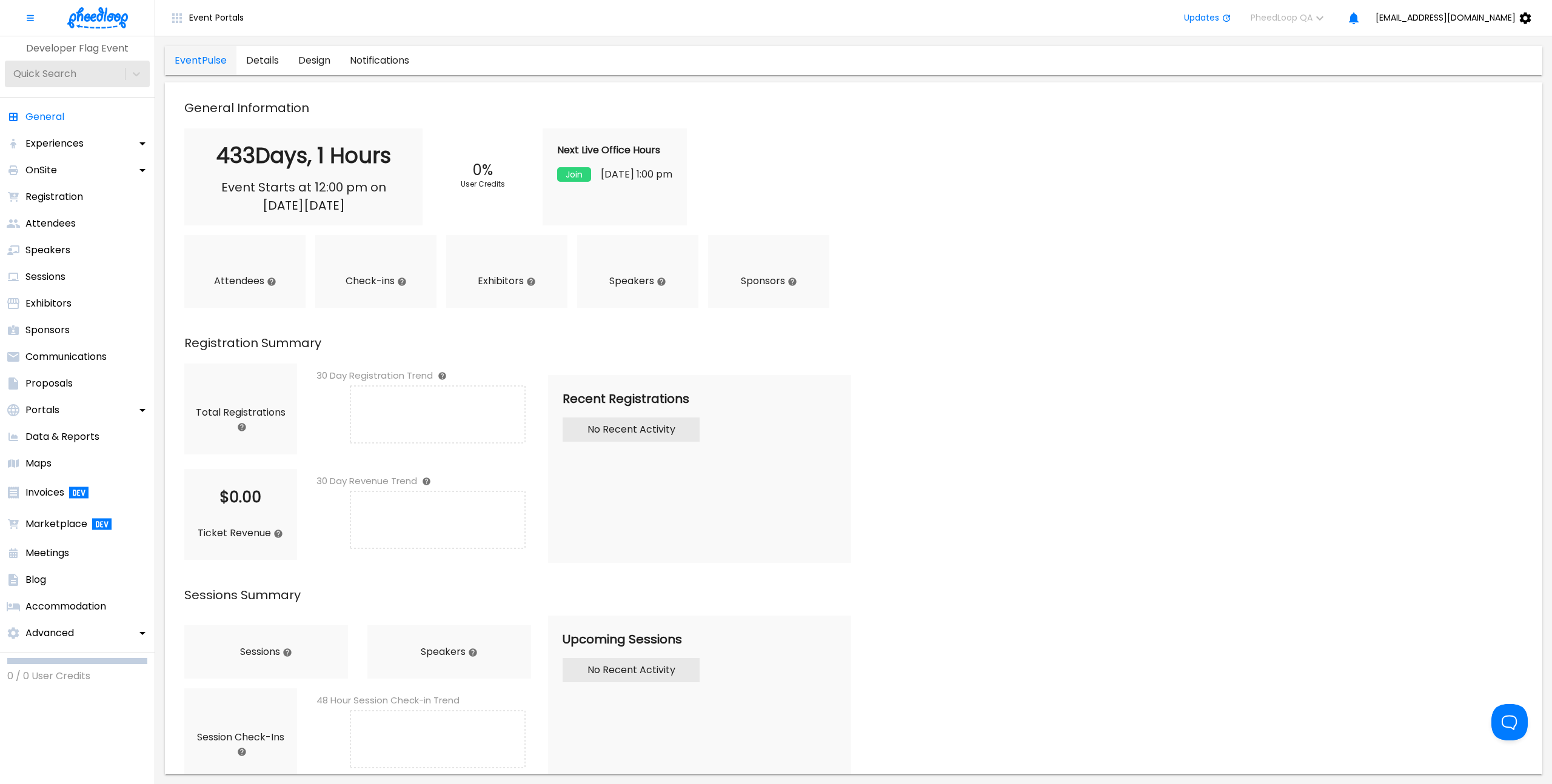 scroll, scrollTop: 0, scrollLeft: 0, axis: both 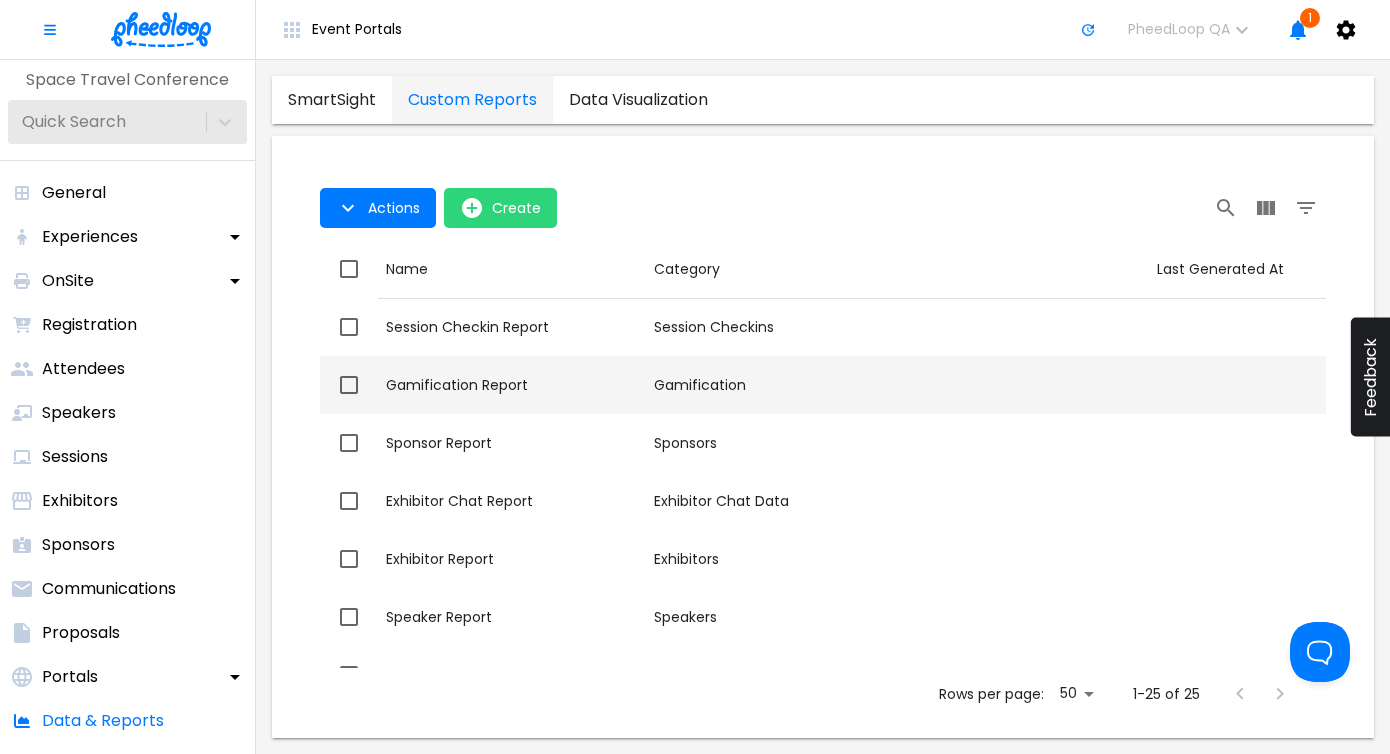click at bounding box center (1031, 385) 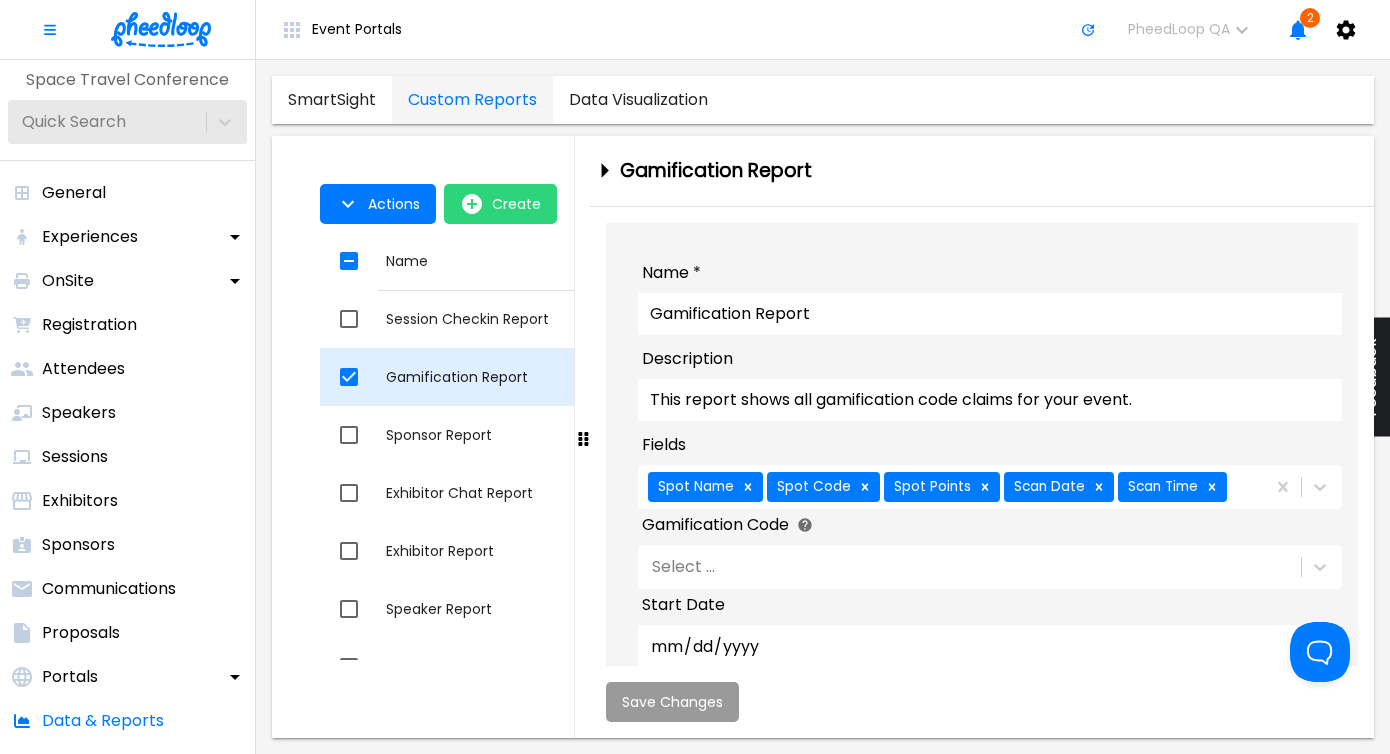 scroll, scrollTop: 132, scrollLeft: 0, axis: vertical 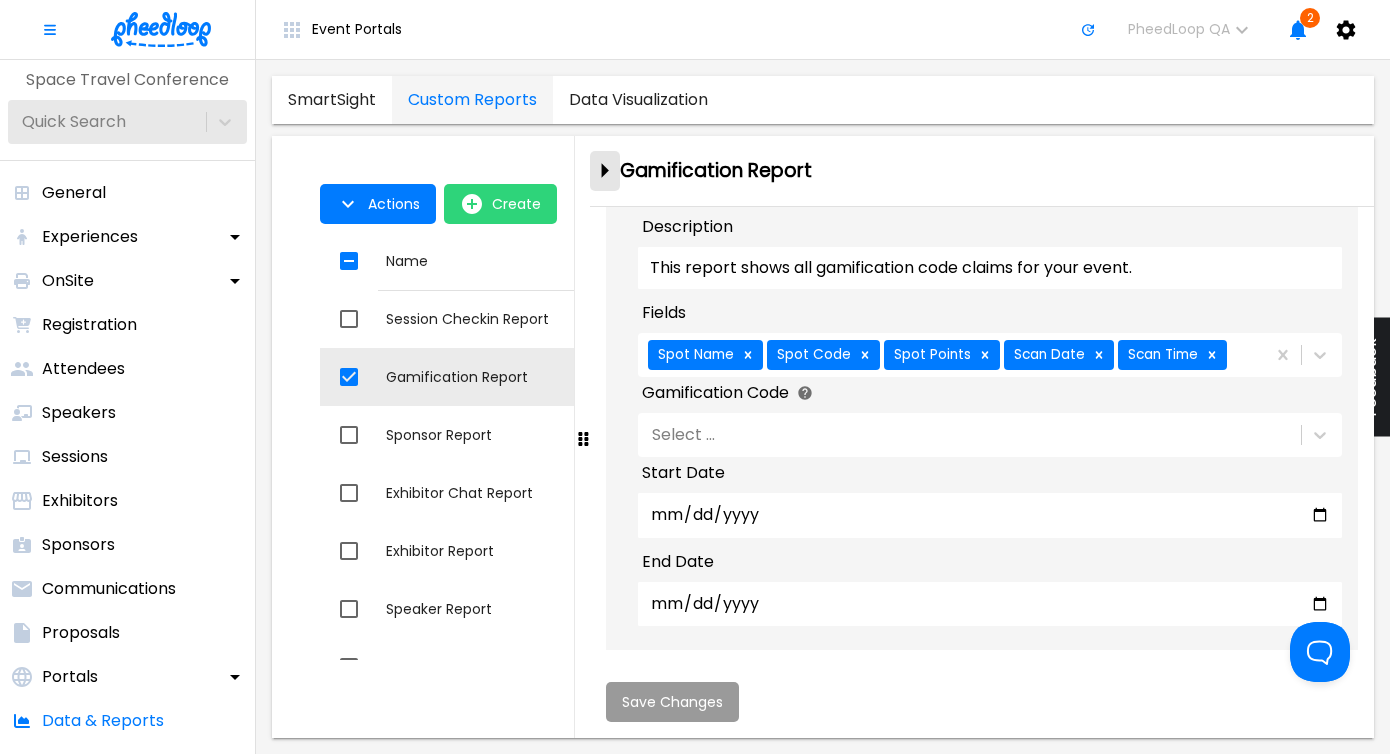 click 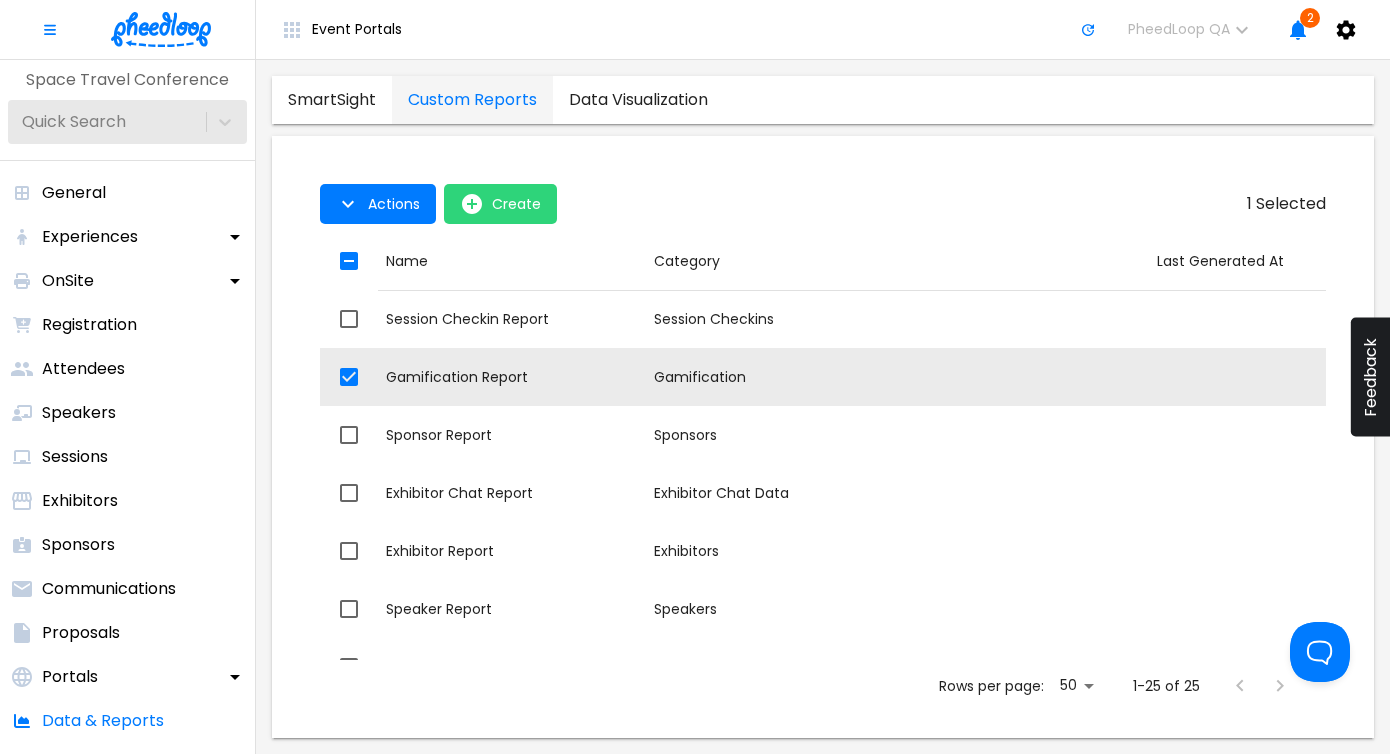 click 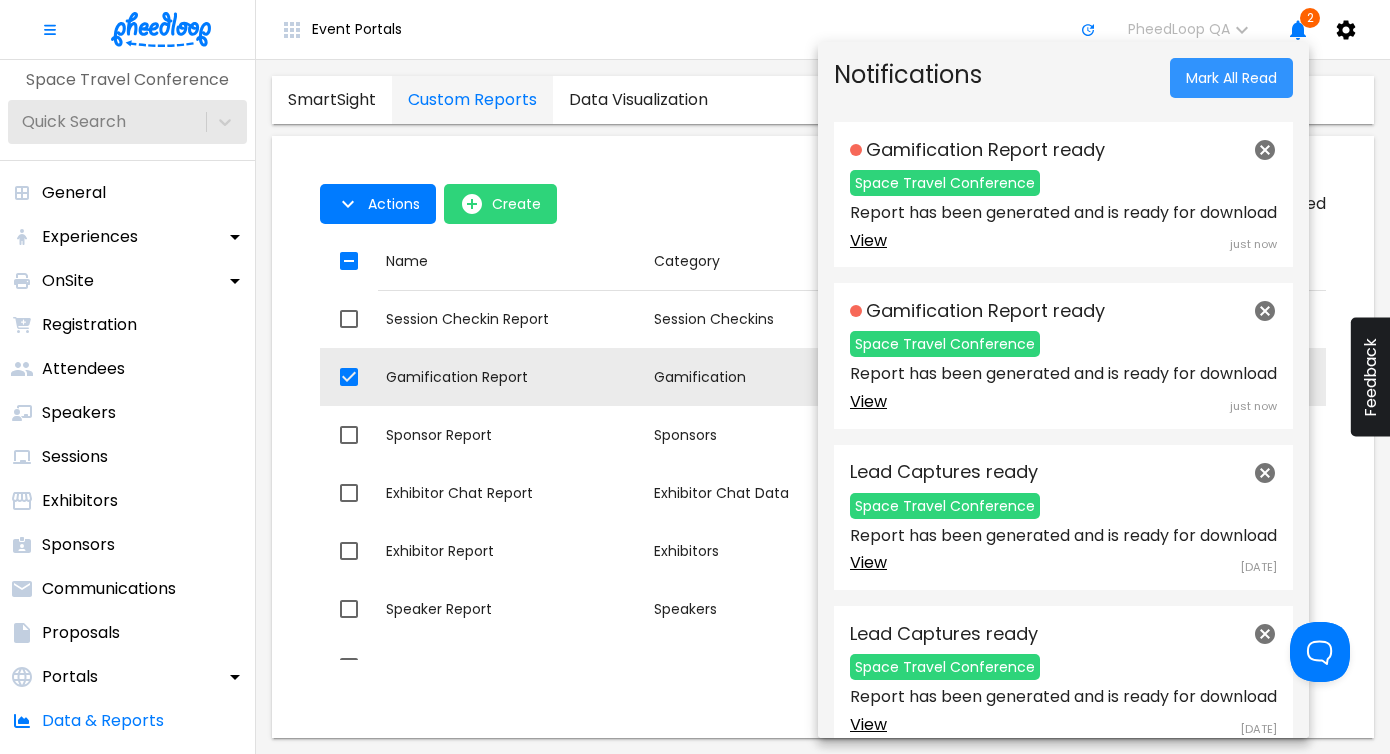 click on "Mark All Read" at bounding box center (1231, 78) 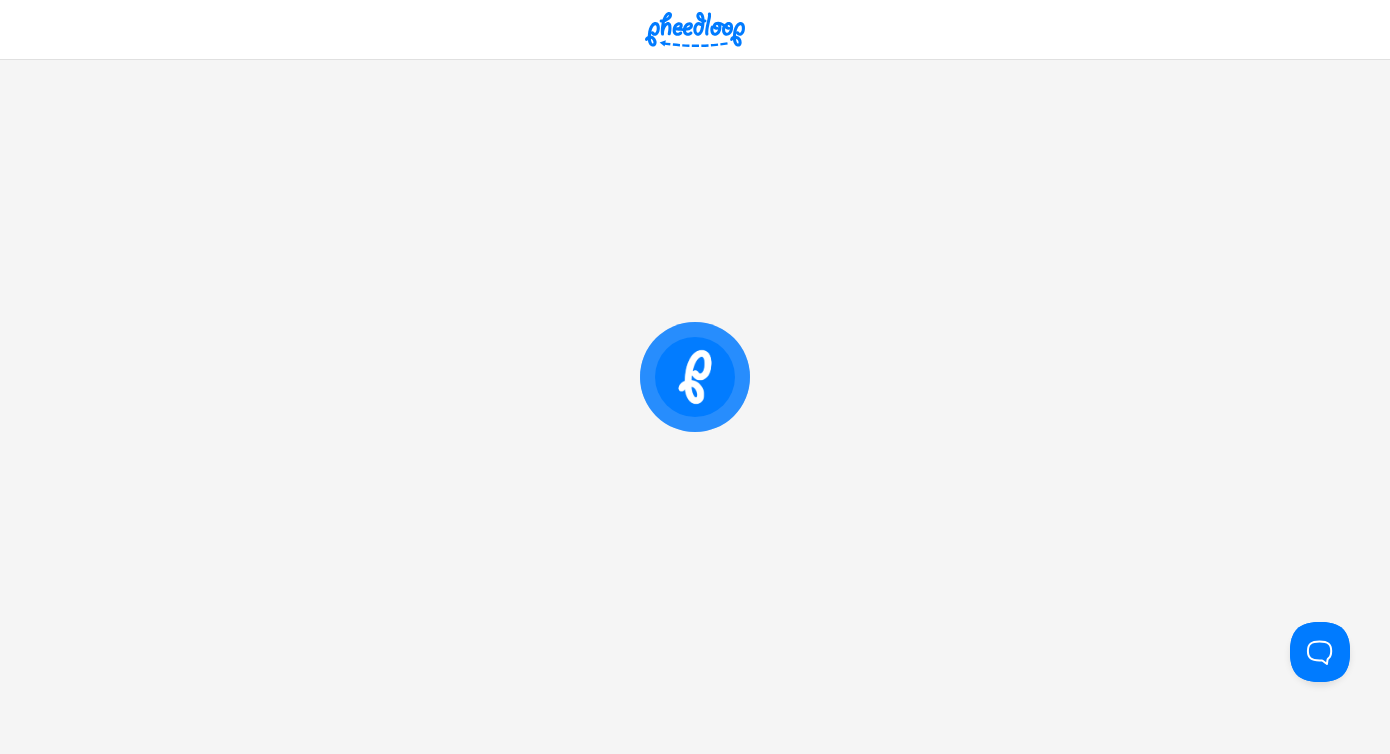 scroll, scrollTop: 0, scrollLeft: 0, axis: both 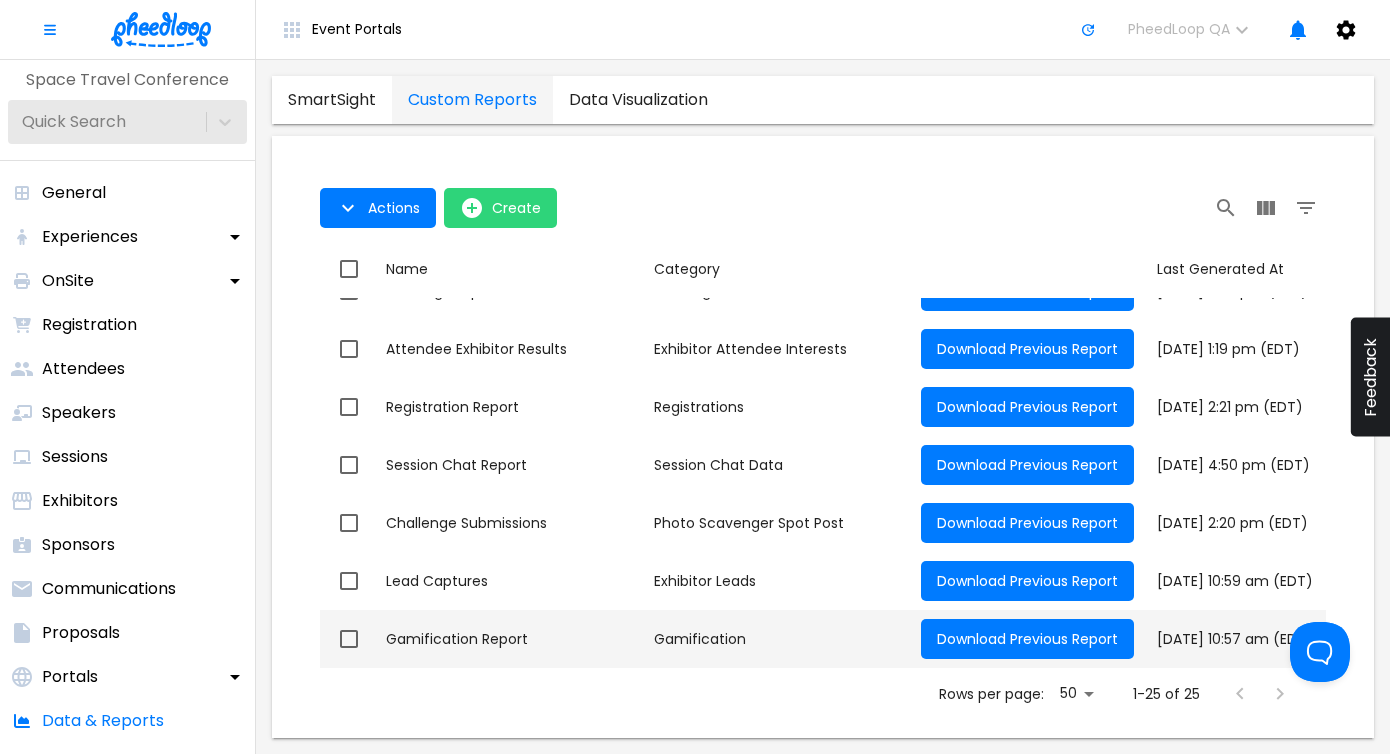 click at bounding box center [349, 639] 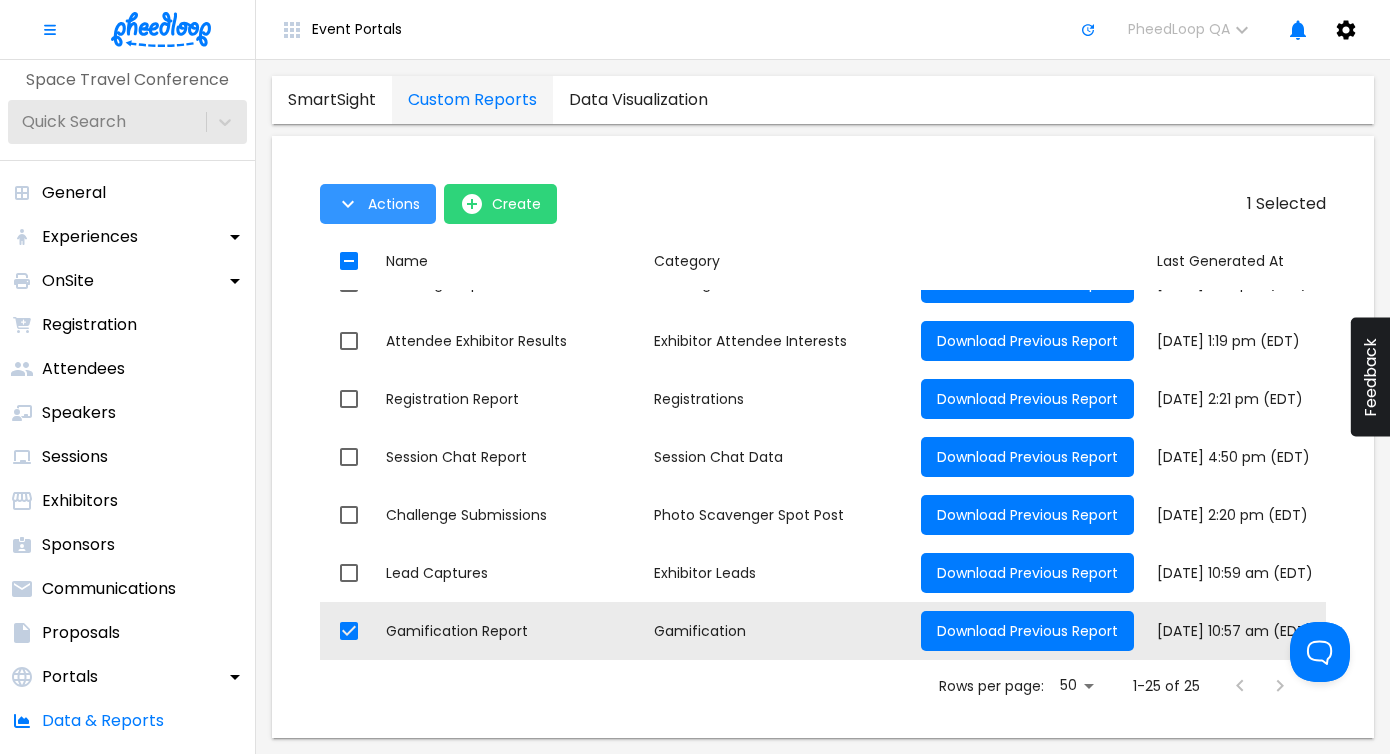 click on "Actions" at bounding box center (394, 204) 